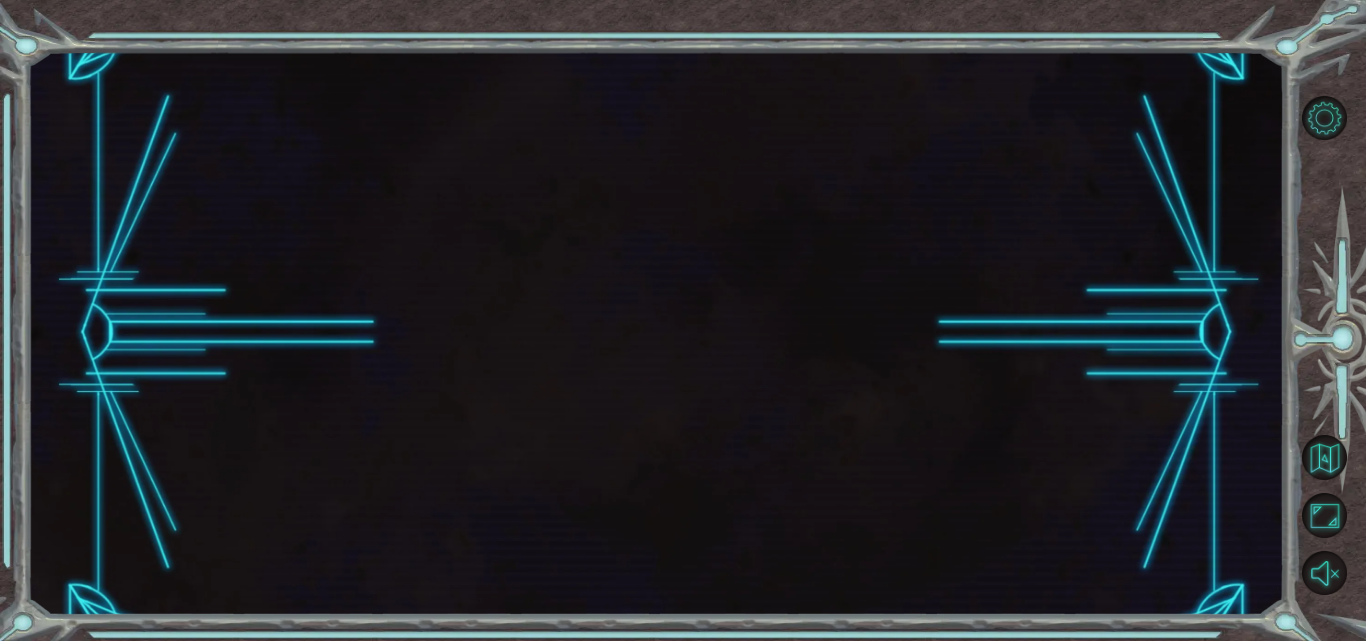 scroll, scrollTop: 0, scrollLeft: 0, axis: both 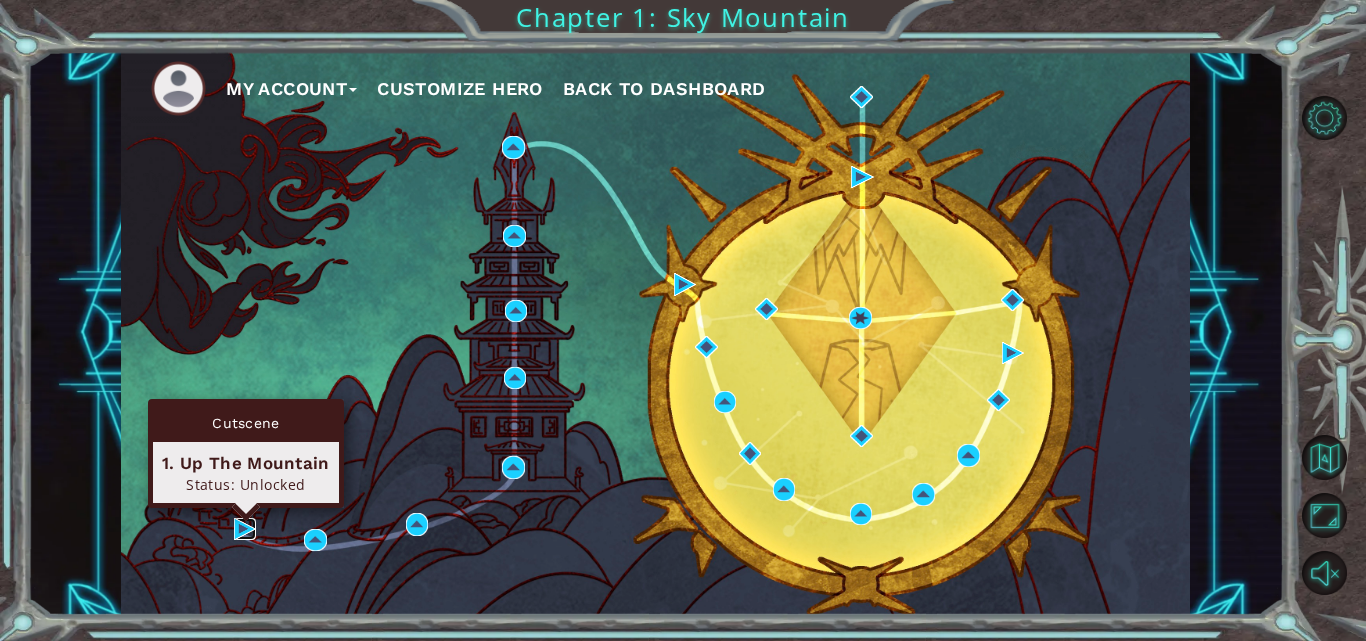 click at bounding box center (245, 529) 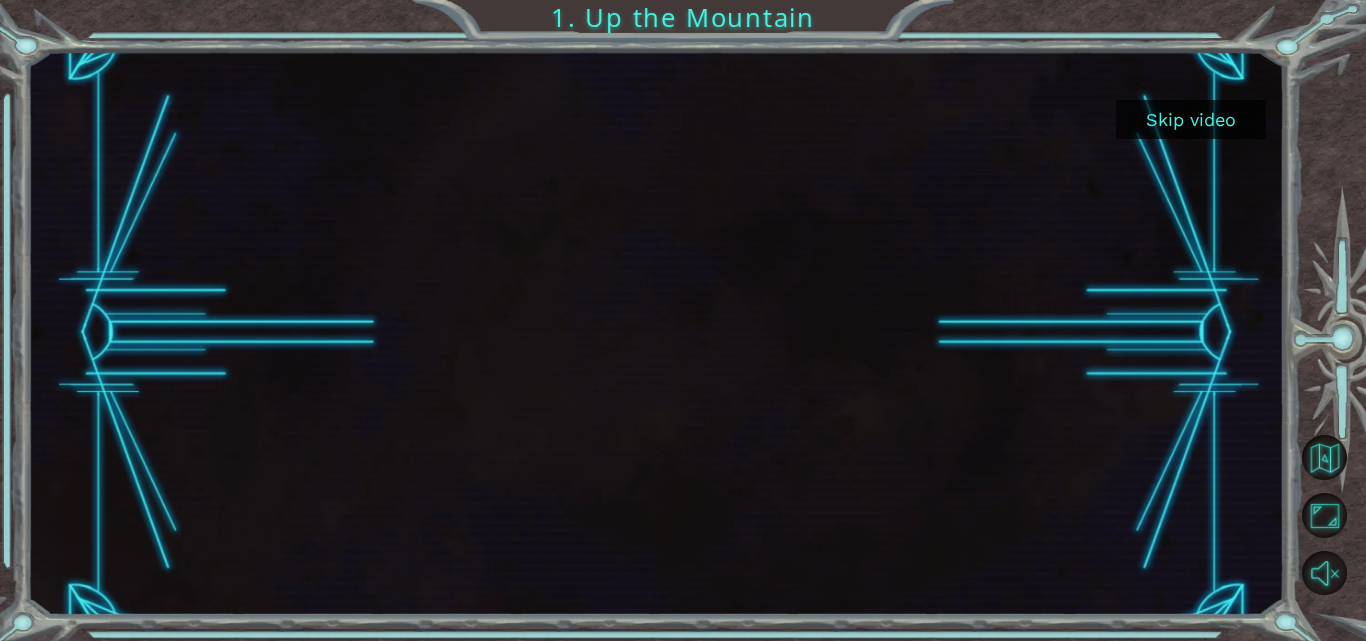 click on "Skip video" at bounding box center [1191, 119] 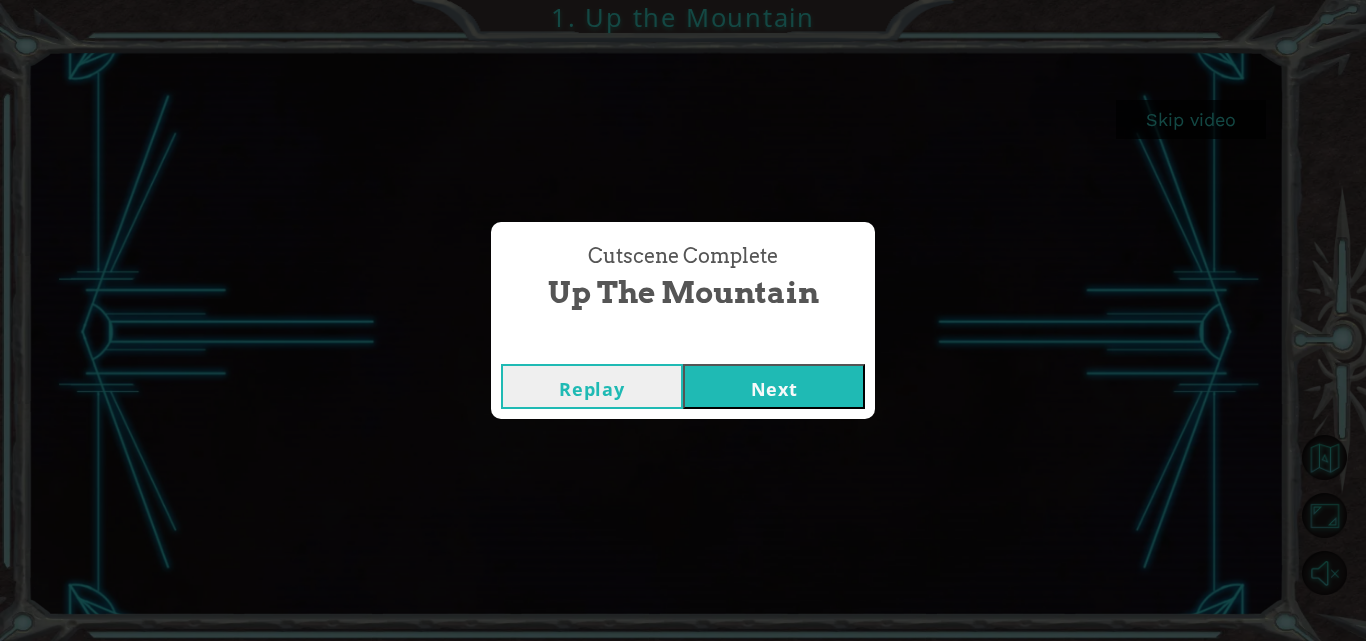 click on "Next" at bounding box center [774, 386] 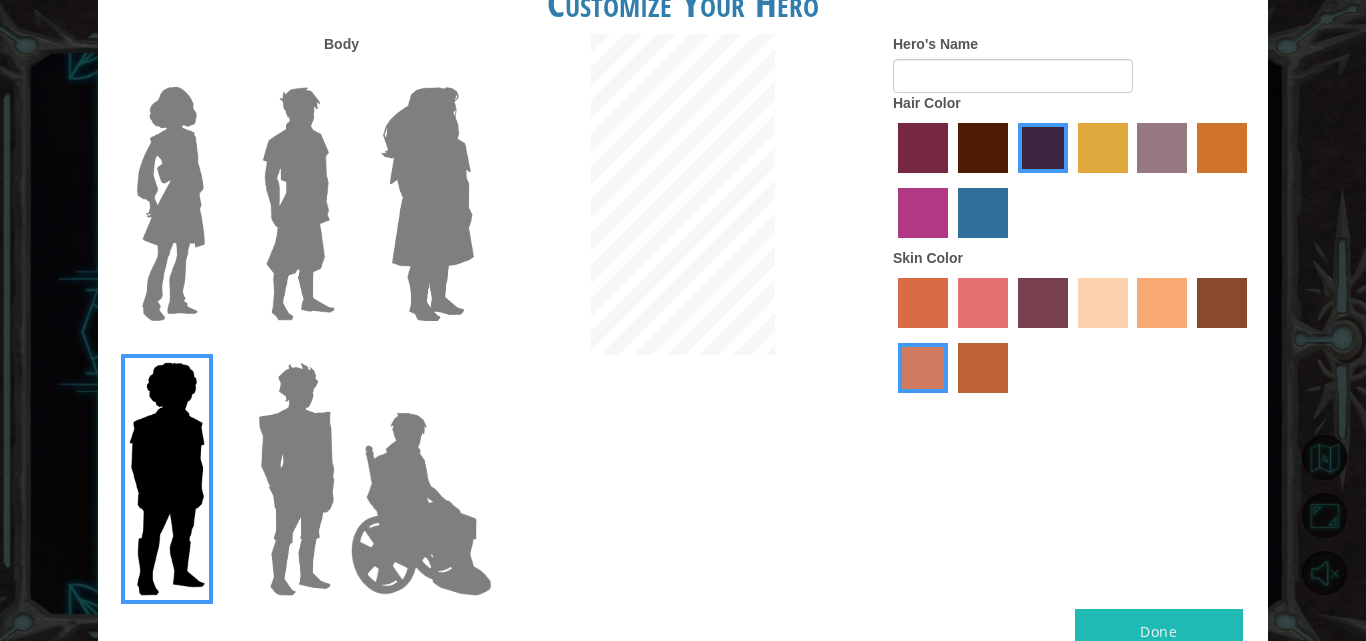 click at bounding box center [298, 204] 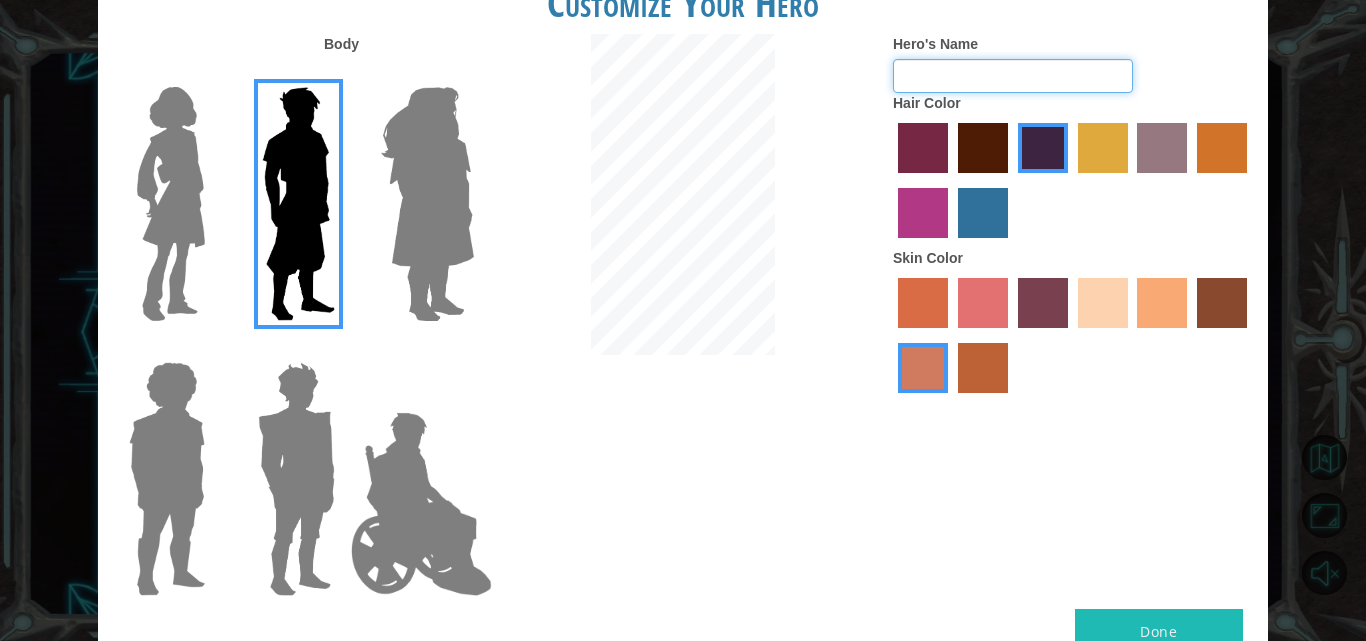 click on "Hero's Name" at bounding box center (1013, 76) 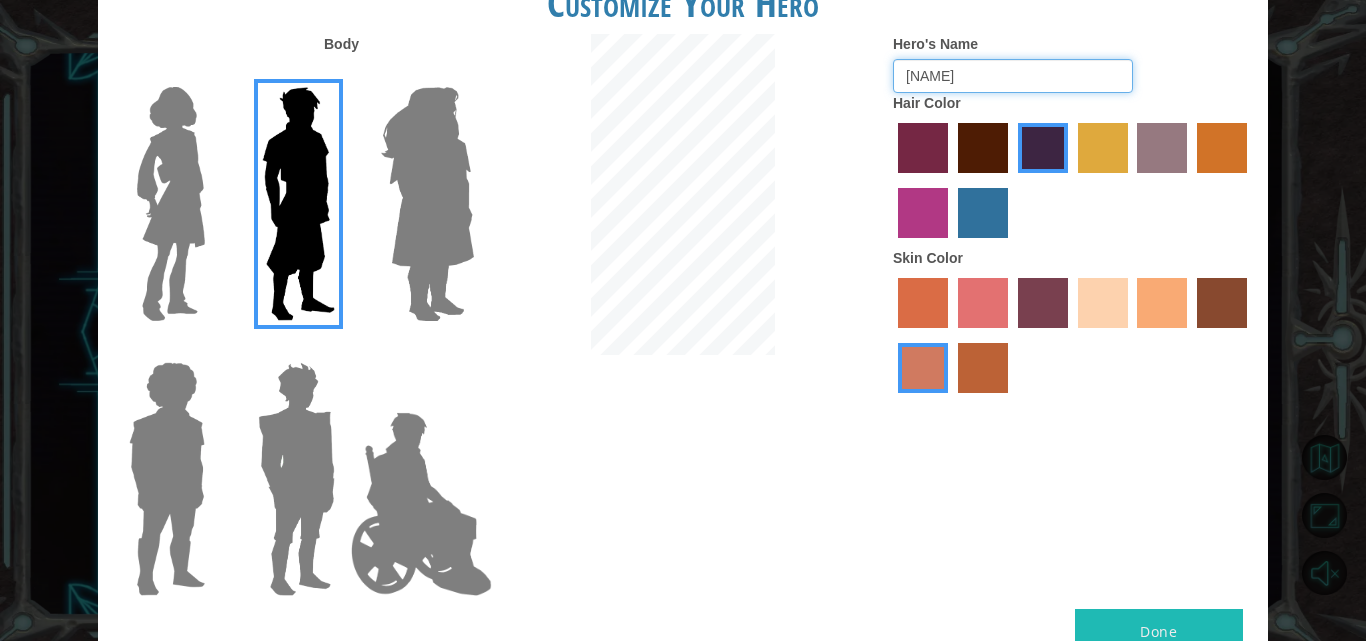 type on "[NAME]" 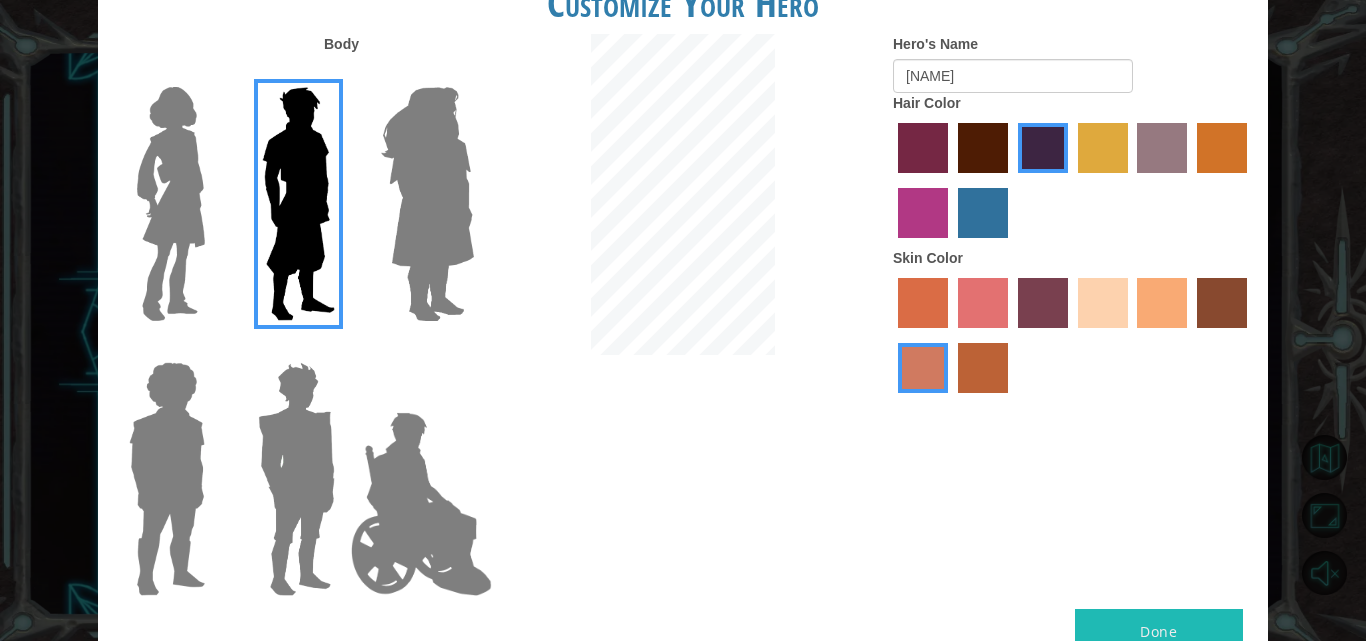 click at bounding box center (1103, 303) 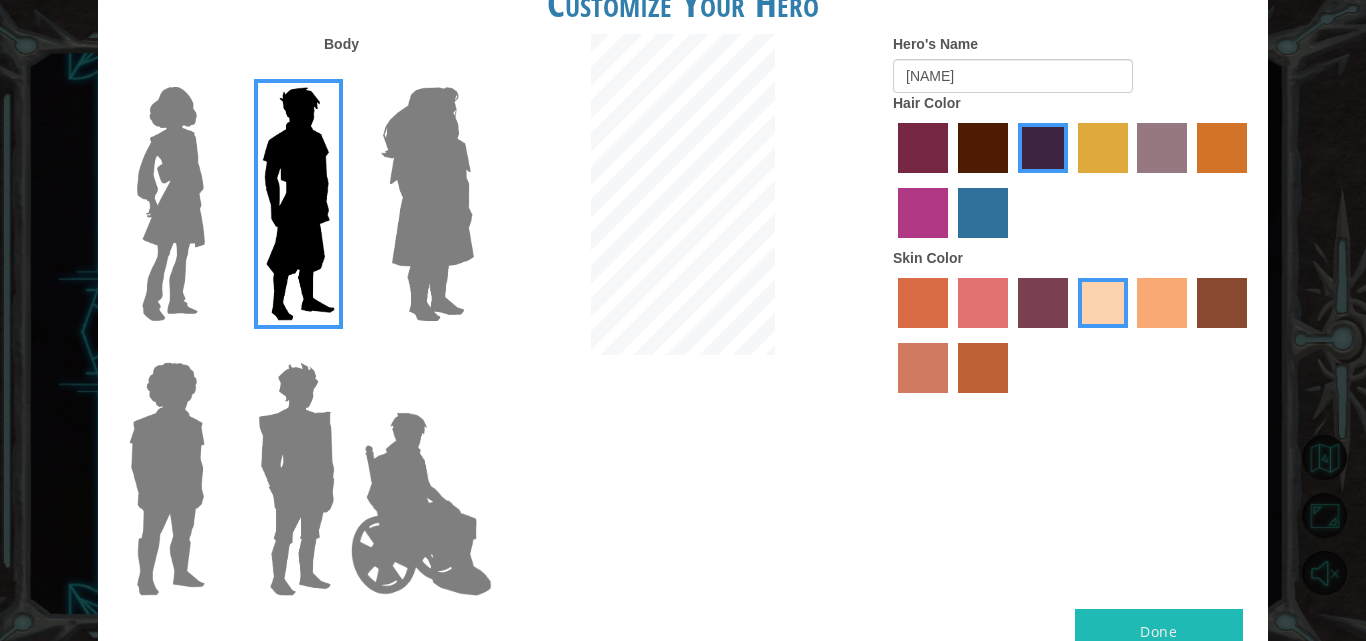 click on "Done" at bounding box center (1159, 631) 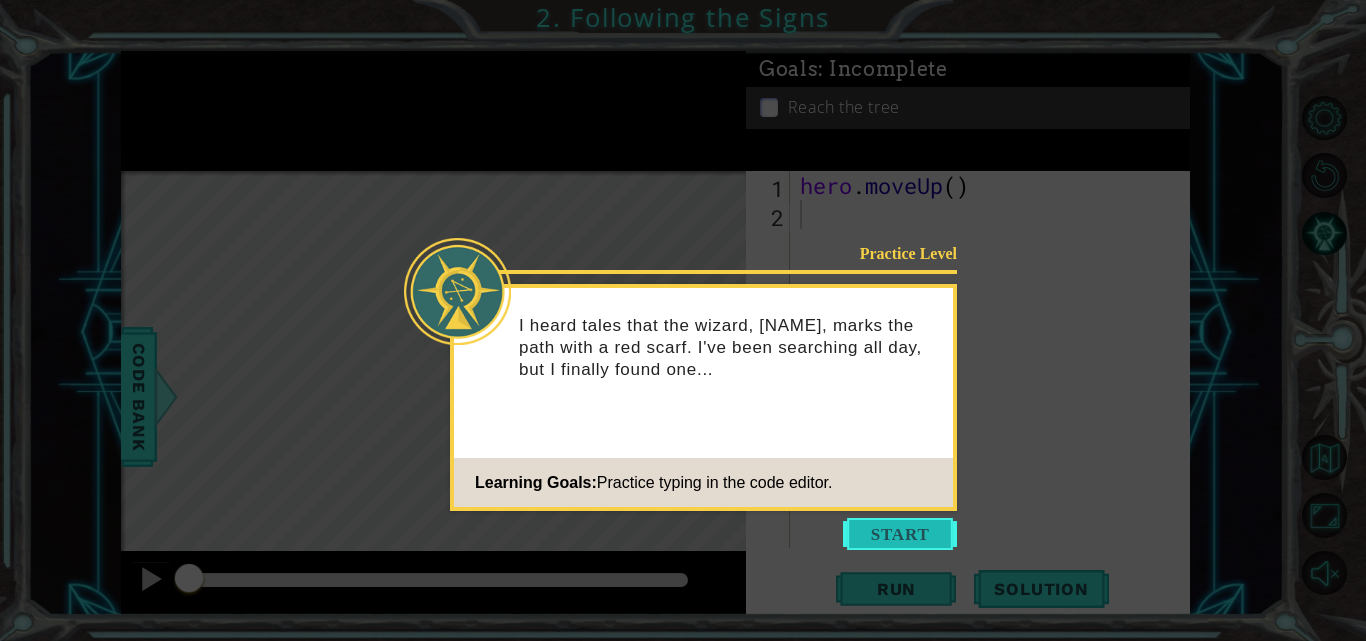 click at bounding box center [900, 534] 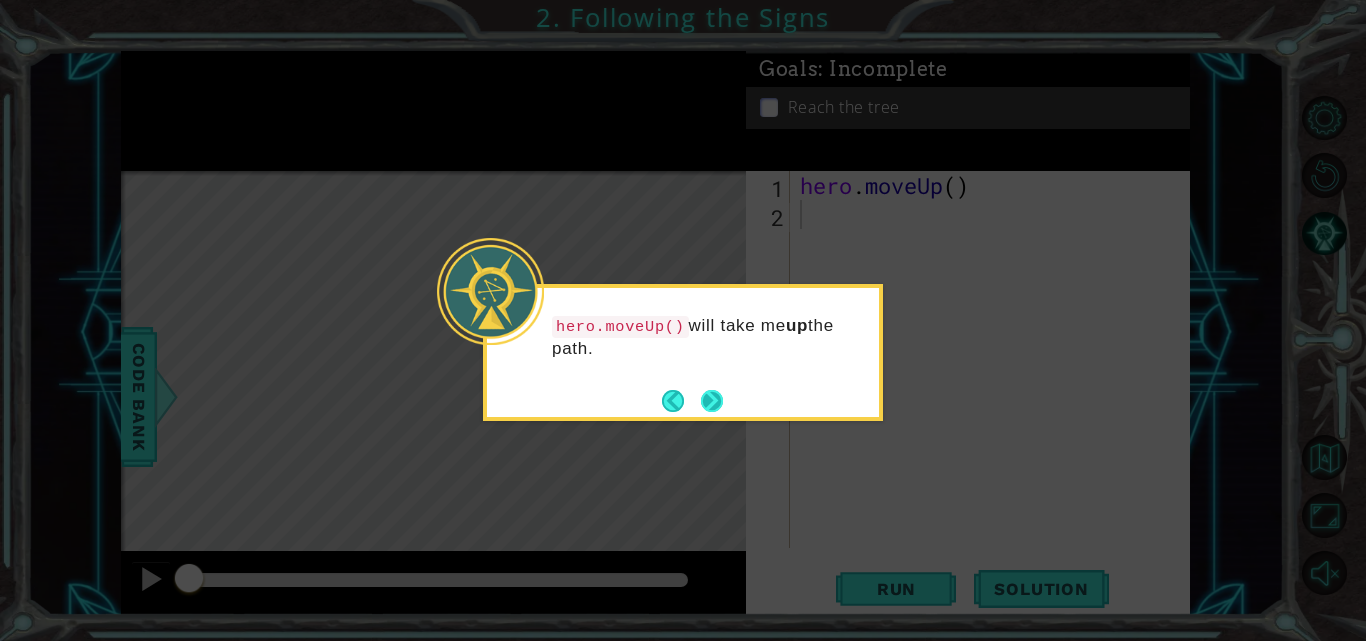 click on "hero.moveUp()  will take me  up  the path." at bounding box center (683, 352) 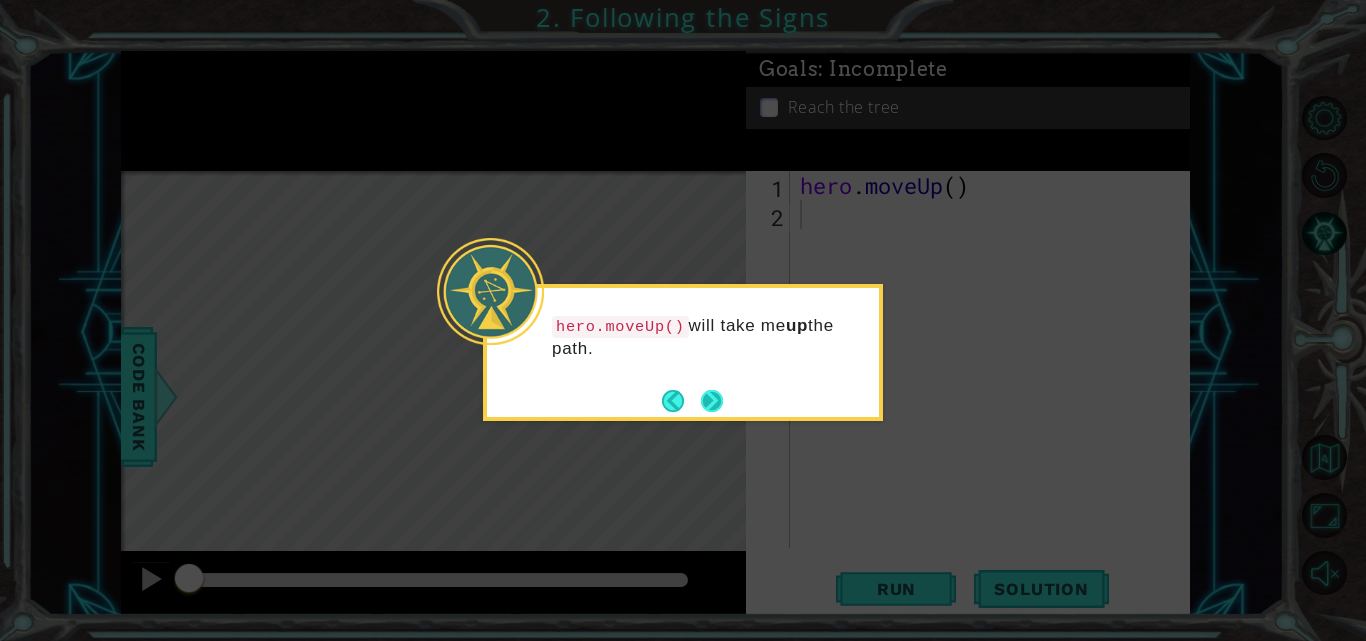 click at bounding box center (712, 401) 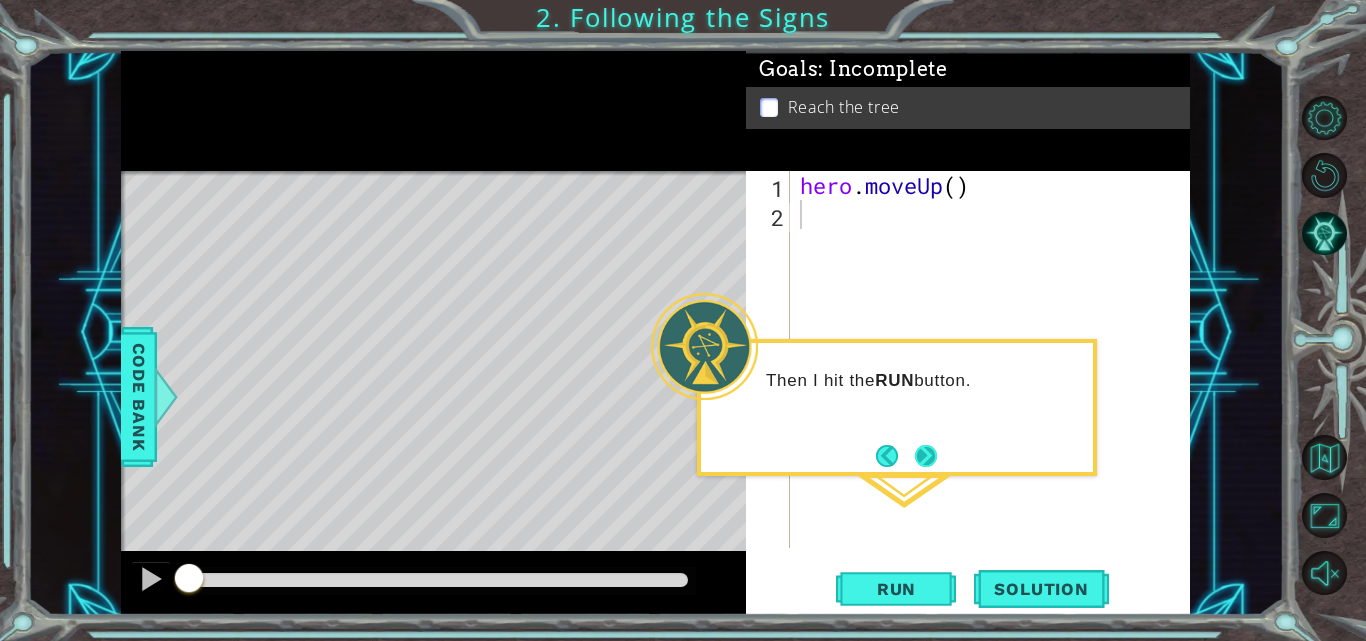 click at bounding box center (926, 456) 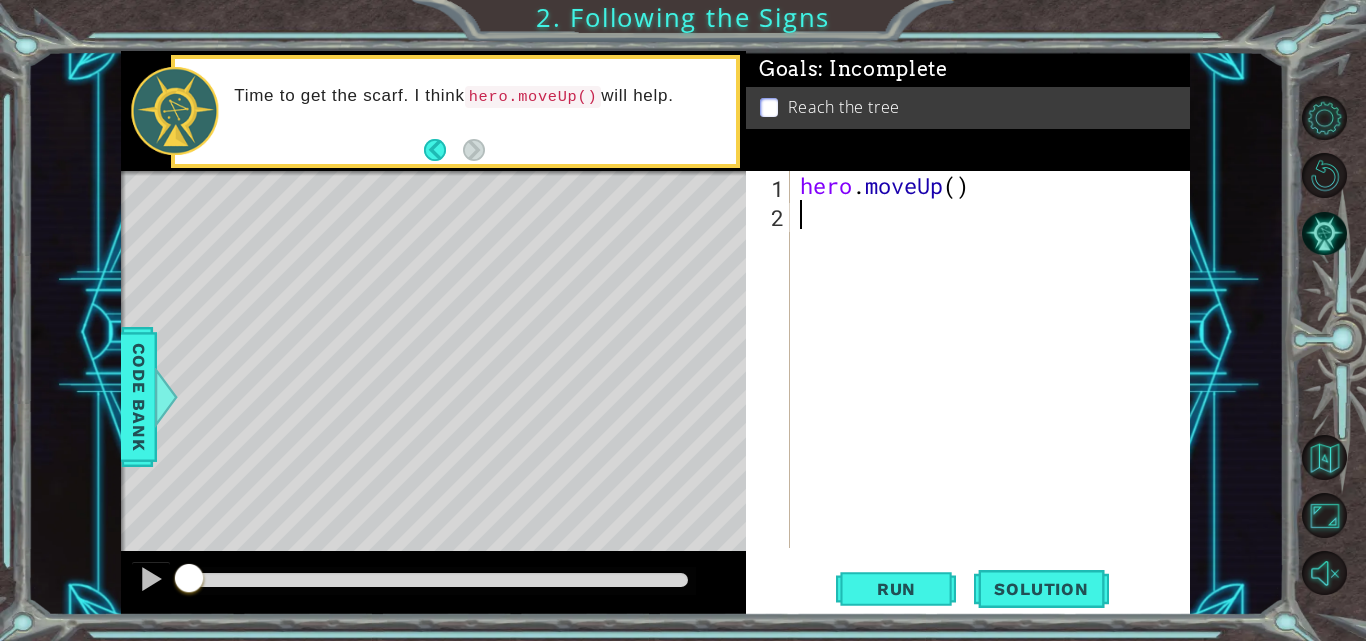 type on "hero.moveUp()" 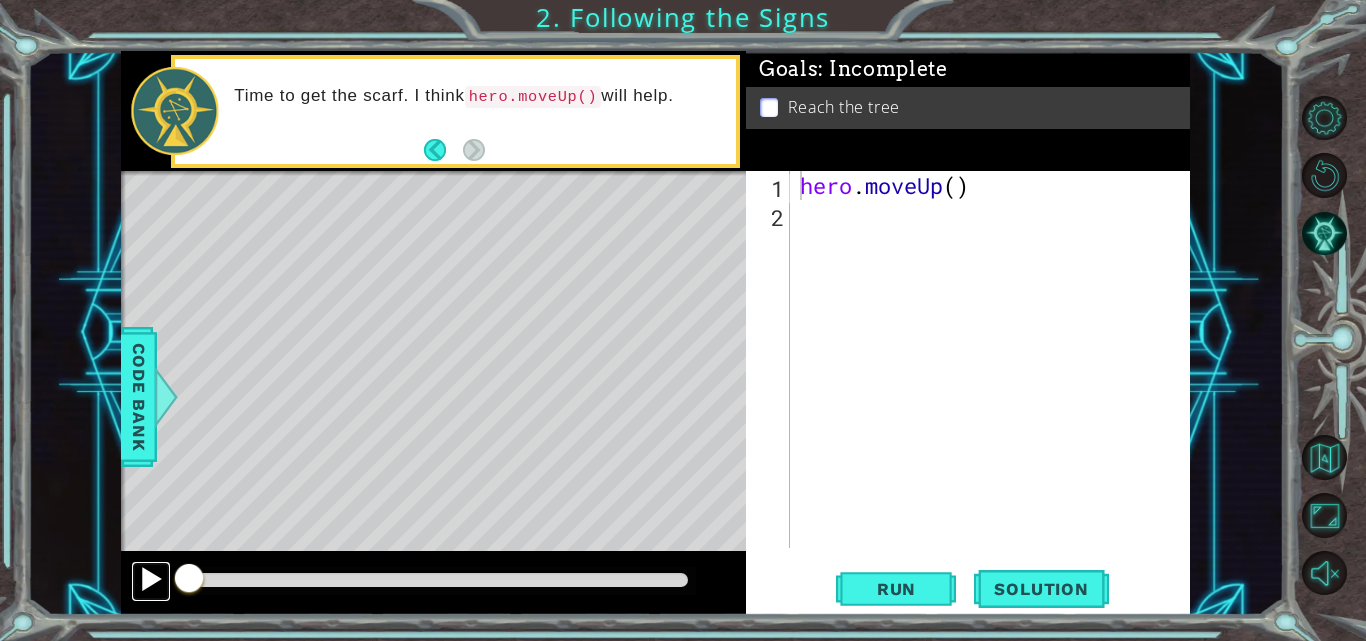 click at bounding box center [151, 579] 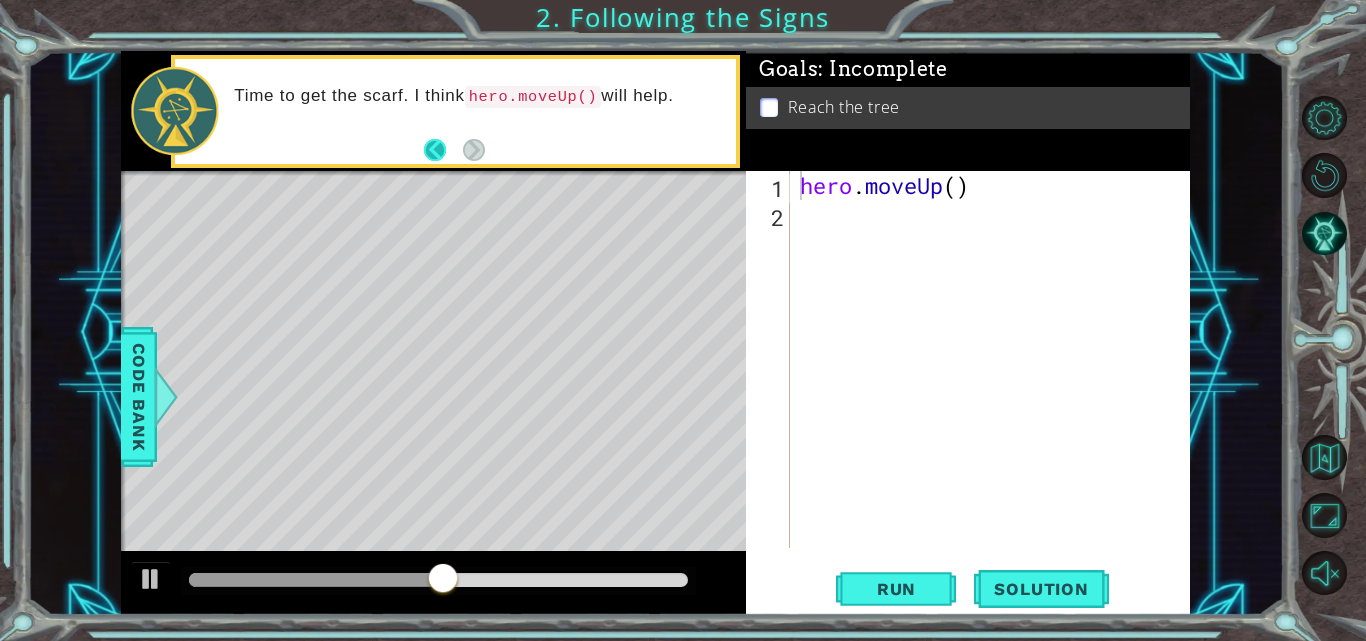 click at bounding box center [443, 150] 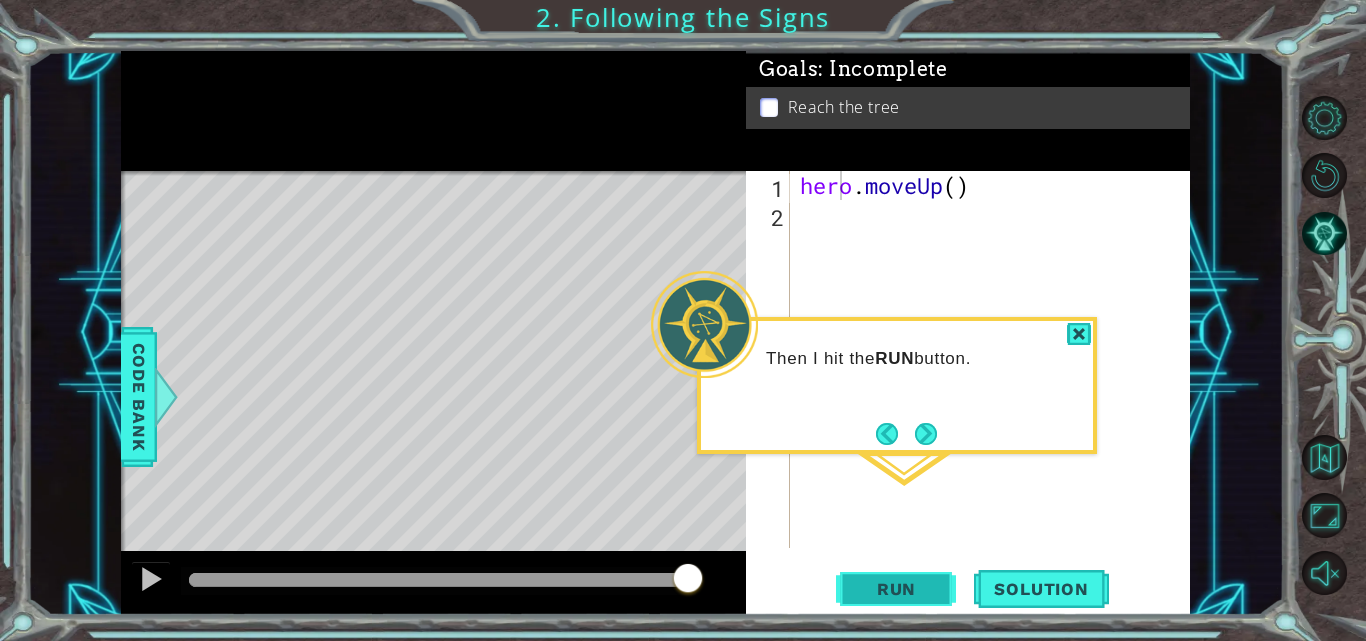 click on "Run" at bounding box center [896, 589] 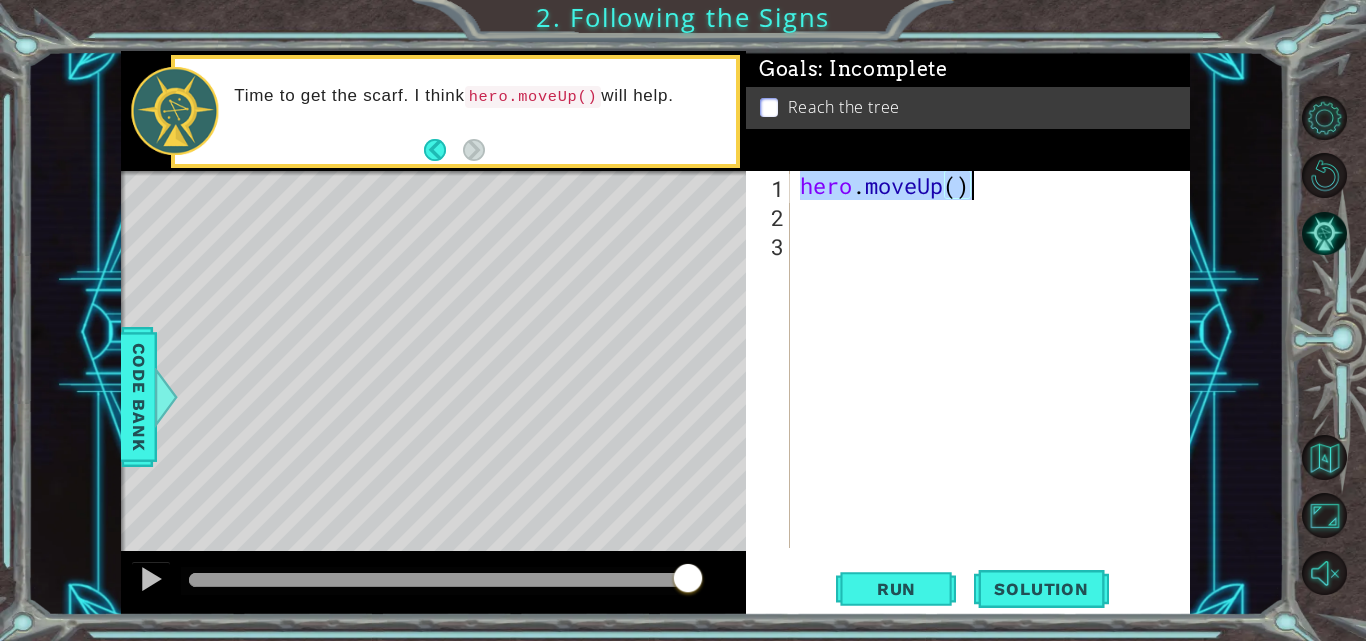 drag, startPoint x: 805, startPoint y: 188, endPoint x: 1017, endPoint y: 194, distance: 212.08488 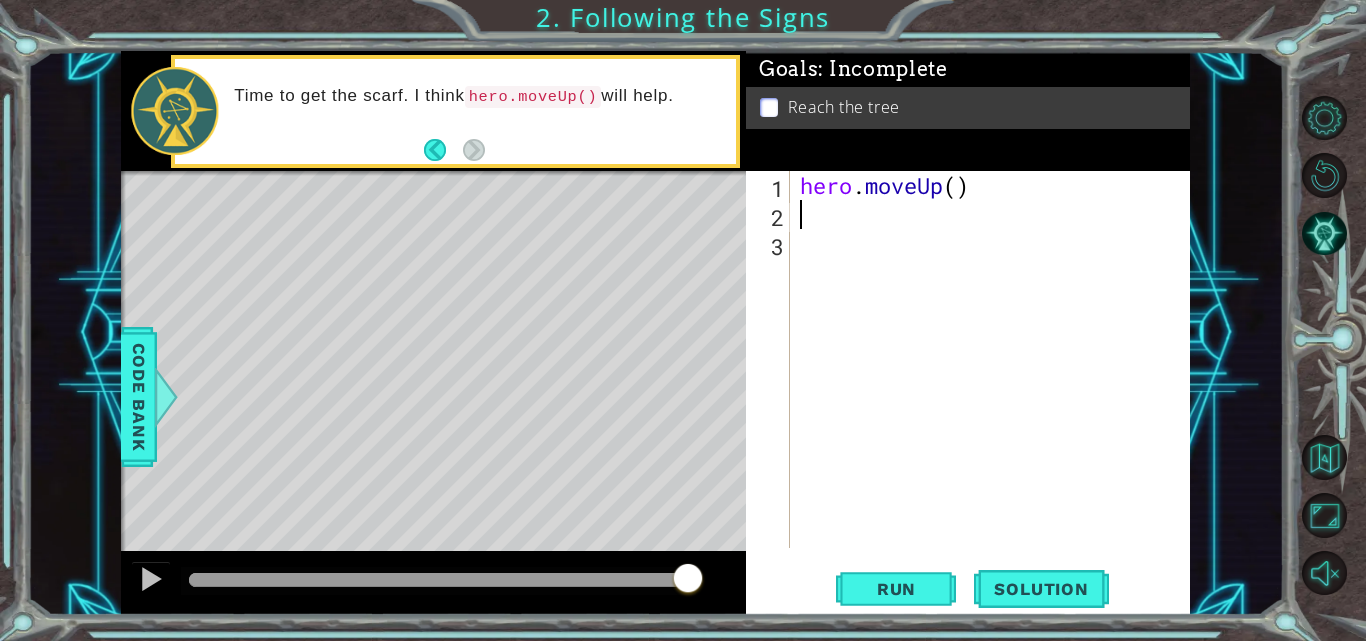 paste on "hero.moveUp()" 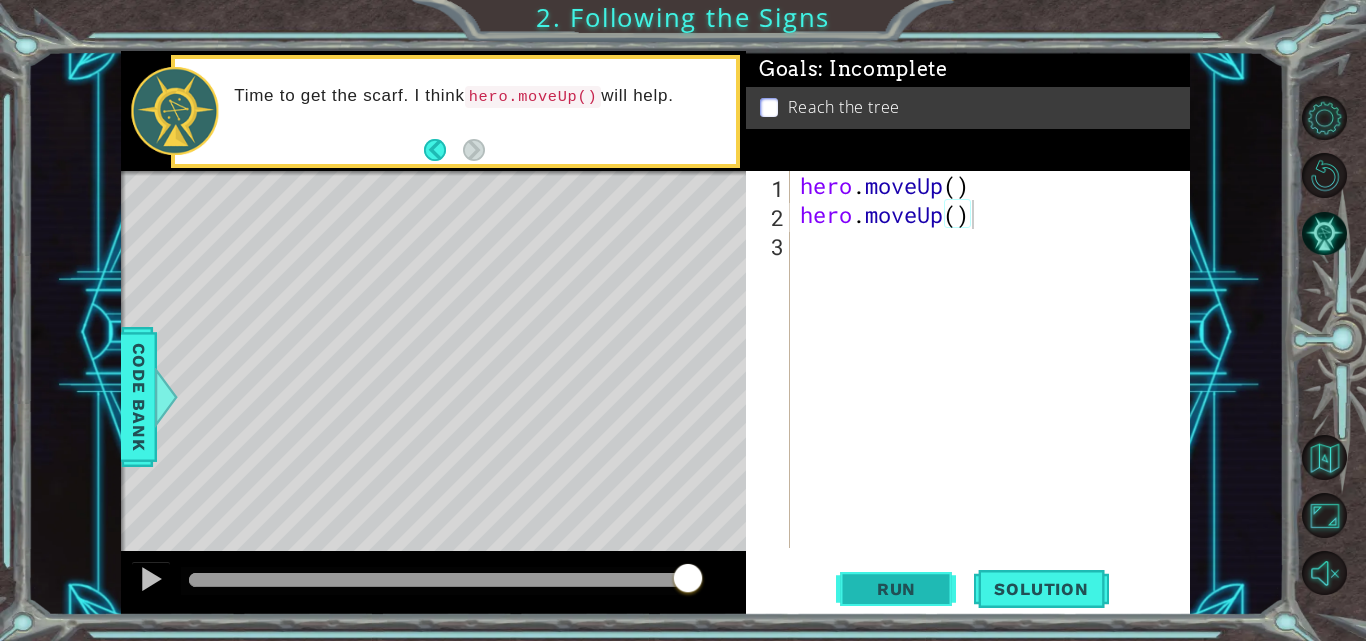 click on "Run" at bounding box center [896, 589] 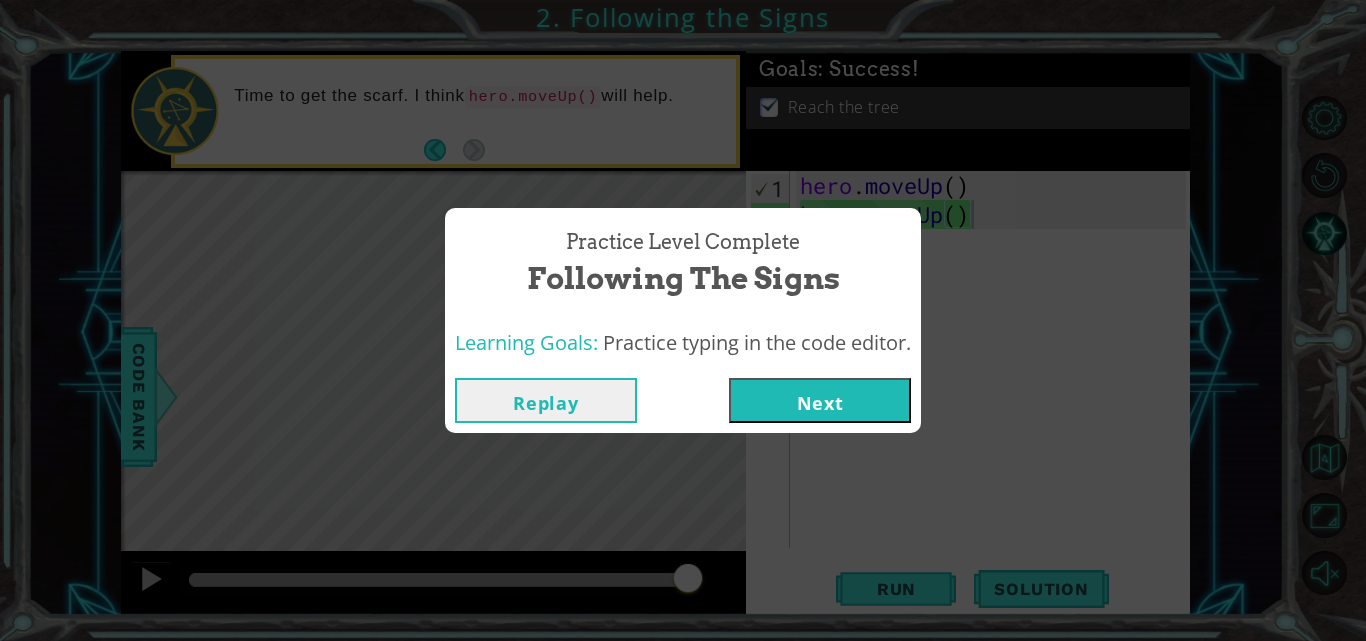 click on "Next" at bounding box center (820, 400) 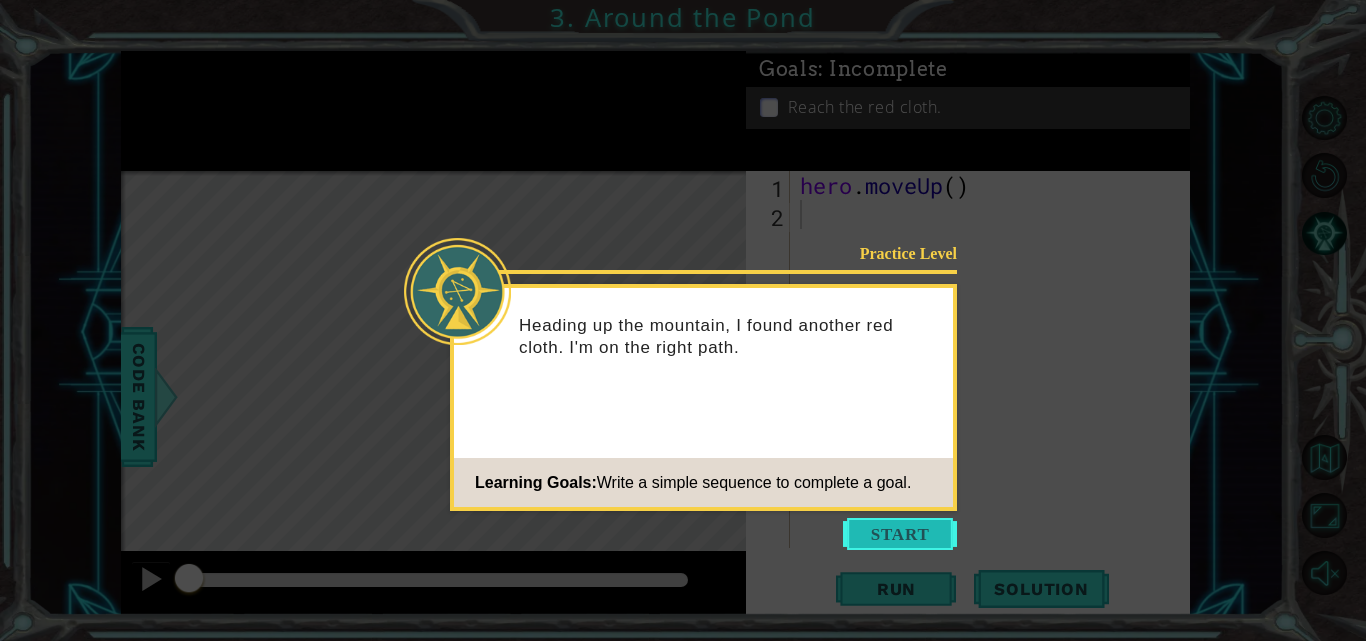 click at bounding box center (900, 534) 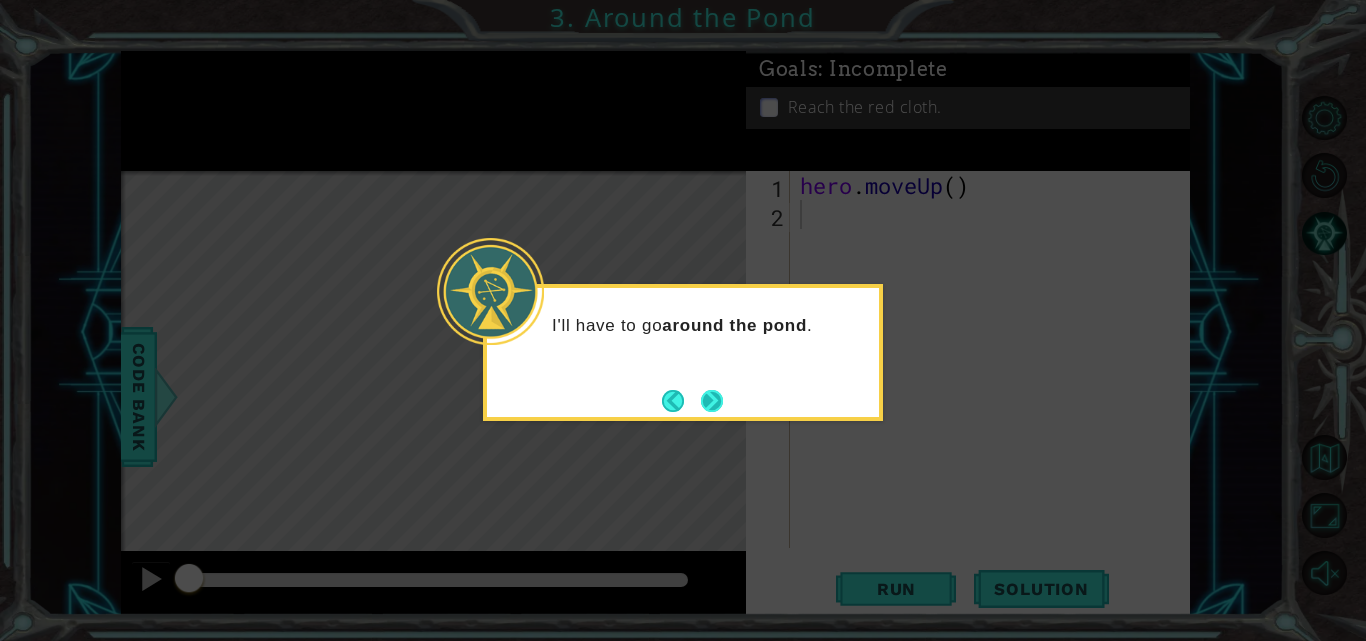 click at bounding box center [712, 401] 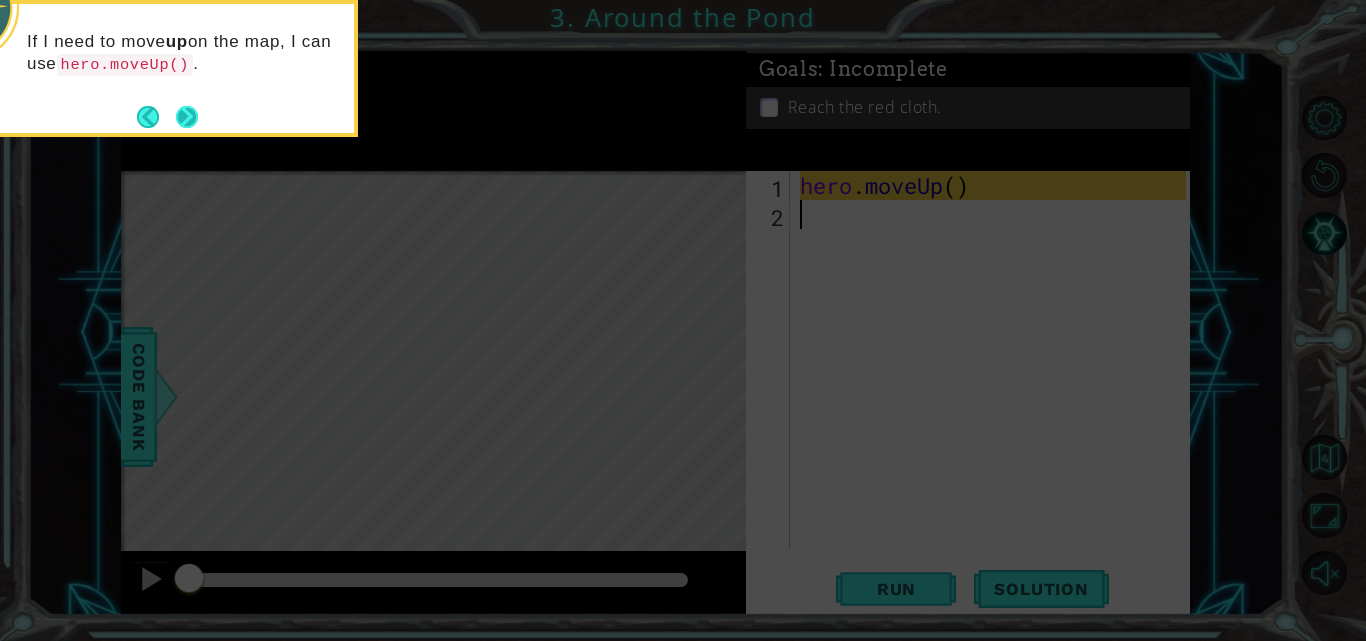 click at bounding box center (187, 117) 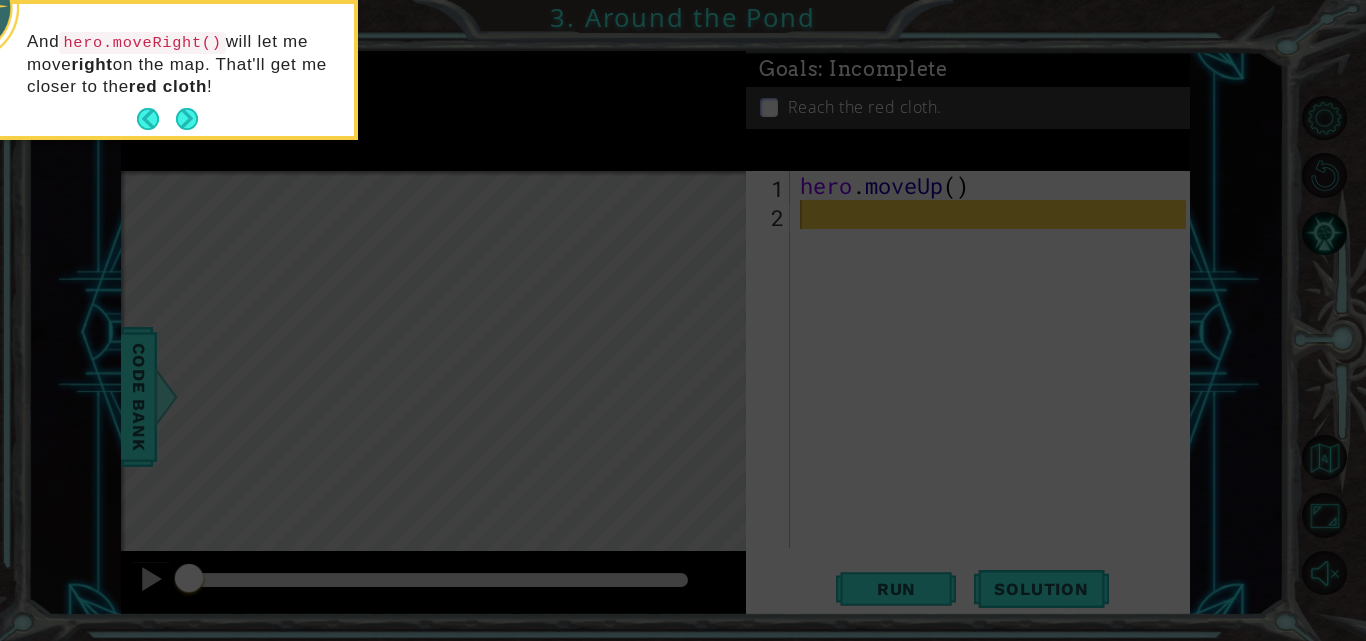 click at bounding box center (187, 119) 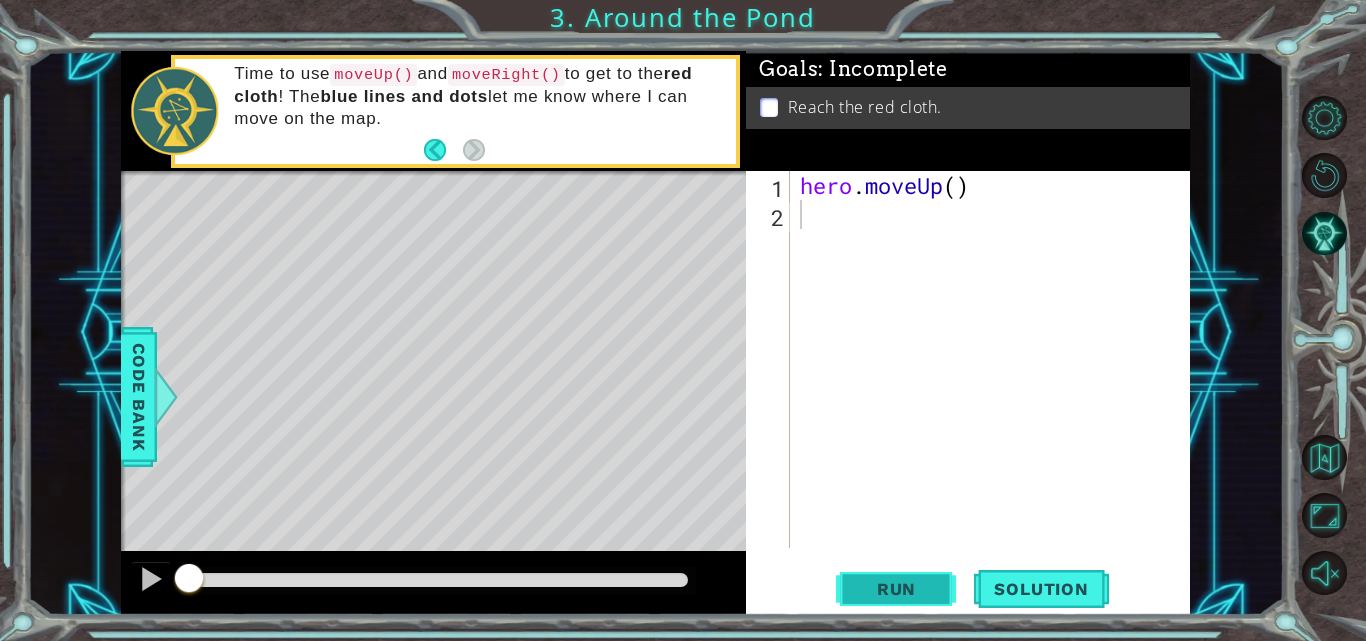 click on "Run" at bounding box center [896, 589] 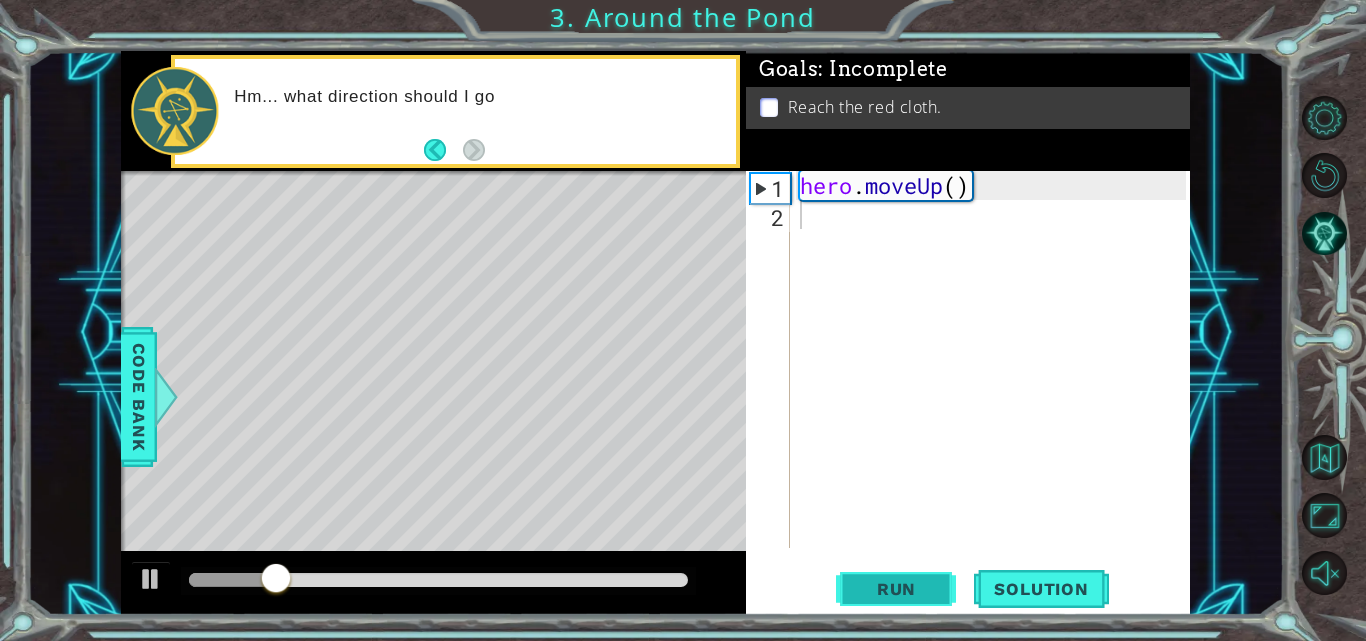 click on "Run" at bounding box center [896, 589] 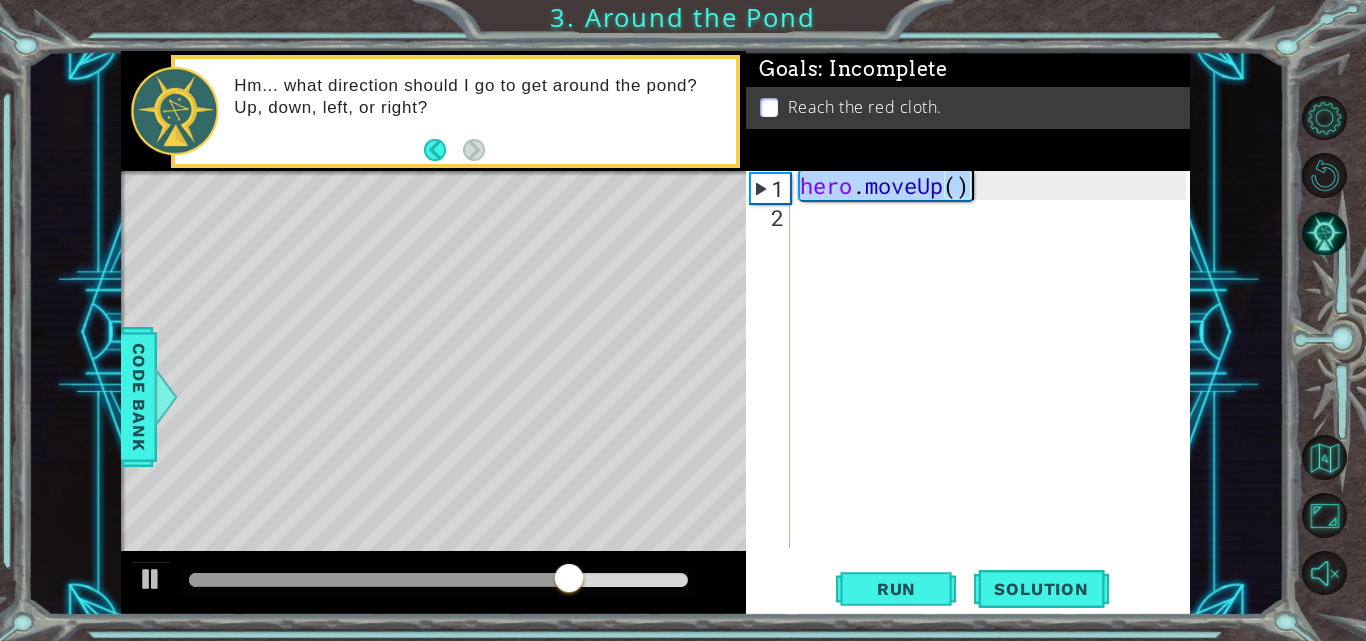 drag, startPoint x: 800, startPoint y: 187, endPoint x: 978, endPoint y: 181, distance: 178.10109 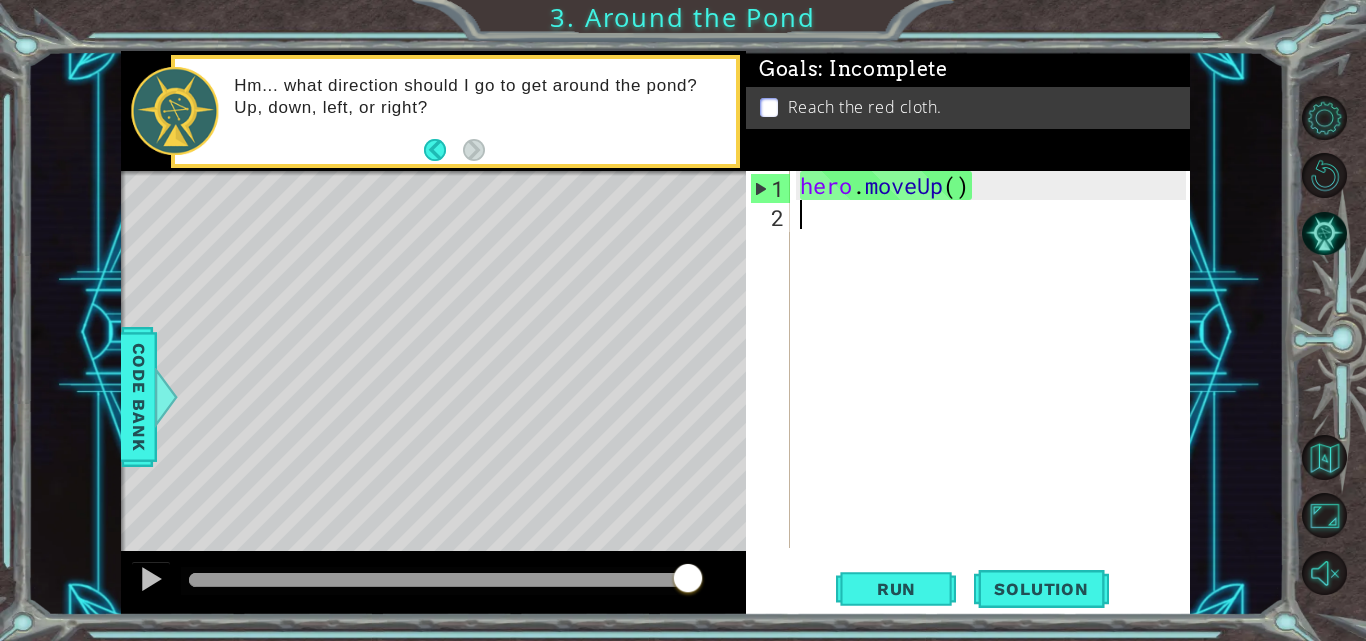 paste on "hero.moveUp()" 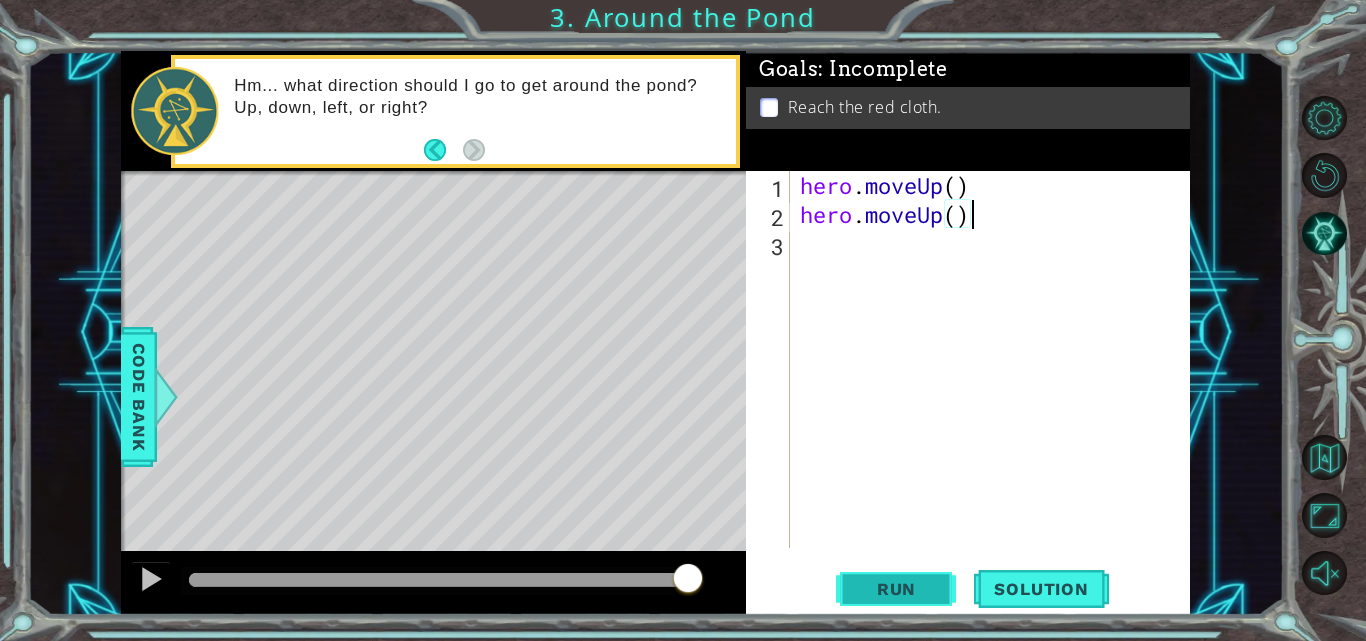 click on "Run" at bounding box center [896, 589] 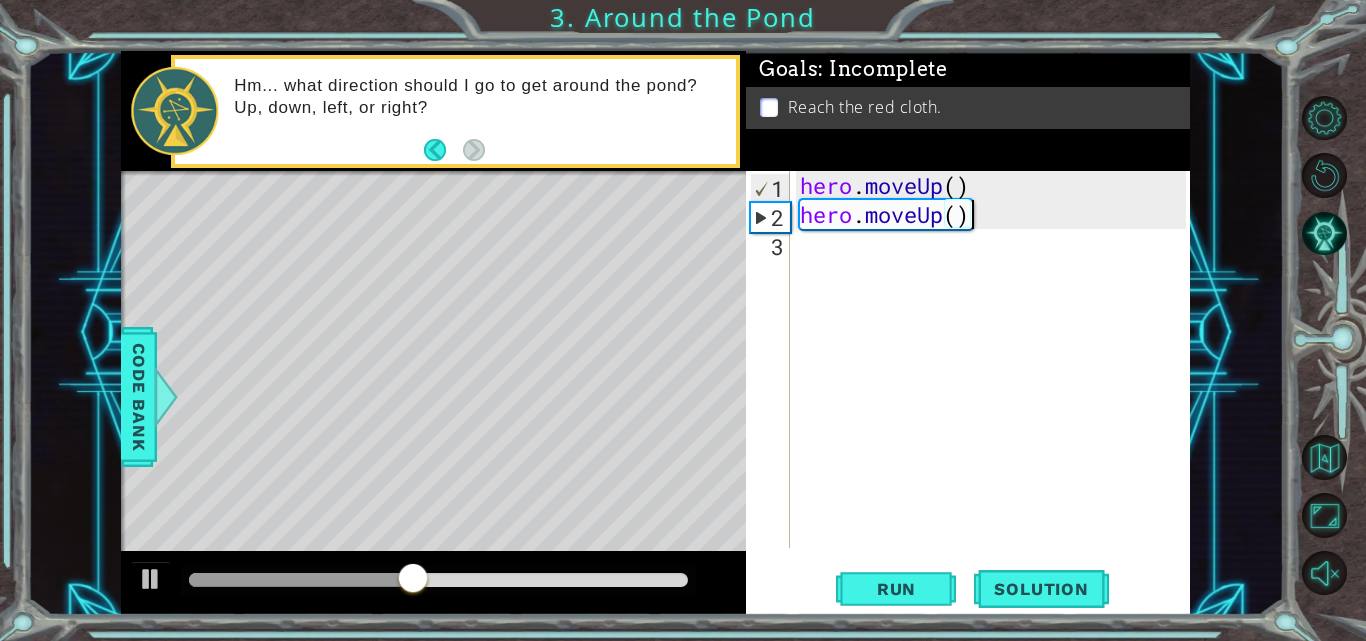 click on "hero . moveUp ( ) hero . moveUp ( )" at bounding box center [996, 388] 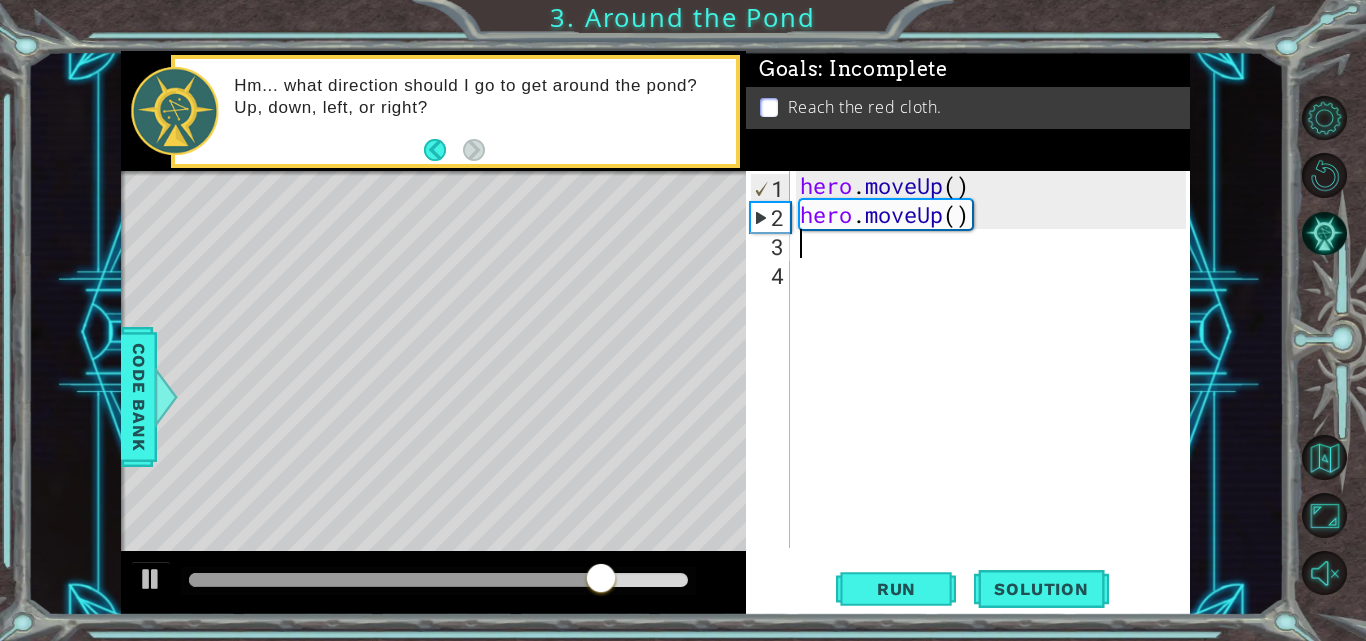 paste on "hero.moveUp()" 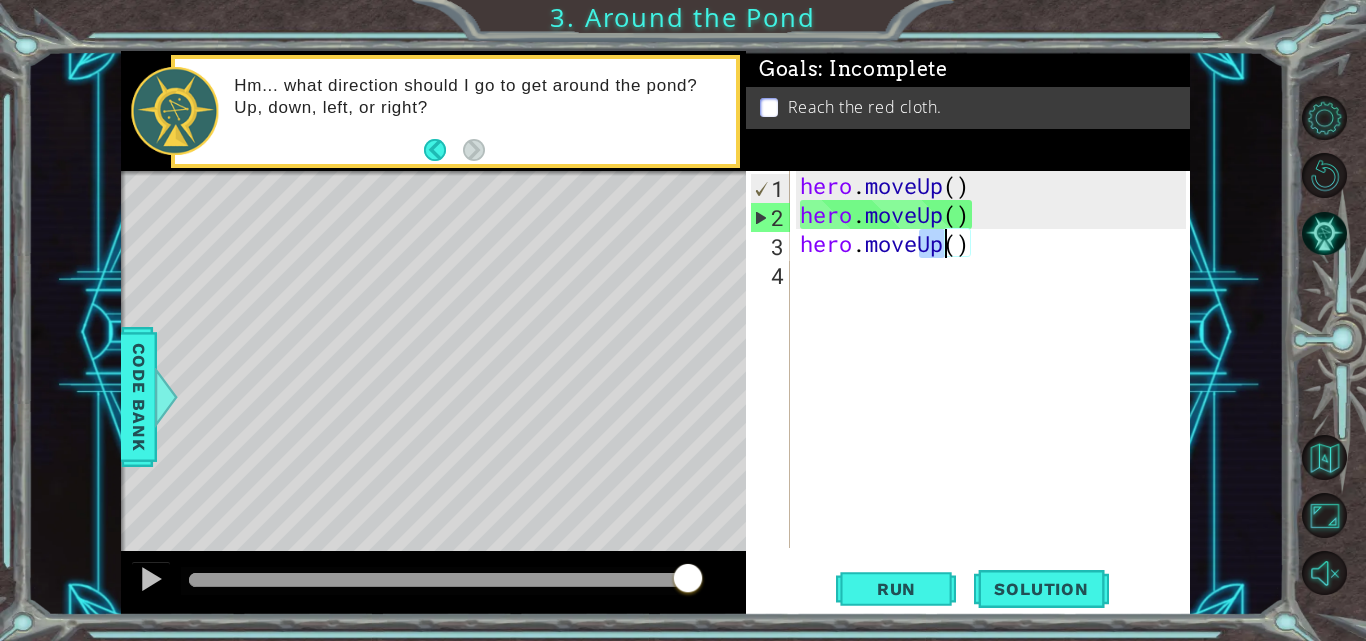 drag, startPoint x: 925, startPoint y: 248, endPoint x: 940, endPoint y: 250, distance: 15.132746 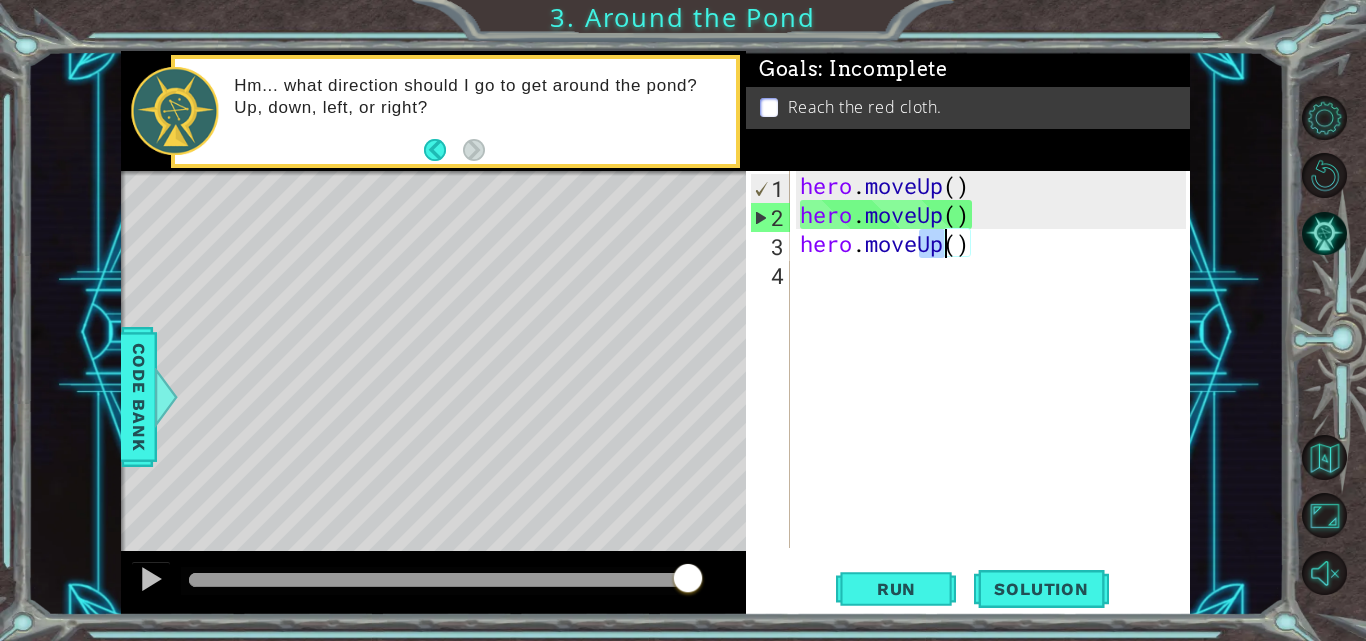 click on "hero . moveUp ( ) hero . moveUp ( ) hero . moveUp ( )" at bounding box center (996, 388) 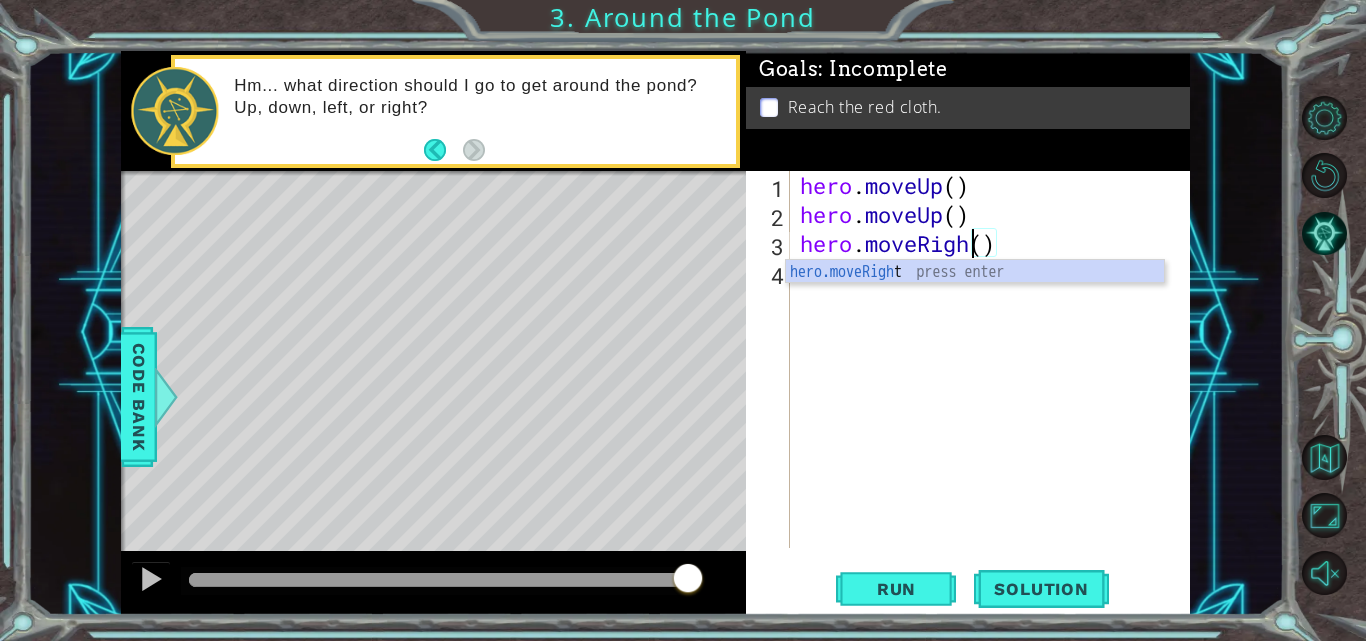 scroll, scrollTop: 0, scrollLeft: 9, axis: horizontal 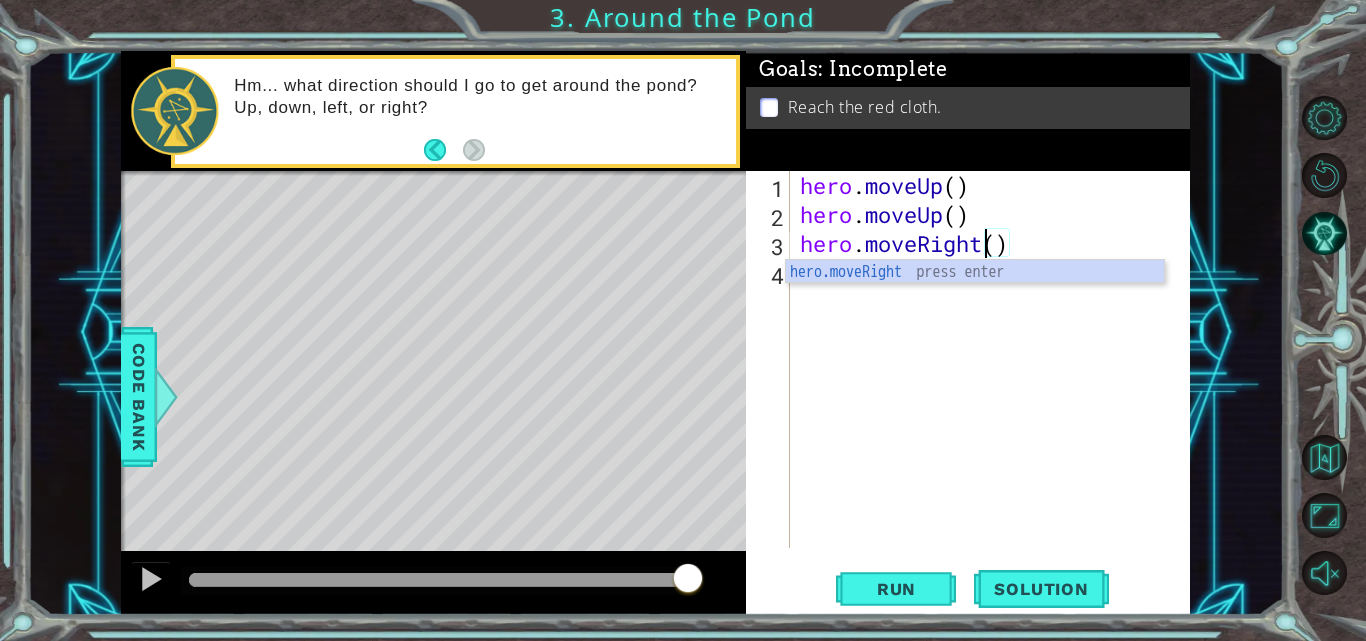 type on "hero.moveRight" 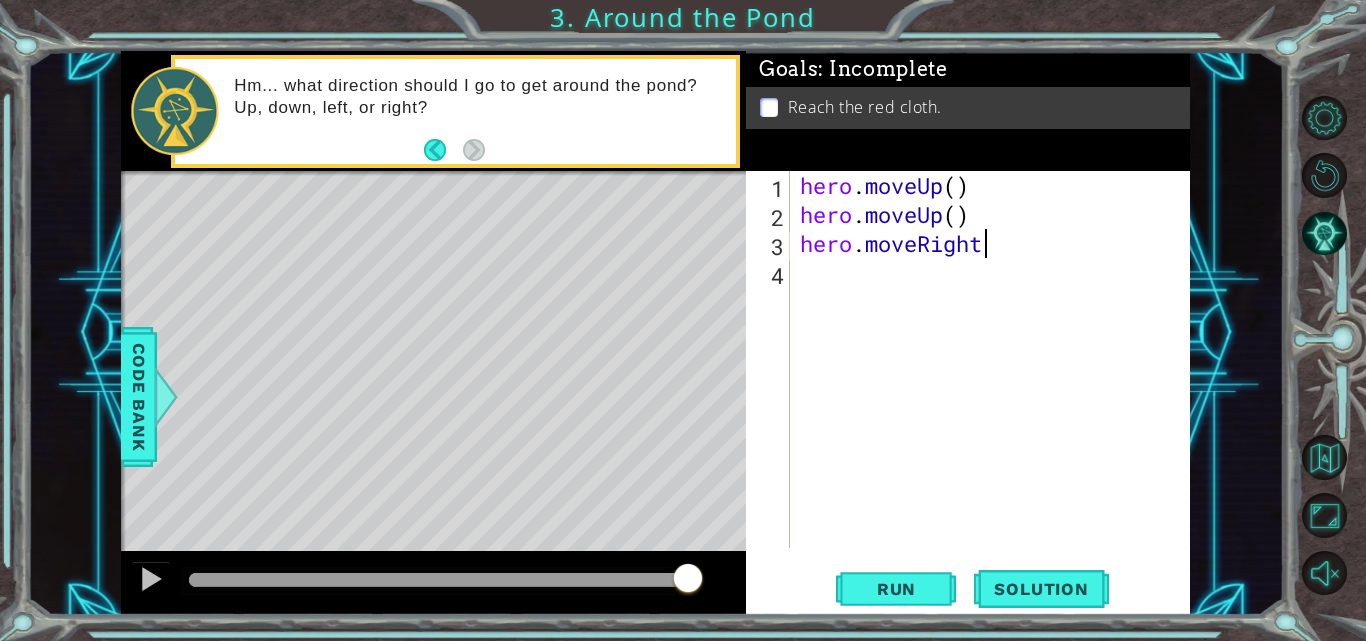 scroll, scrollTop: 0, scrollLeft: 0, axis: both 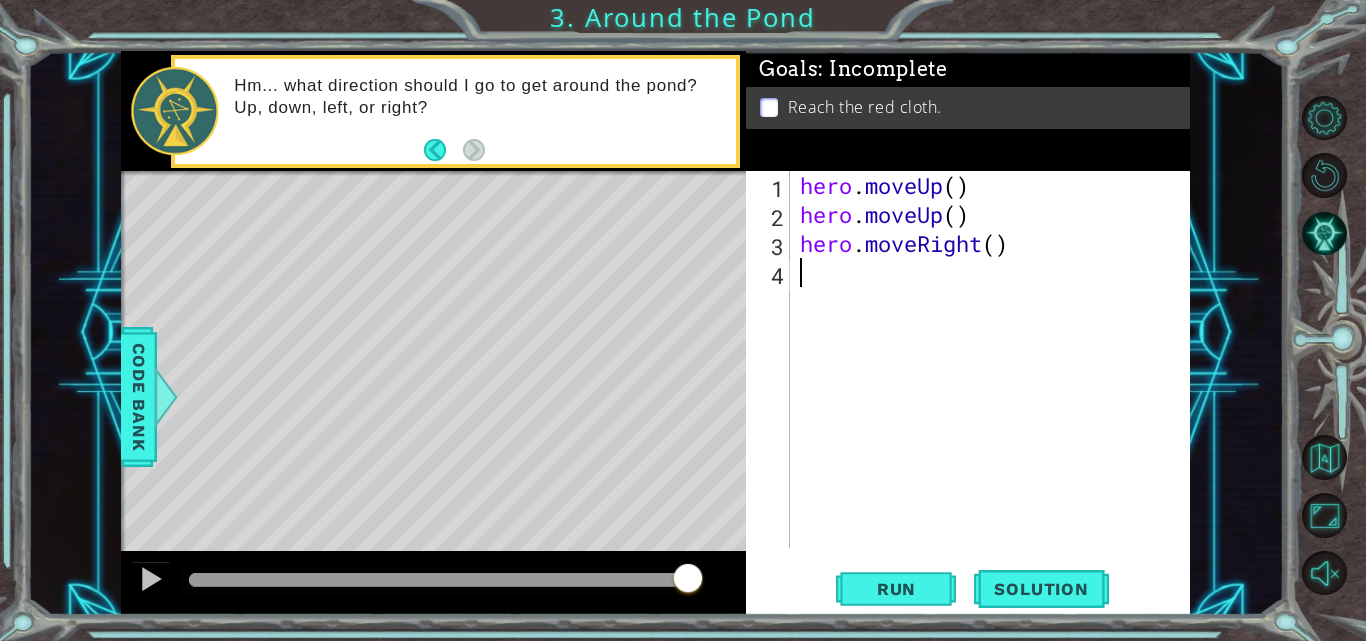 click on "hero . moveUp ( ) hero . moveUp ( ) hero . moveRight ( )" at bounding box center (996, 388) 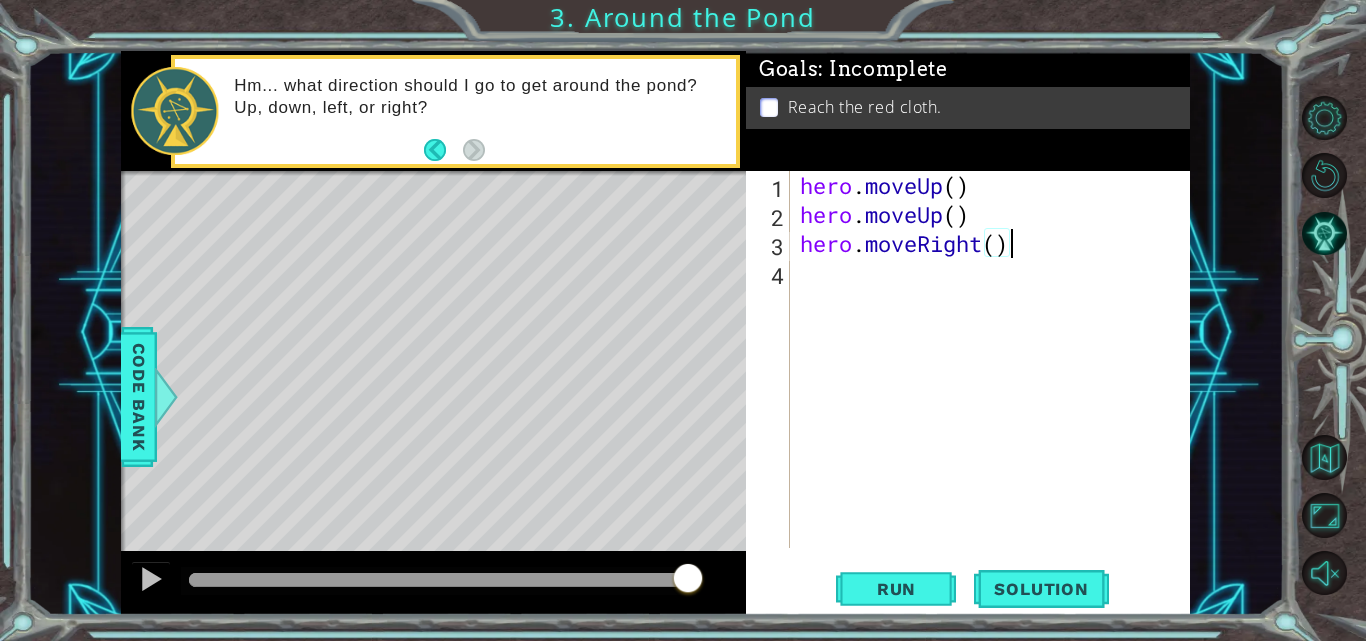 click on "hero . moveUp ( ) hero . moveUp ( ) hero . moveRight ( )" at bounding box center (996, 388) 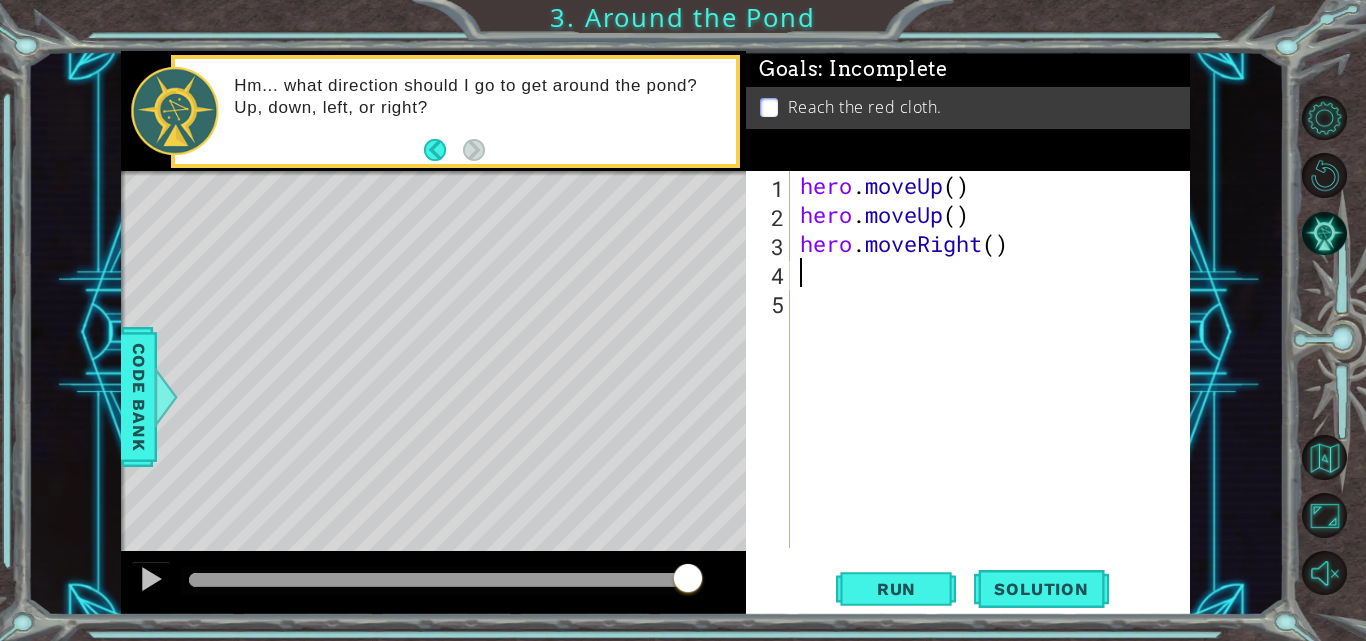 paste on "hero.moveUp()" 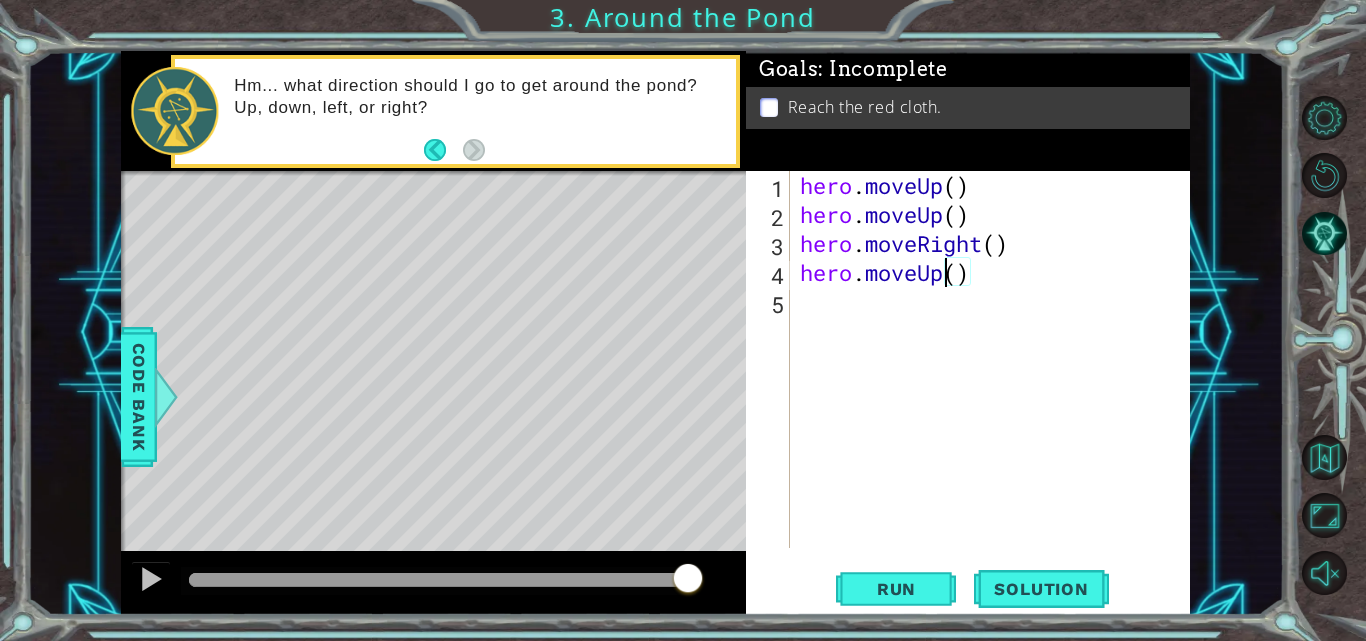 click on "hero . moveUp ( ) hero . moveUp ( ) hero . moveRight ( ) hero . moveUp ( )" at bounding box center [996, 388] 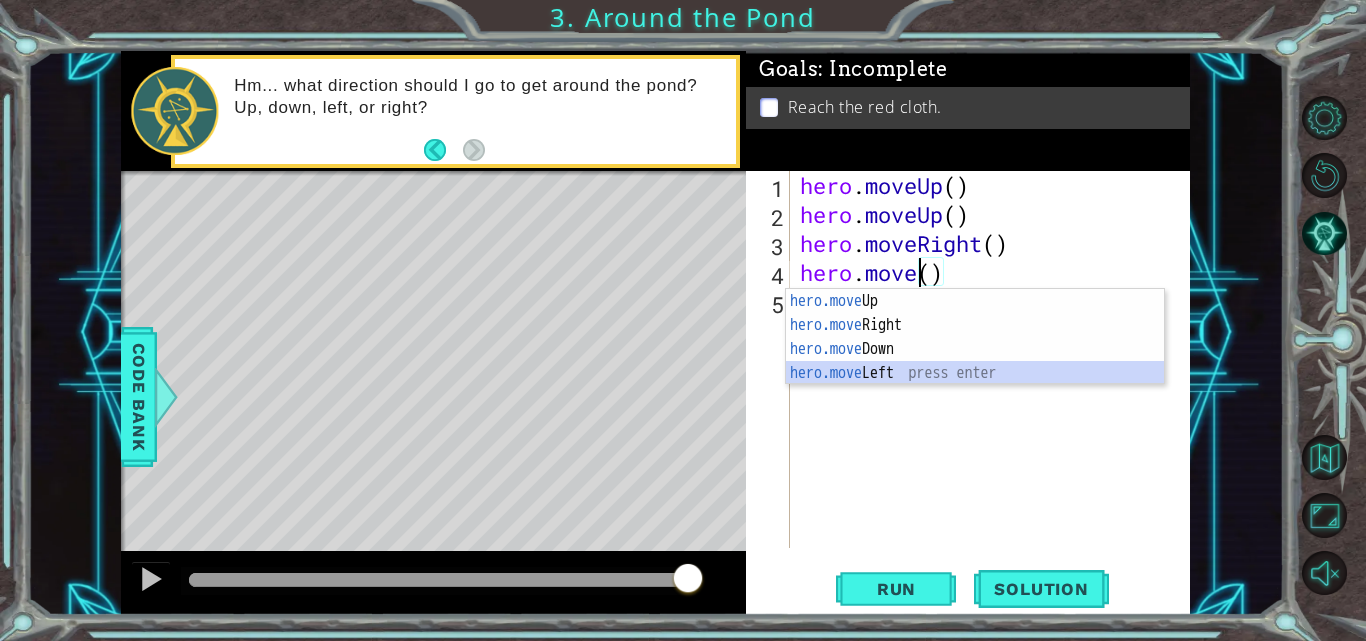 click on "hero.move Up press enter hero.move Right press enter hero.move Down press enter hero.move Left press enter" at bounding box center (975, 361) 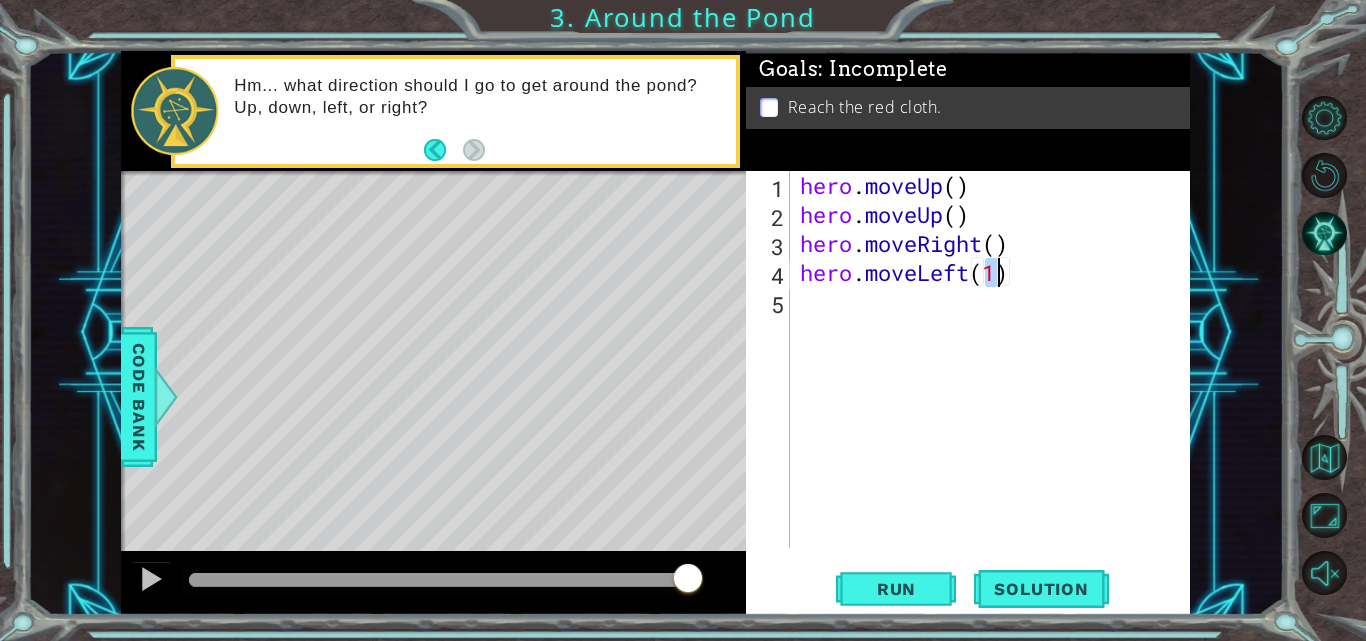 click on "hero . moveUp ( ) hero . moveUp ( ) hero . moveRight ( ) hero . moveLeft ( 1 )" at bounding box center [996, 388] 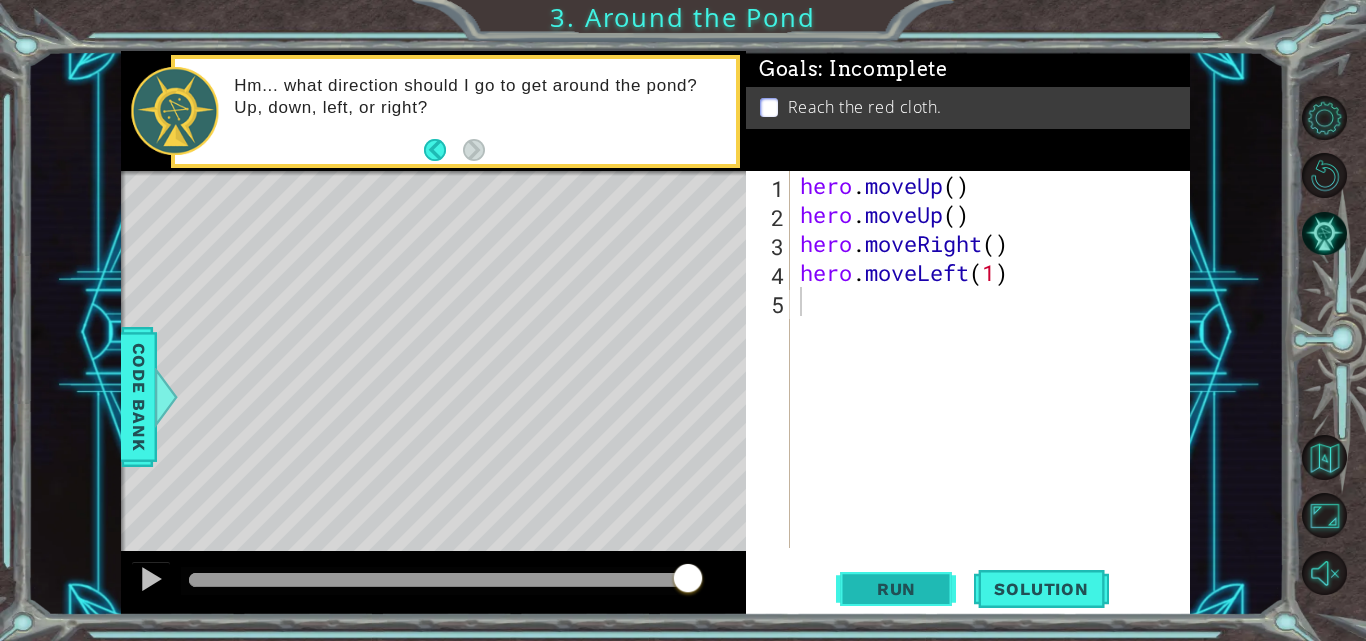 click on "Run" at bounding box center [896, 589] 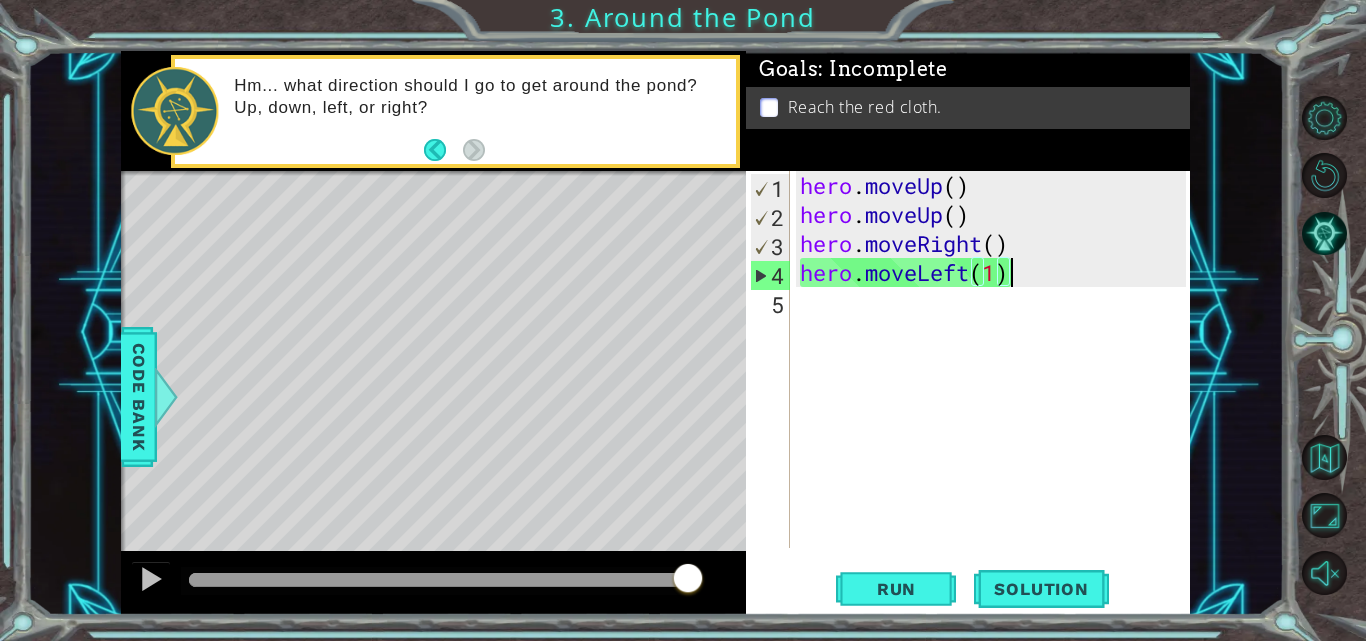 click on "hero . moveUp ( ) hero . moveUp ( ) hero . moveRight ( ) hero . moveLeft ( 1 )" at bounding box center [996, 388] 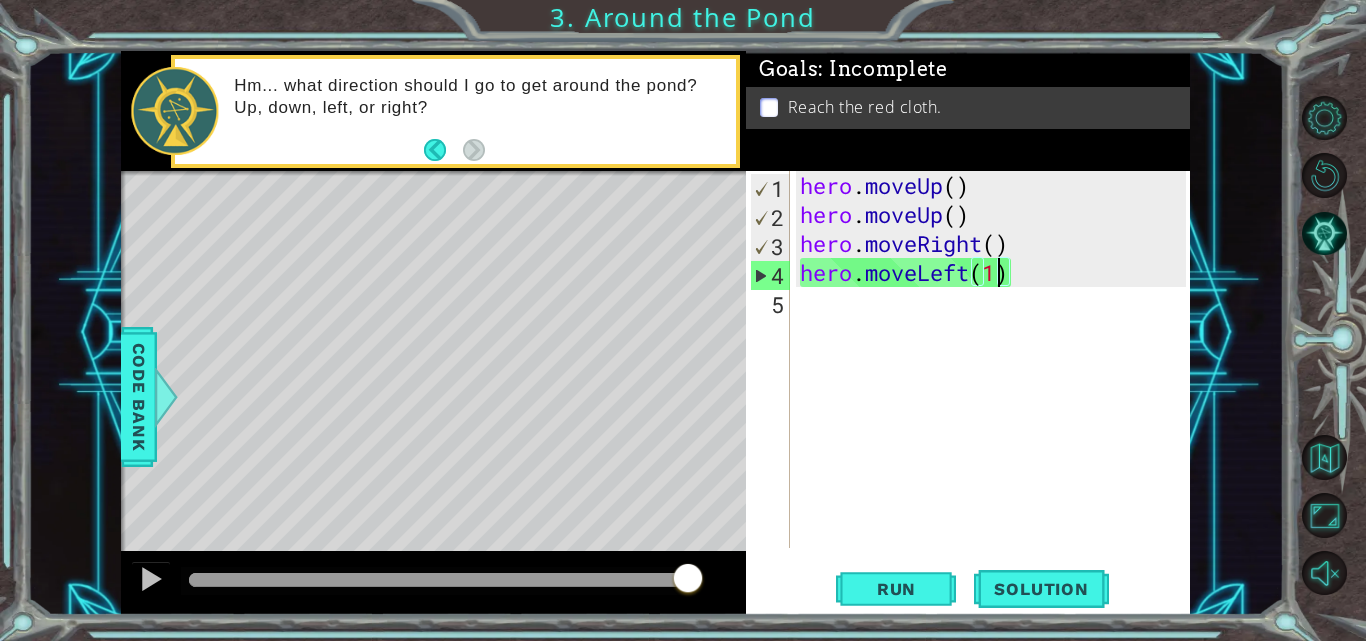 click on "hero . moveUp ( ) hero . moveUp ( ) hero . moveRight ( ) hero . moveLeft ( 1 )" at bounding box center (996, 388) 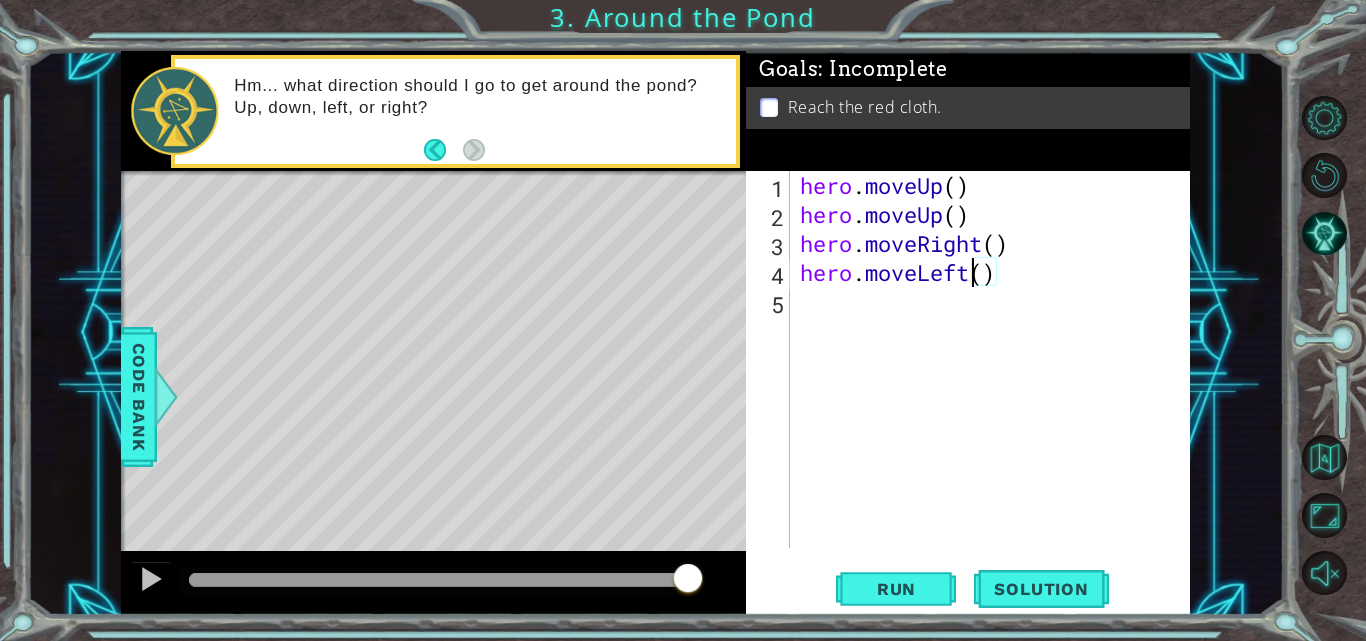 click on "hero . moveUp ( ) hero . moveUp ( ) hero . moveRight ( ) hero . moveLeft ( )" at bounding box center (996, 388) 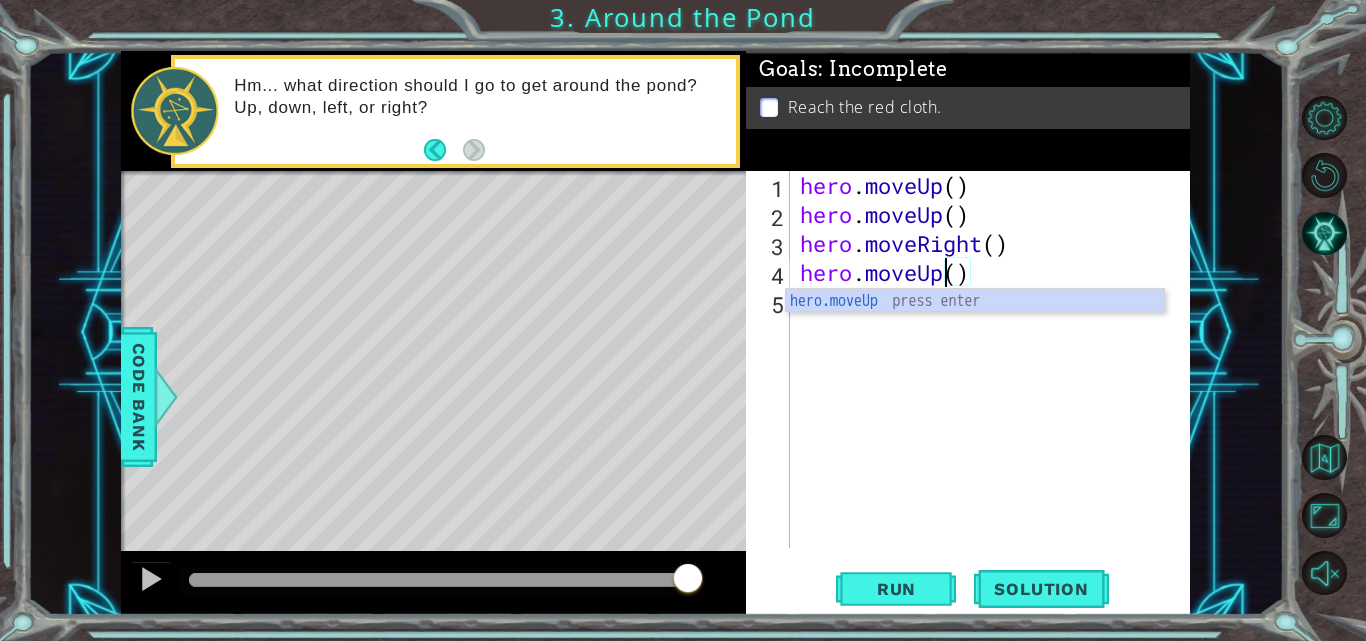 scroll, scrollTop: 0, scrollLeft: 7, axis: horizontal 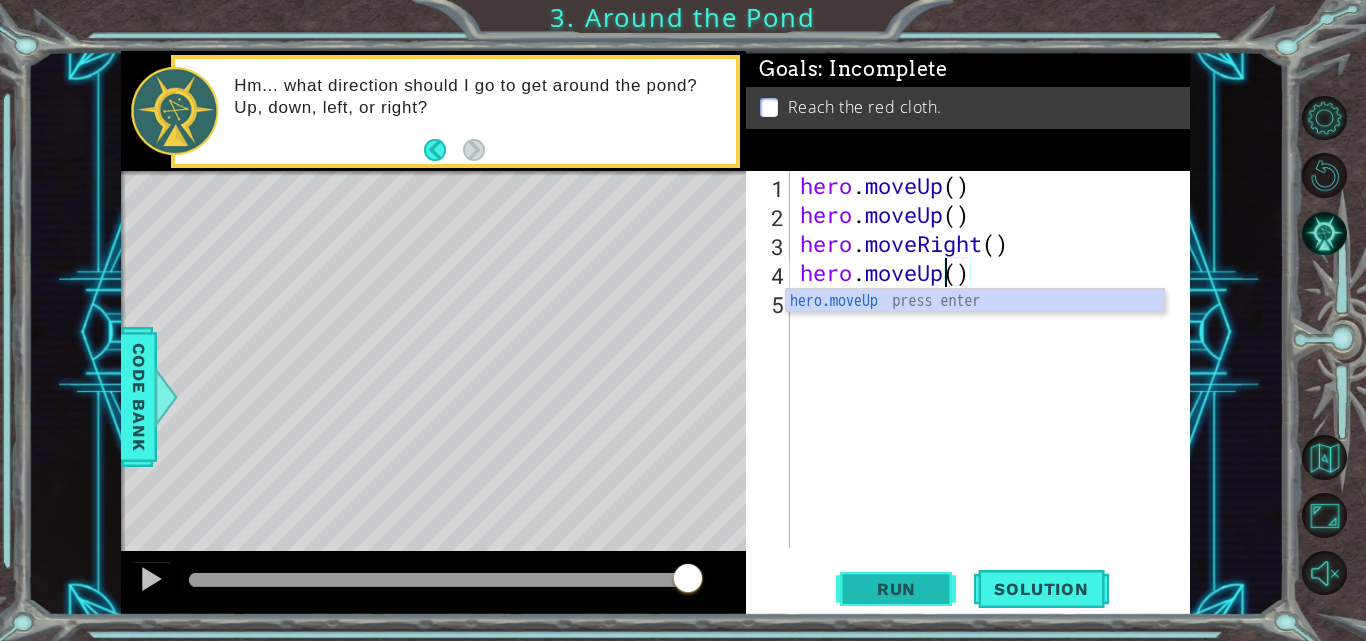 type on "hero.moveUp()" 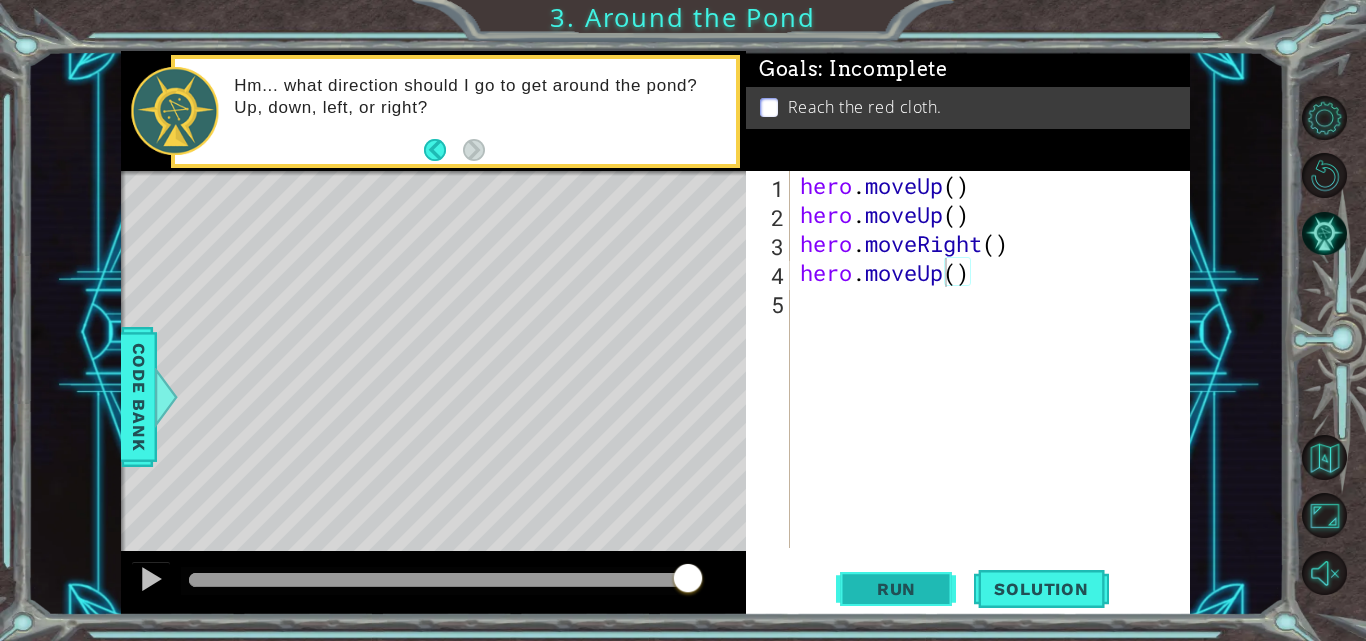 click on "Run" at bounding box center [896, 589] 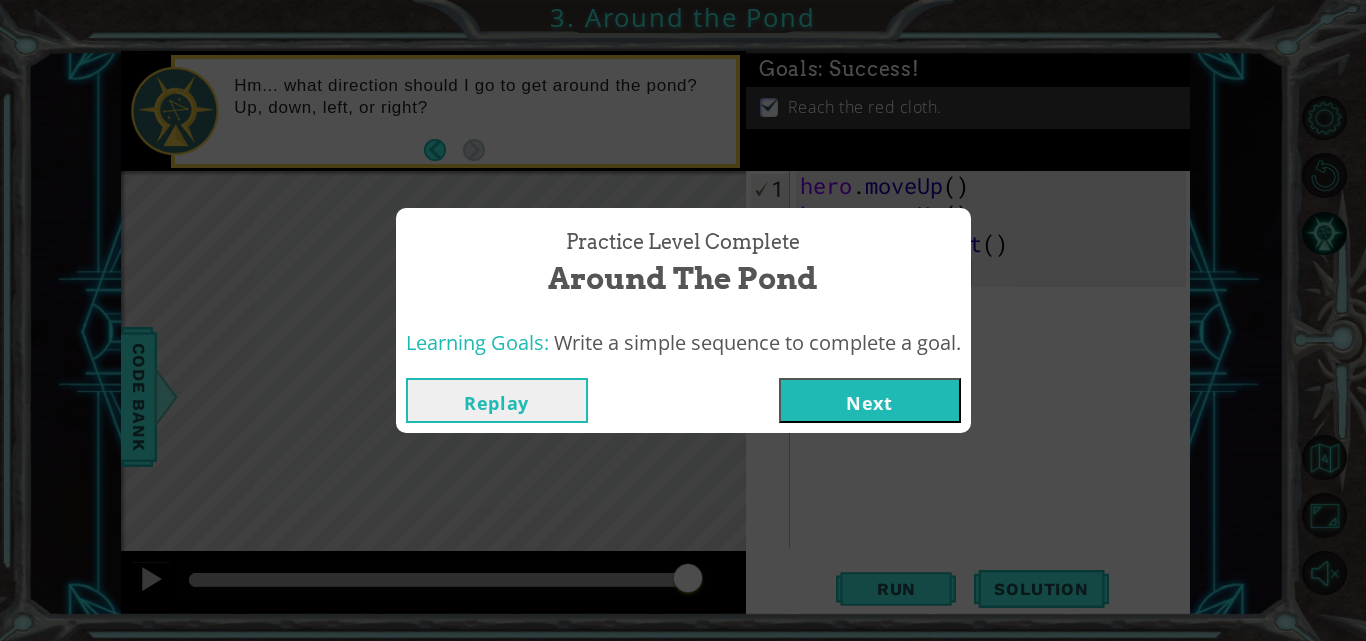 click on "Next" at bounding box center [870, 400] 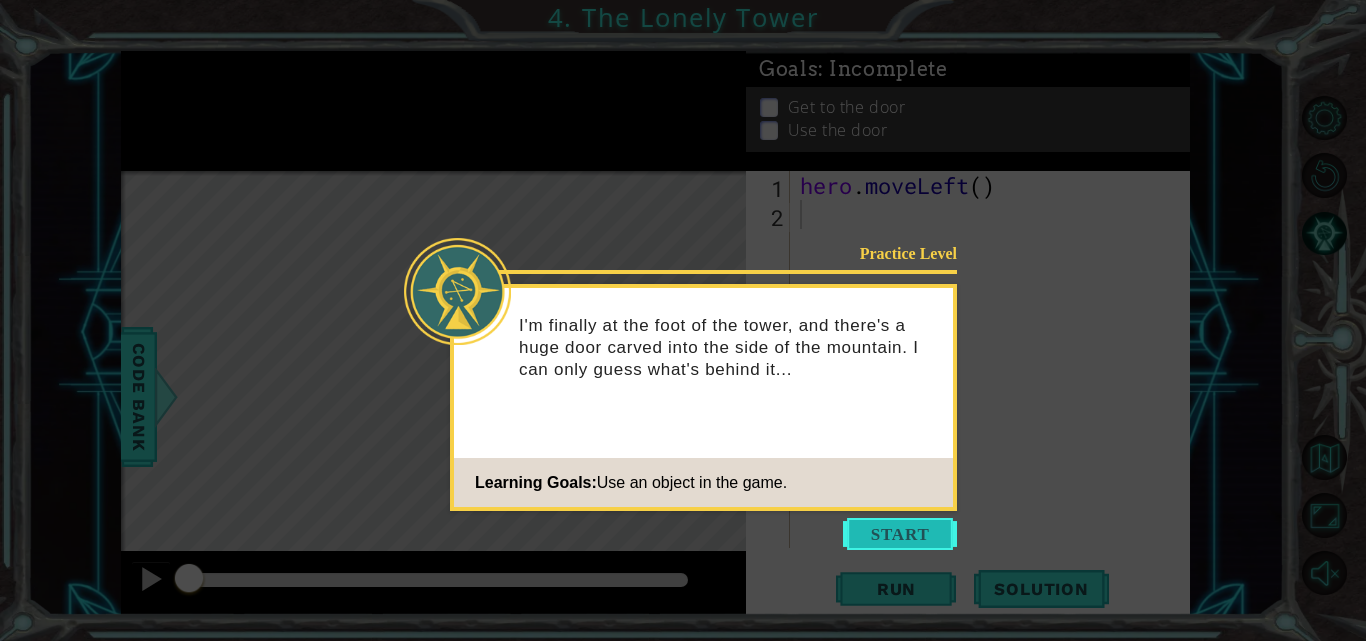 click at bounding box center (900, 534) 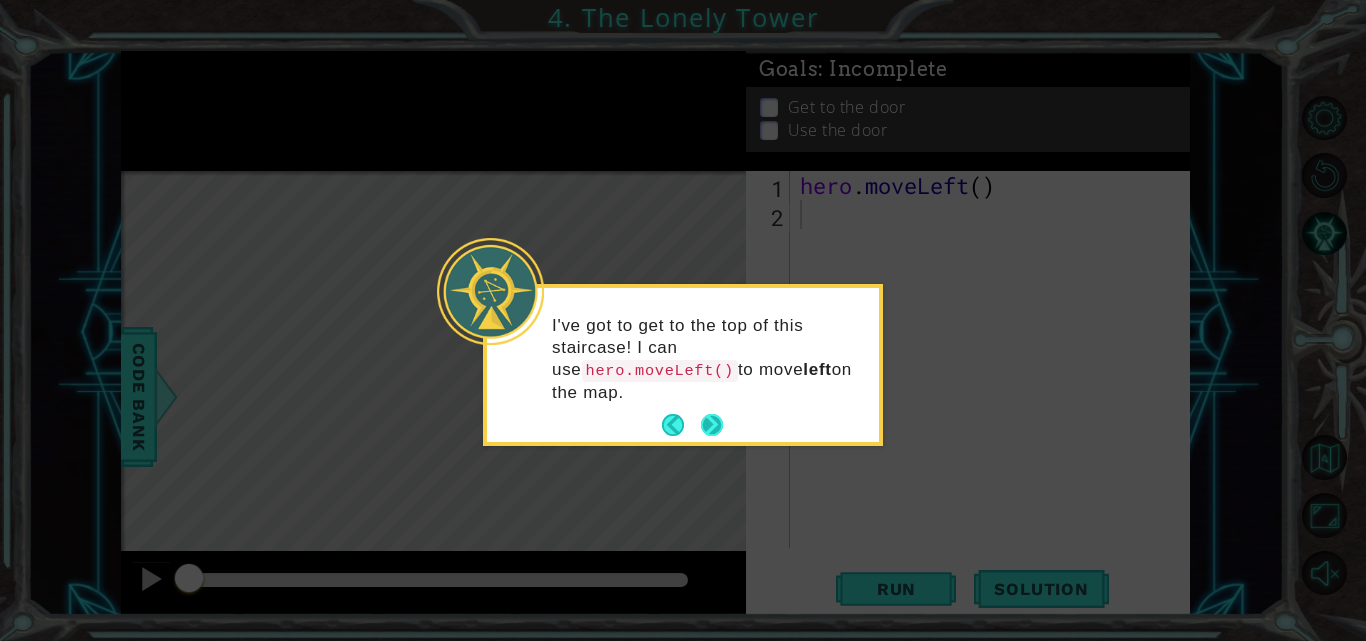 click at bounding box center (712, 425) 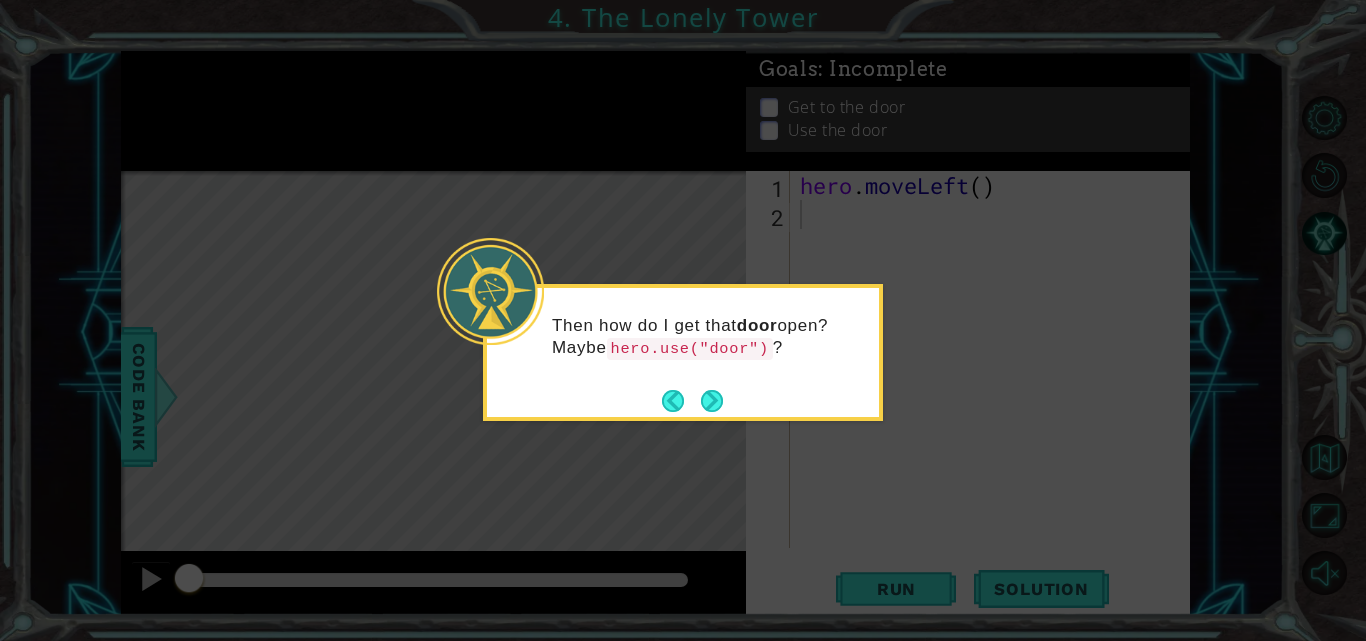 click at bounding box center (712, 401) 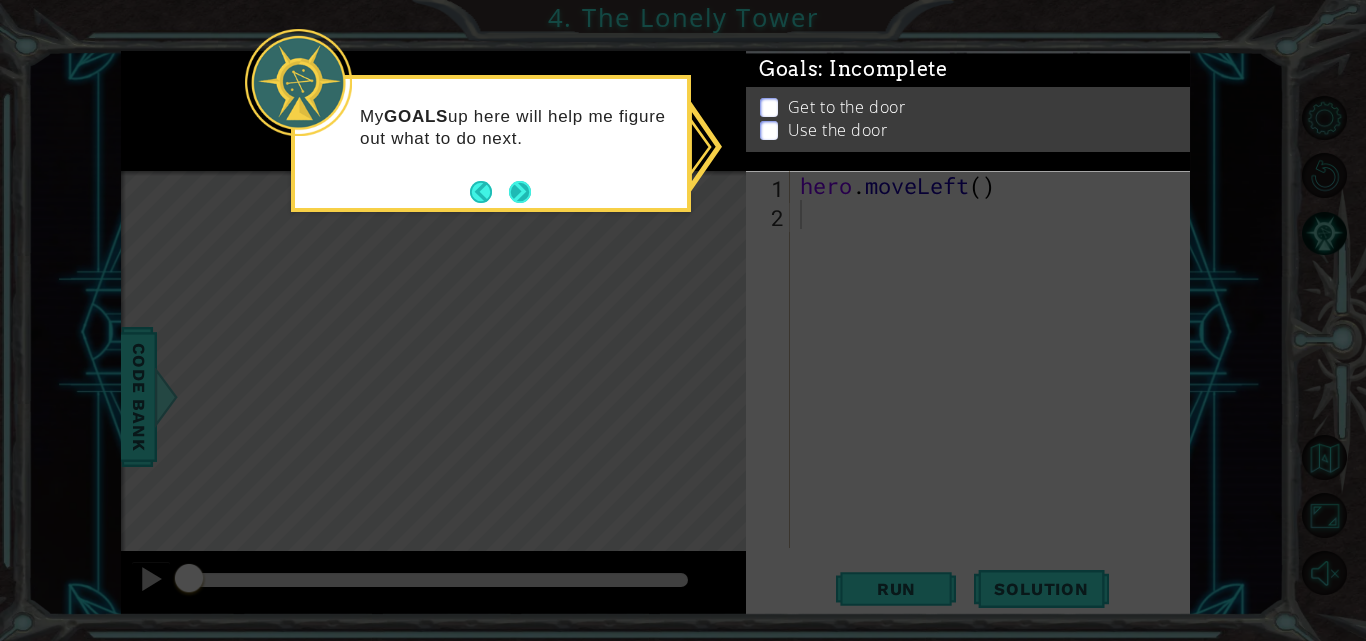click at bounding box center (520, 192) 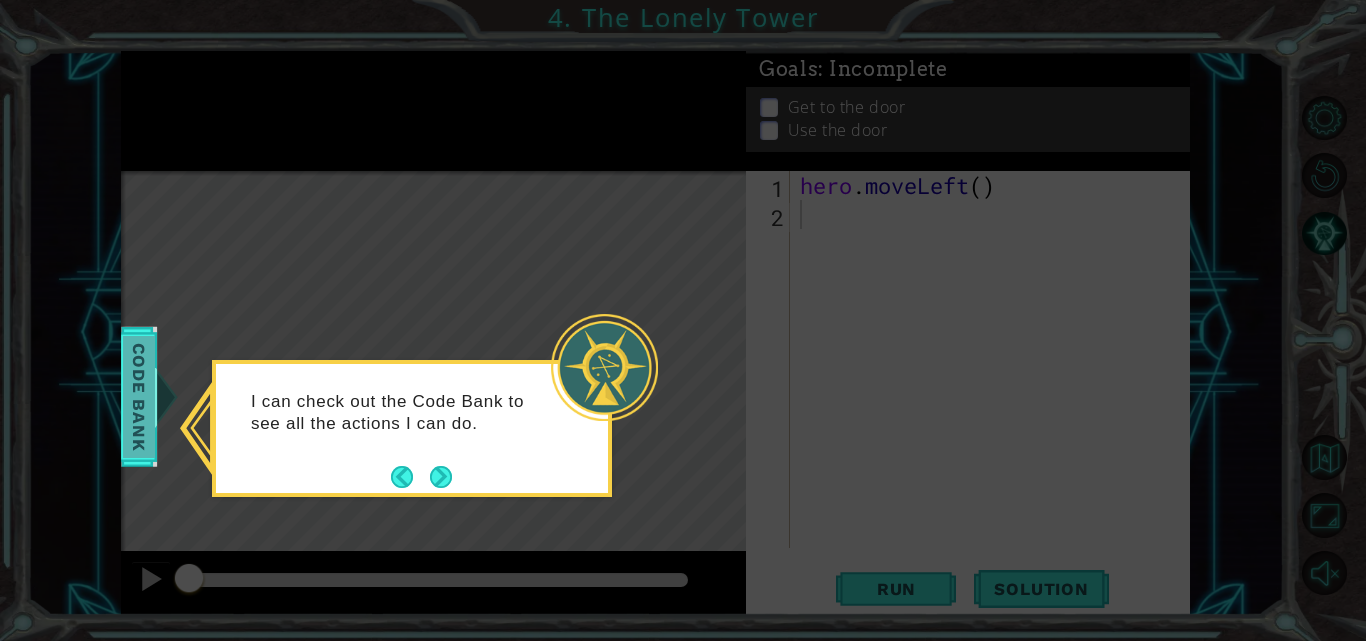 click on "Code Bank" at bounding box center [133, 397] 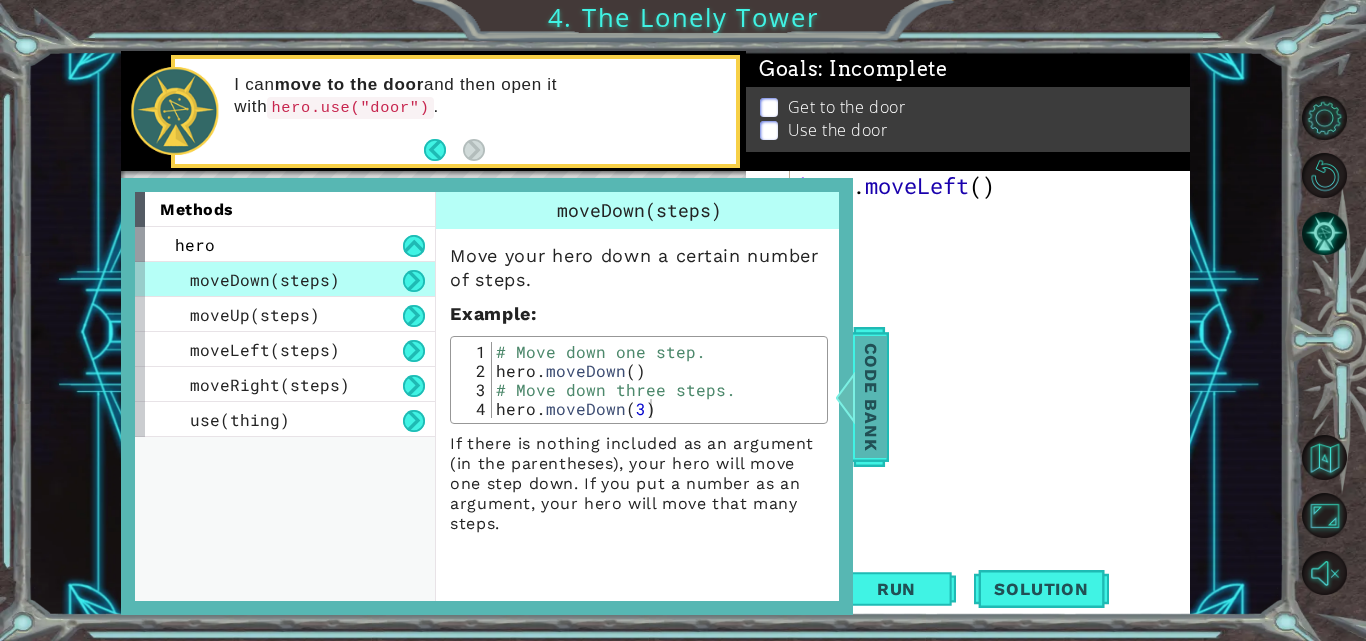 click at bounding box center (844, 397) 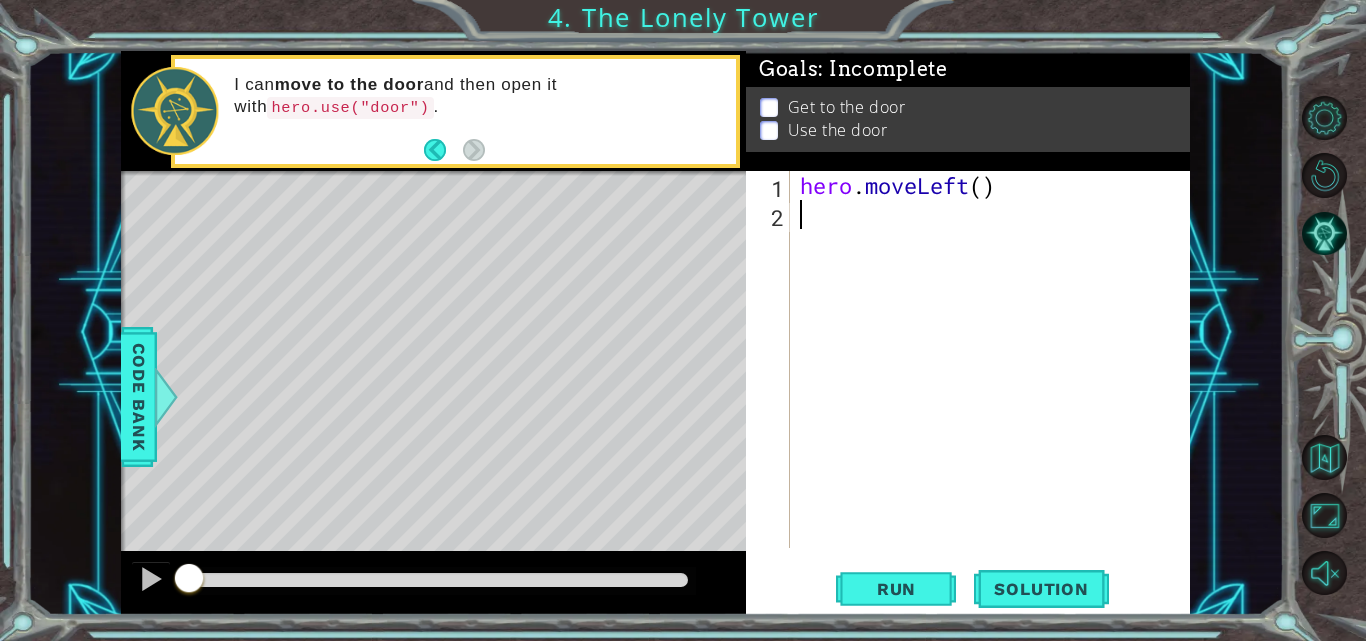 click on "hero . moveLeft ( )" at bounding box center (996, 388) 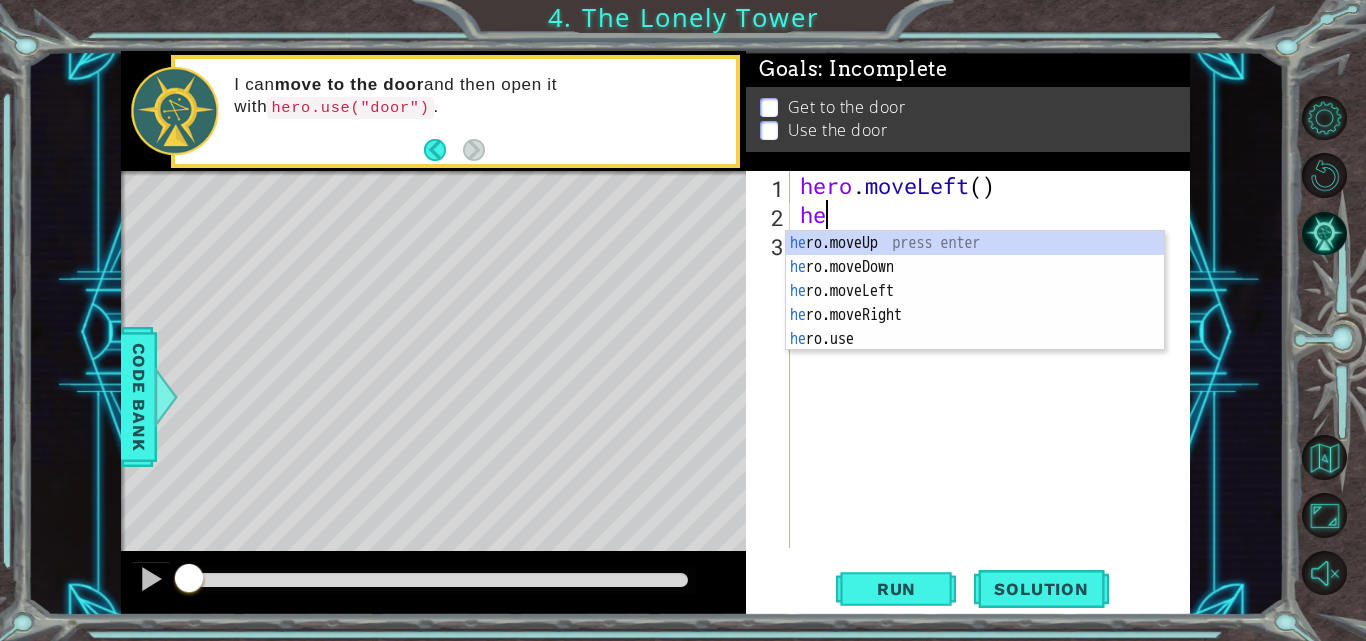 type on "her" 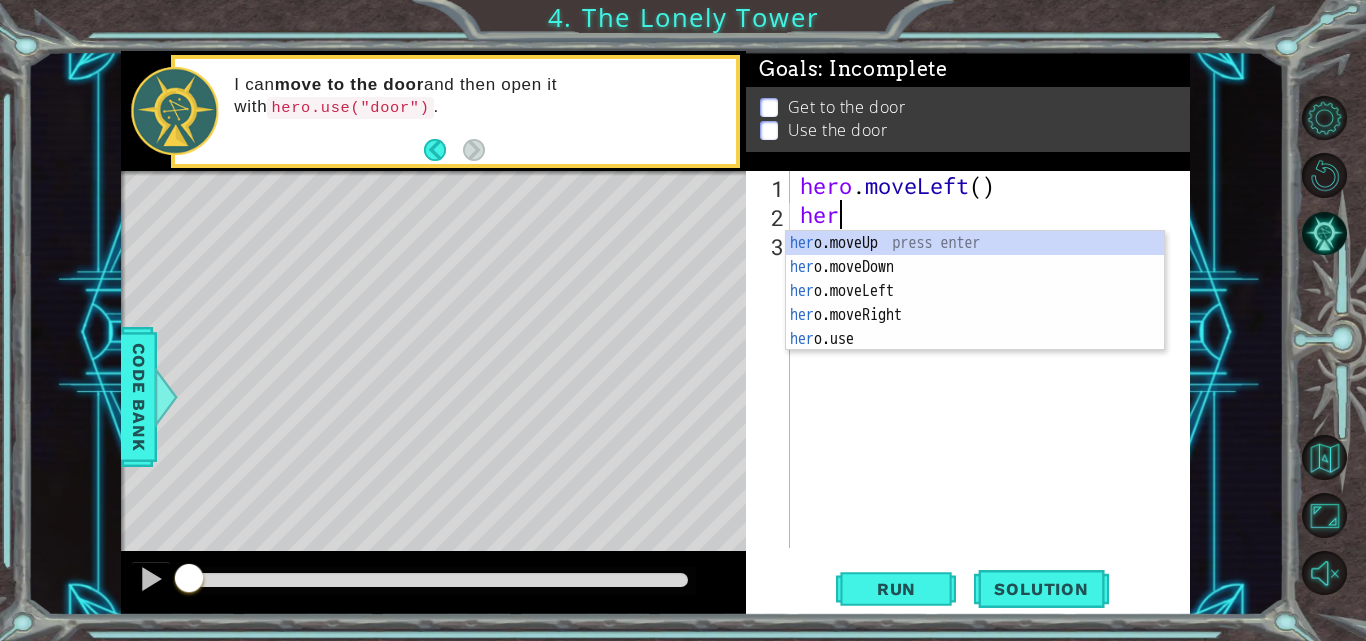 scroll, scrollTop: 0, scrollLeft: 0, axis: both 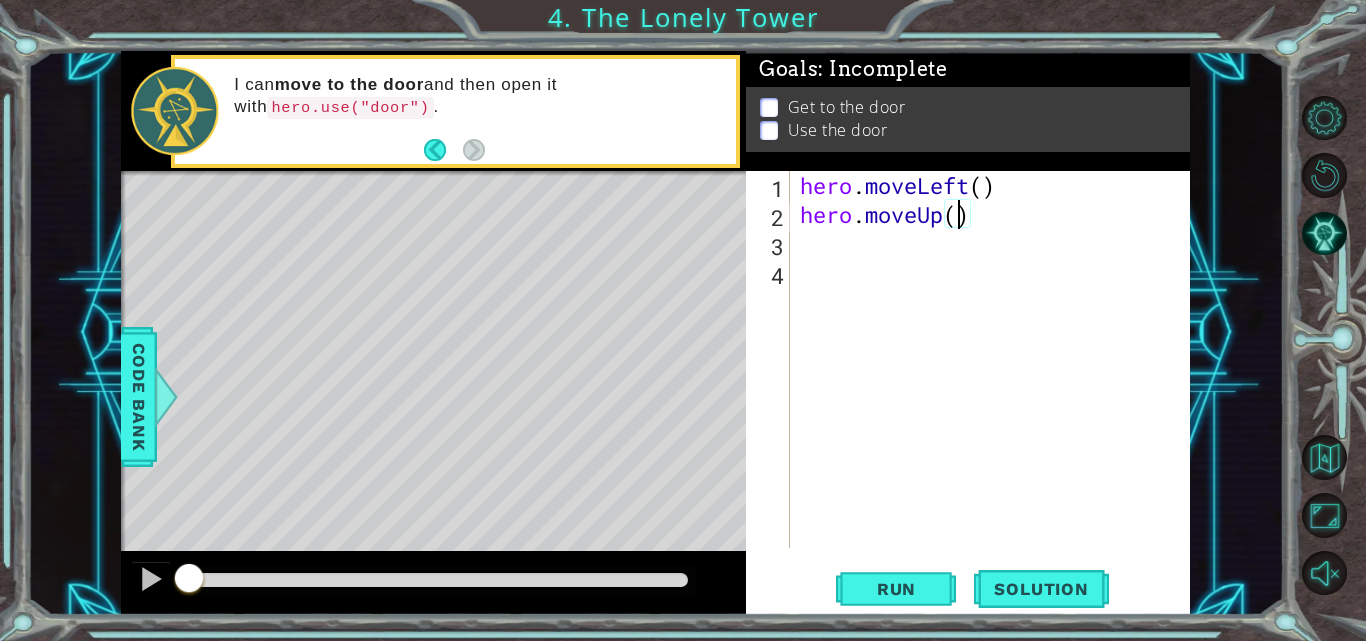 click on "hero . moveLeft ( ) hero . moveUp ( )" at bounding box center [996, 388] 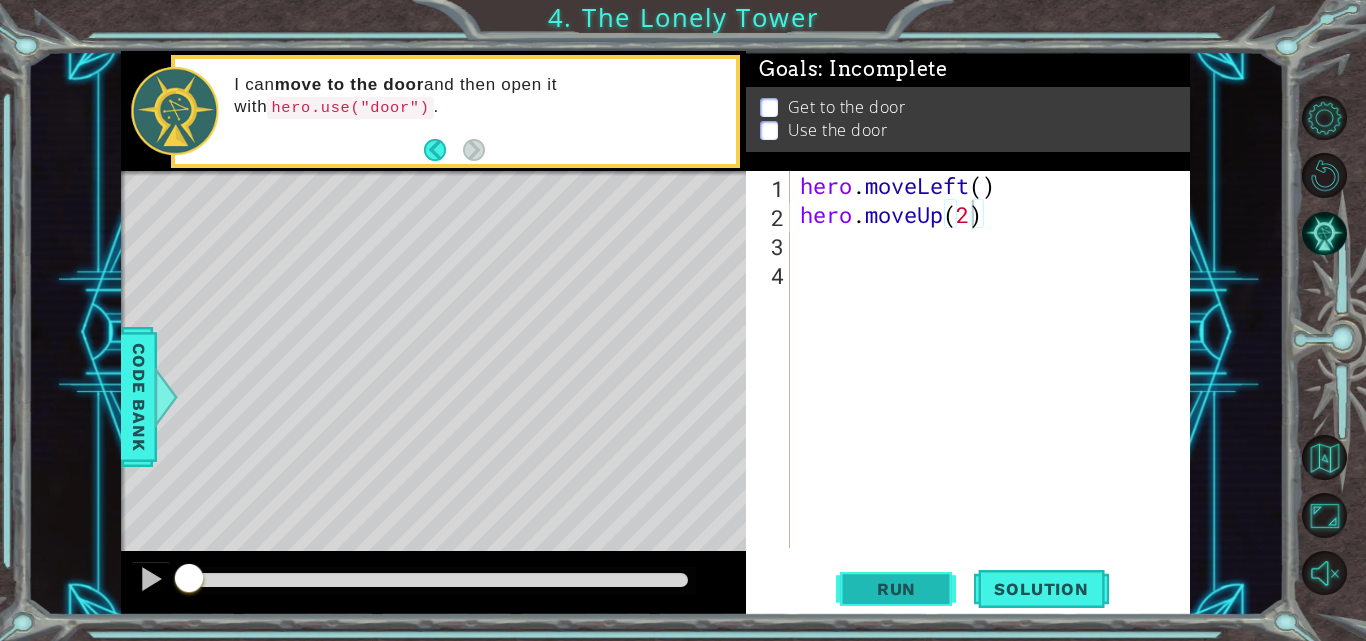 click on "Run" at bounding box center [896, 589] 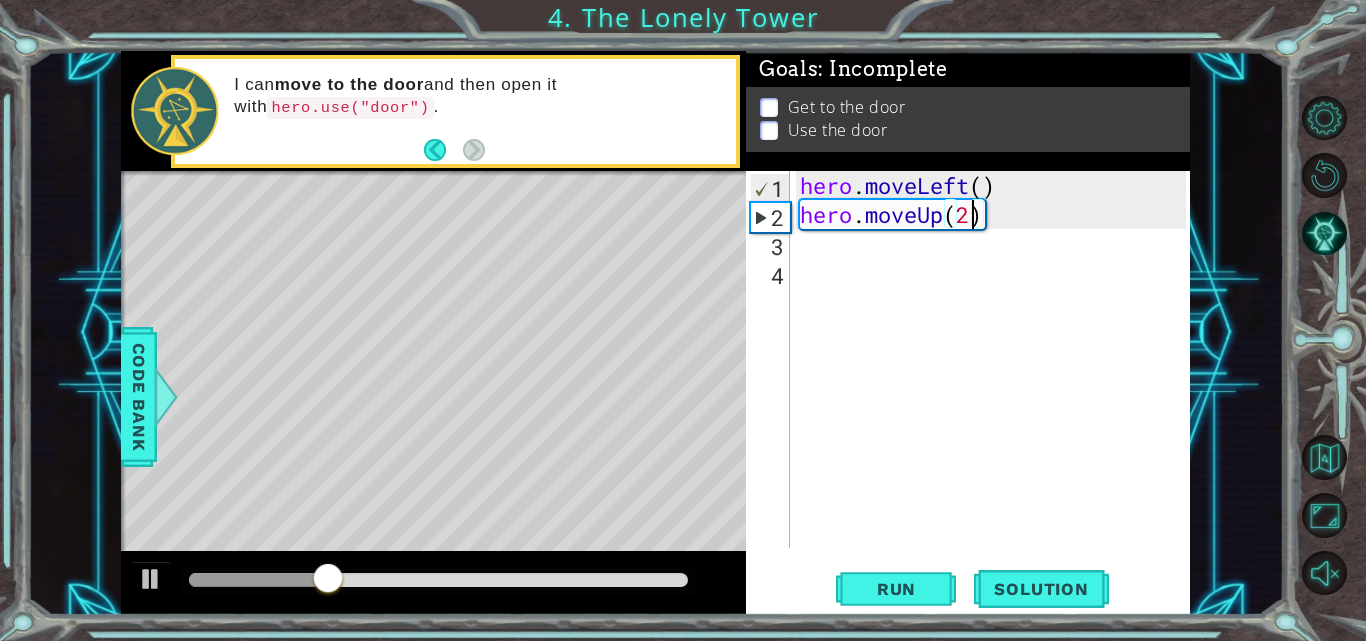 type on "hero.moveUp()" 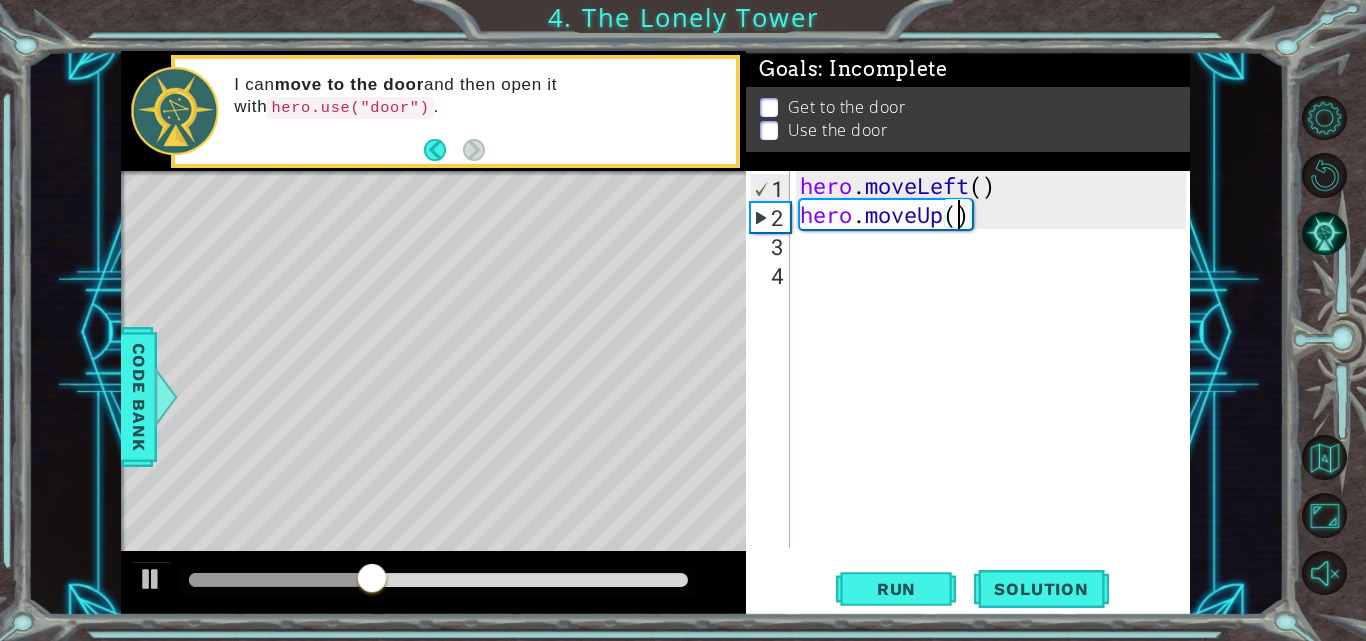 click on "hero . moveLeft ( ) hero . moveUp ( )" at bounding box center (996, 388) 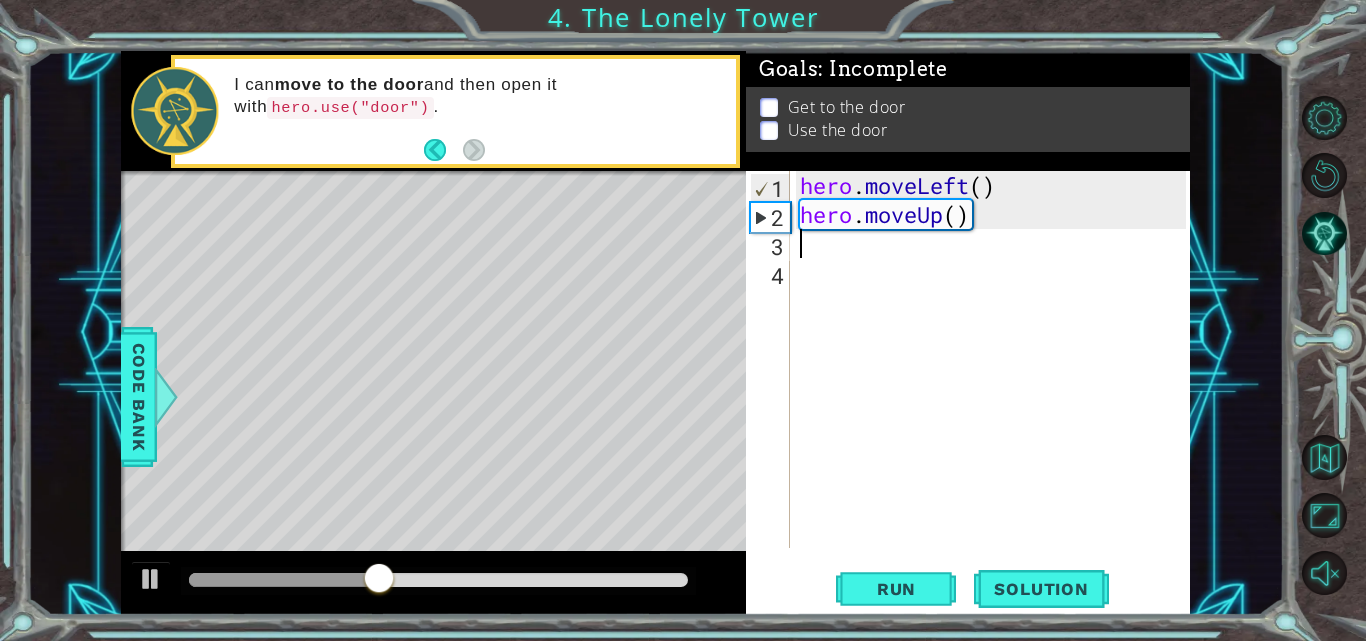 scroll, scrollTop: 0, scrollLeft: 0, axis: both 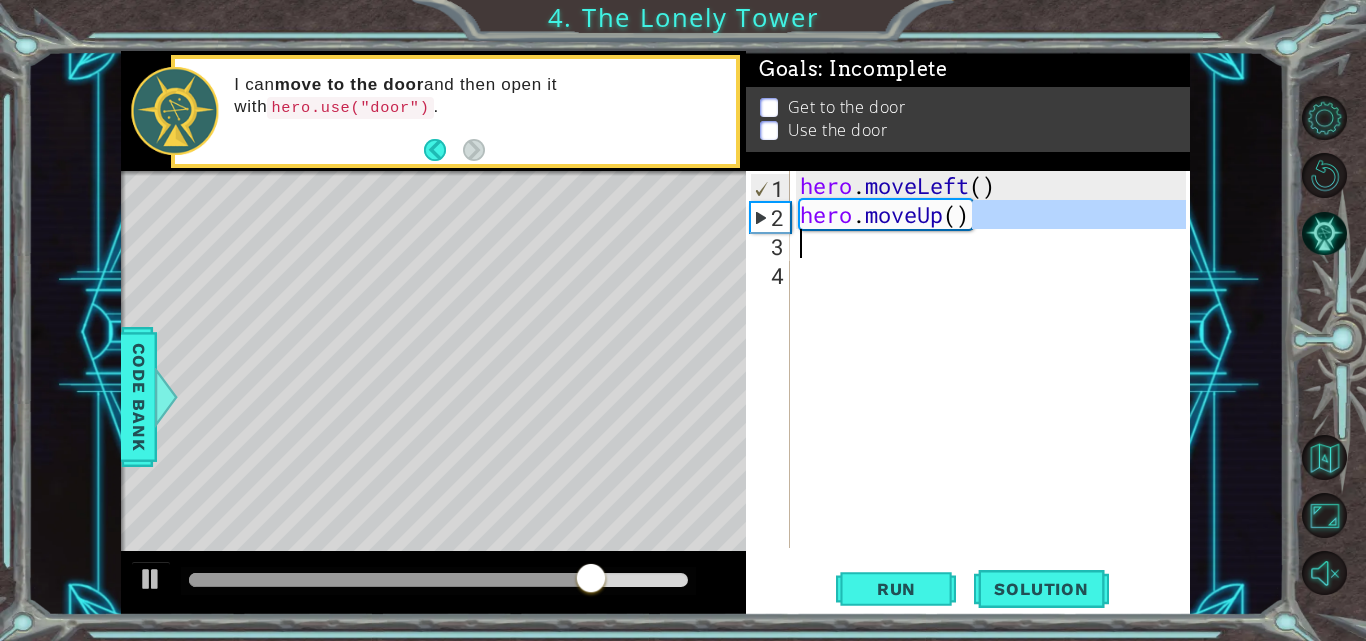 drag, startPoint x: 1005, startPoint y: 217, endPoint x: 878, endPoint y: 236, distance: 128.41339 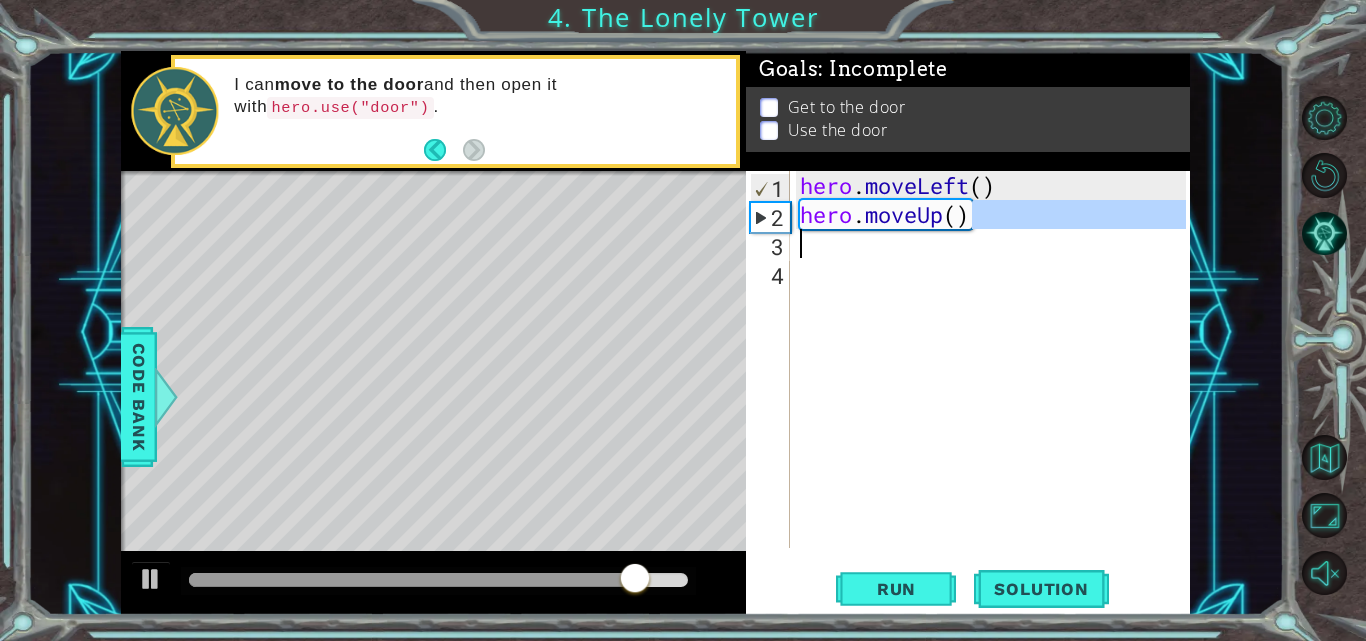 click on "hero . moveLeft ( ) hero . moveUp ( )" at bounding box center [991, 359] 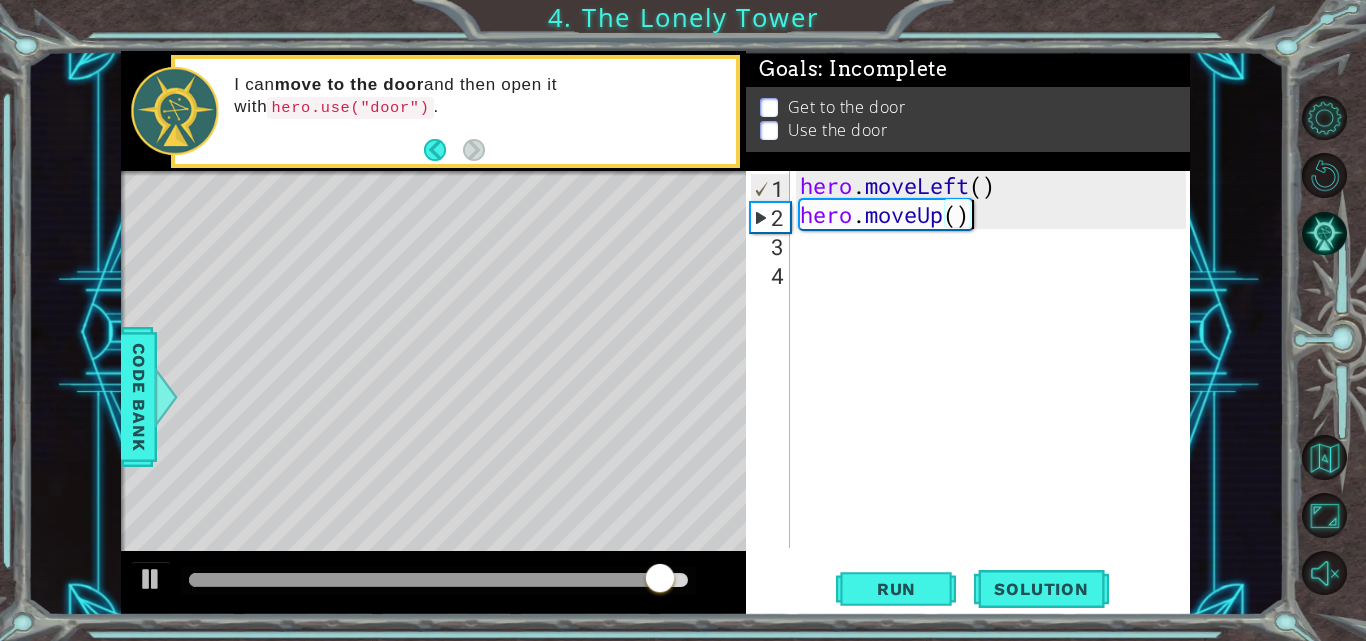 click on "hero . moveLeft ( ) hero . moveUp ( )" at bounding box center [996, 388] 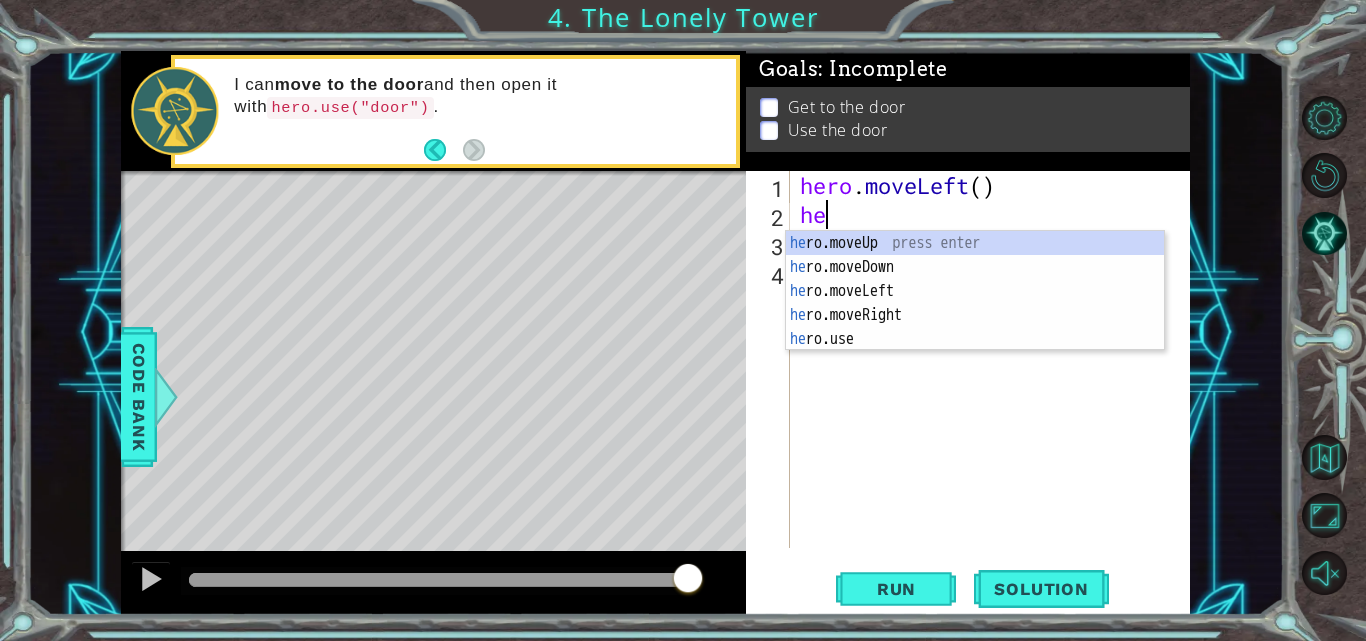 type on "h" 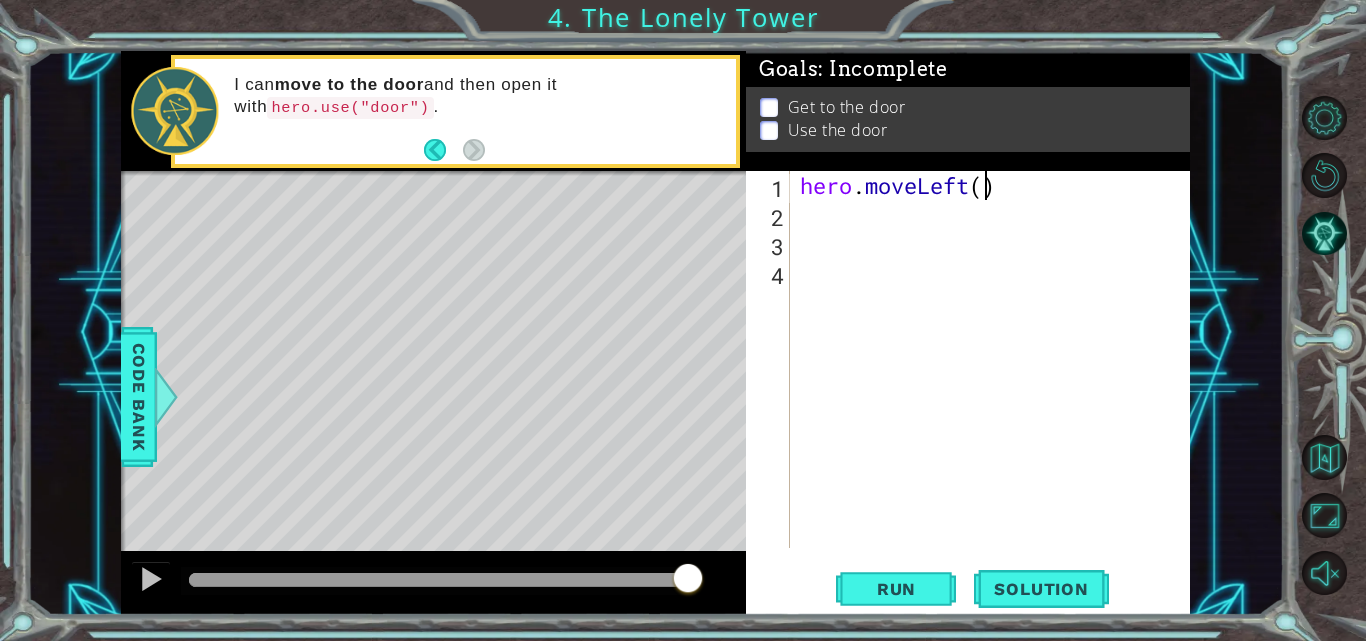 click on "hero . moveLeft ( )" at bounding box center [996, 388] 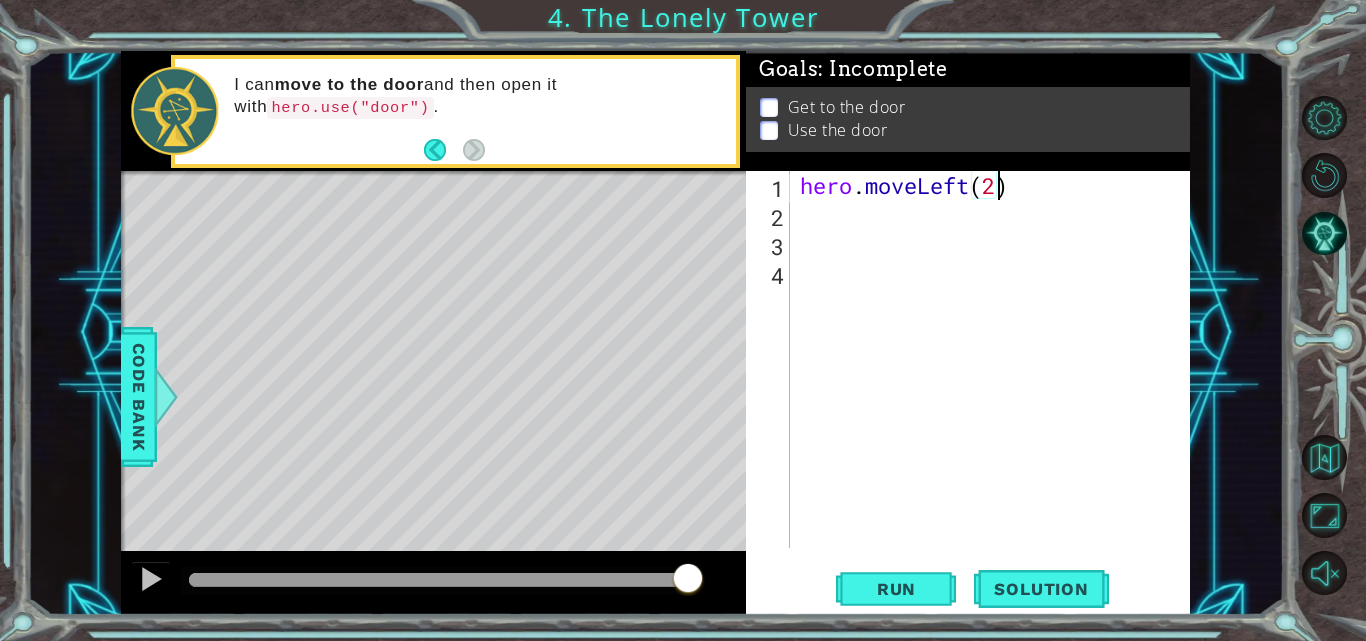 scroll, scrollTop: 0, scrollLeft: 9, axis: horizontal 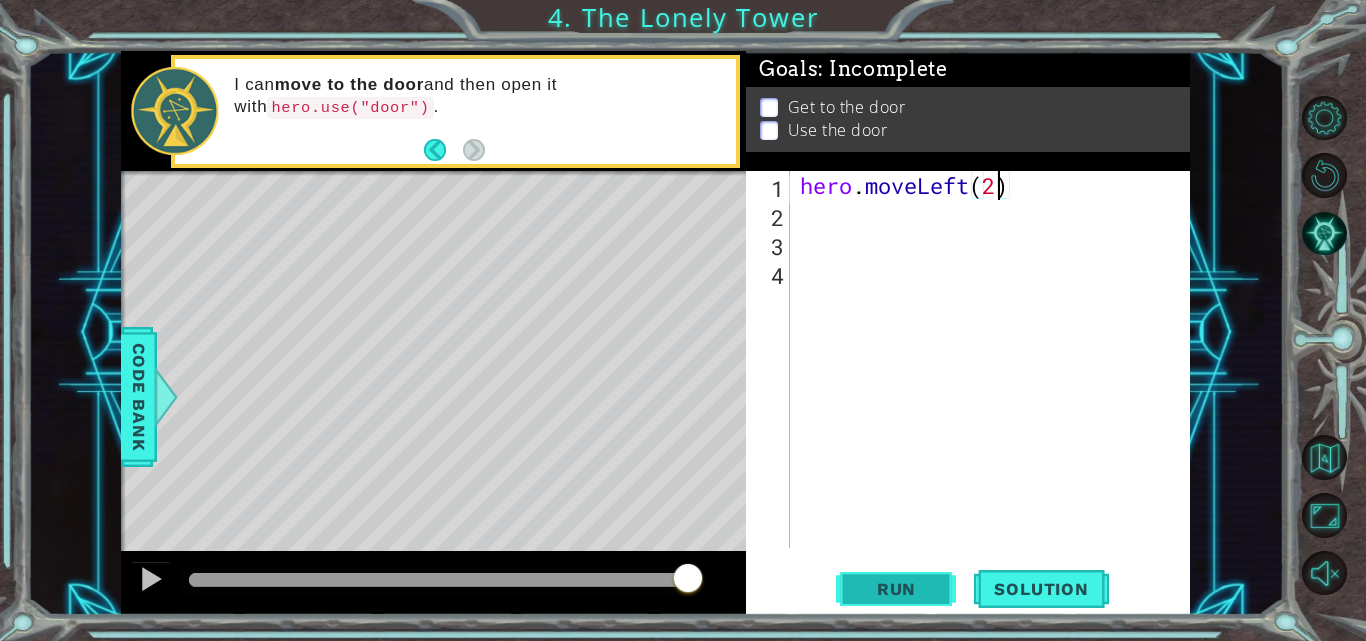 type on "hero.moveLeft(2)" 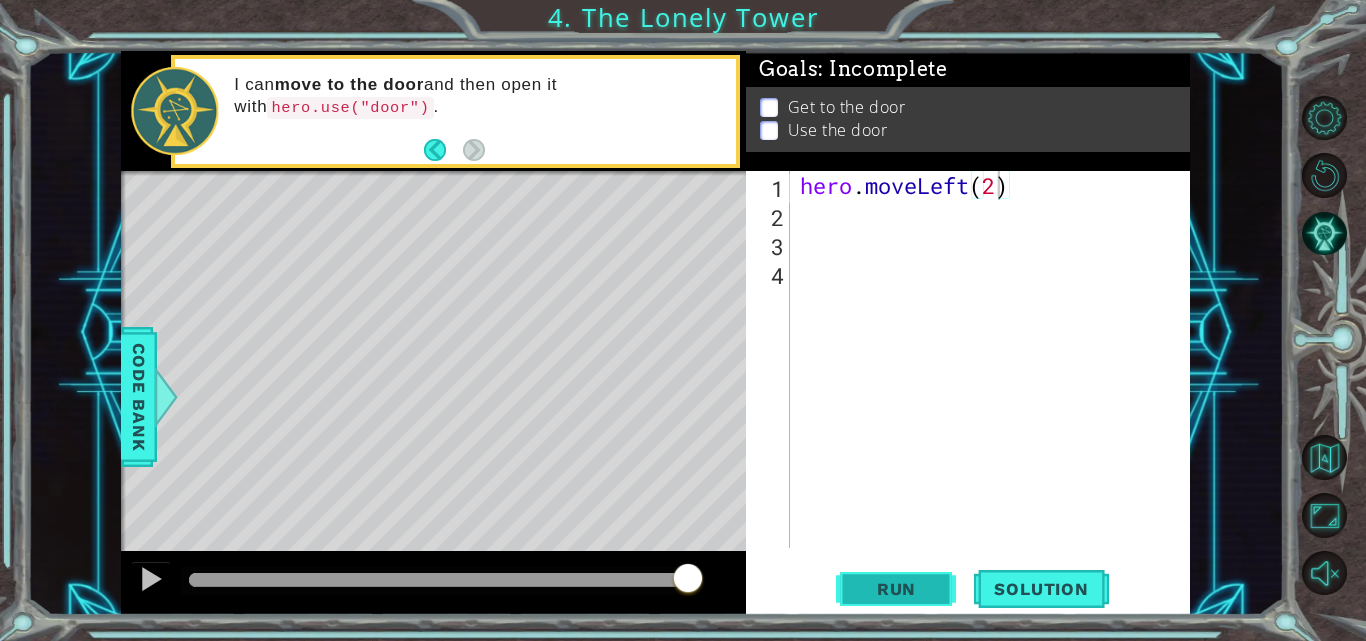 click on "Run" at bounding box center [896, 589] 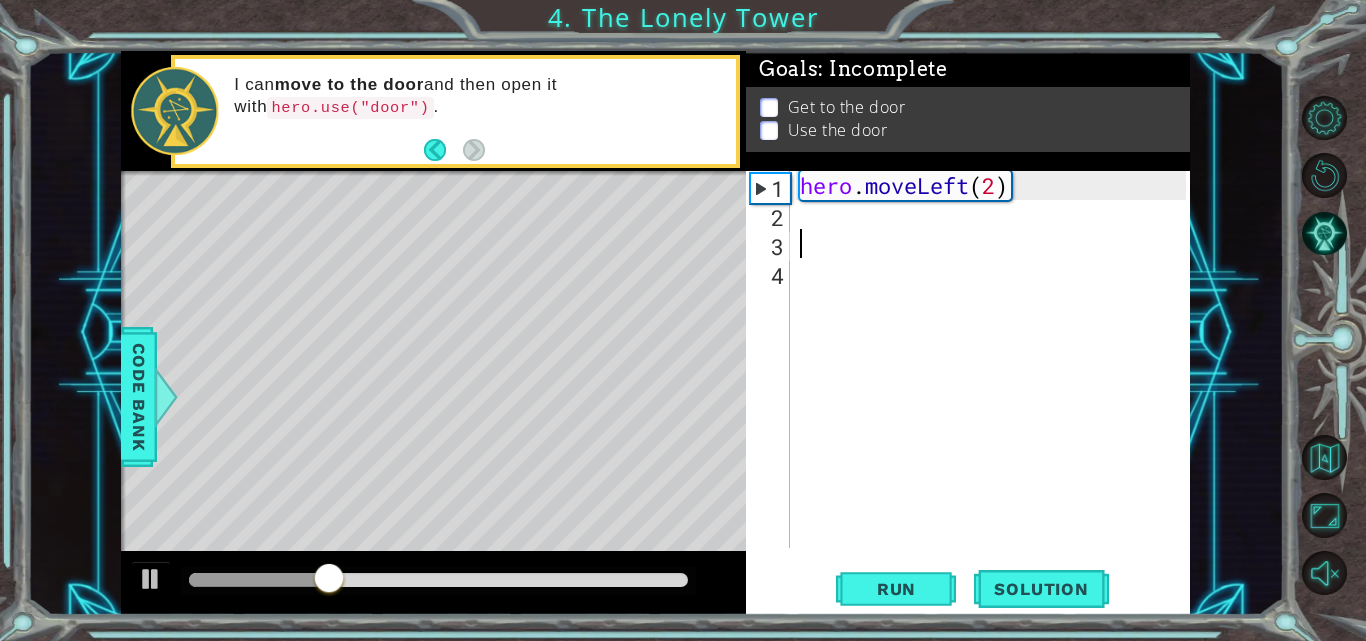 click on "hero . moveLeft ( 2 )" at bounding box center (996, 388) 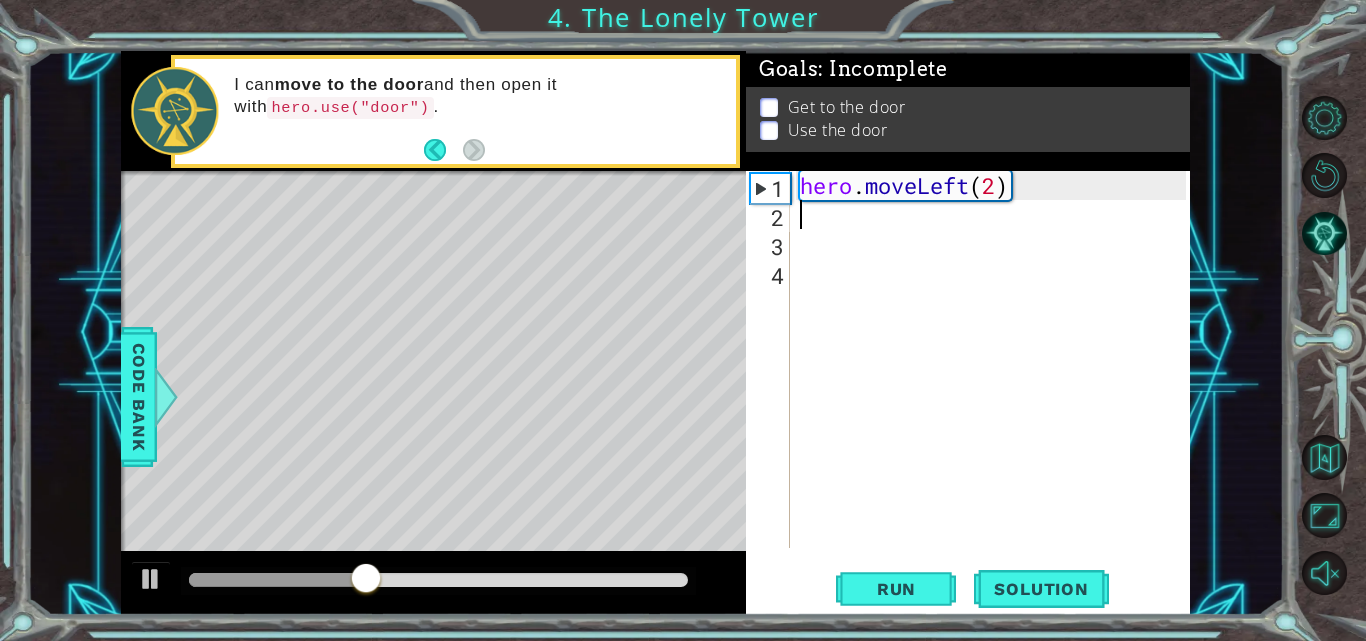 click on "hero . moveLeft ( 2 )" at bounding box center [996, 388] 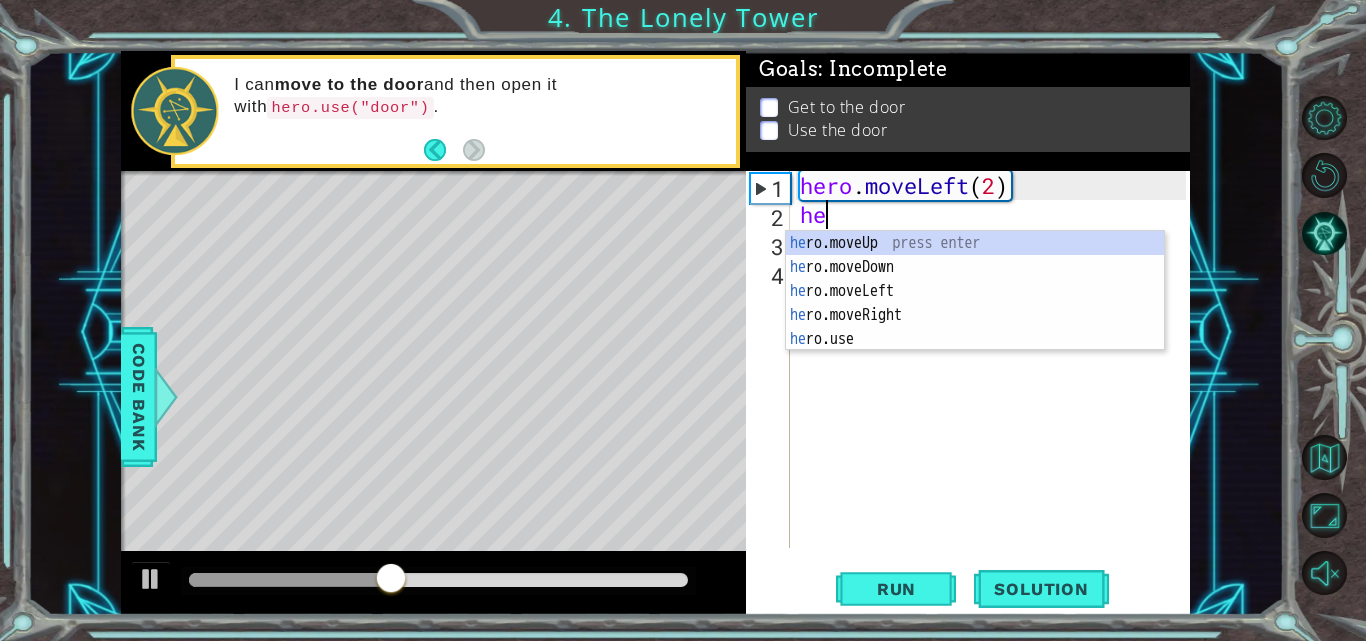 type on "her" 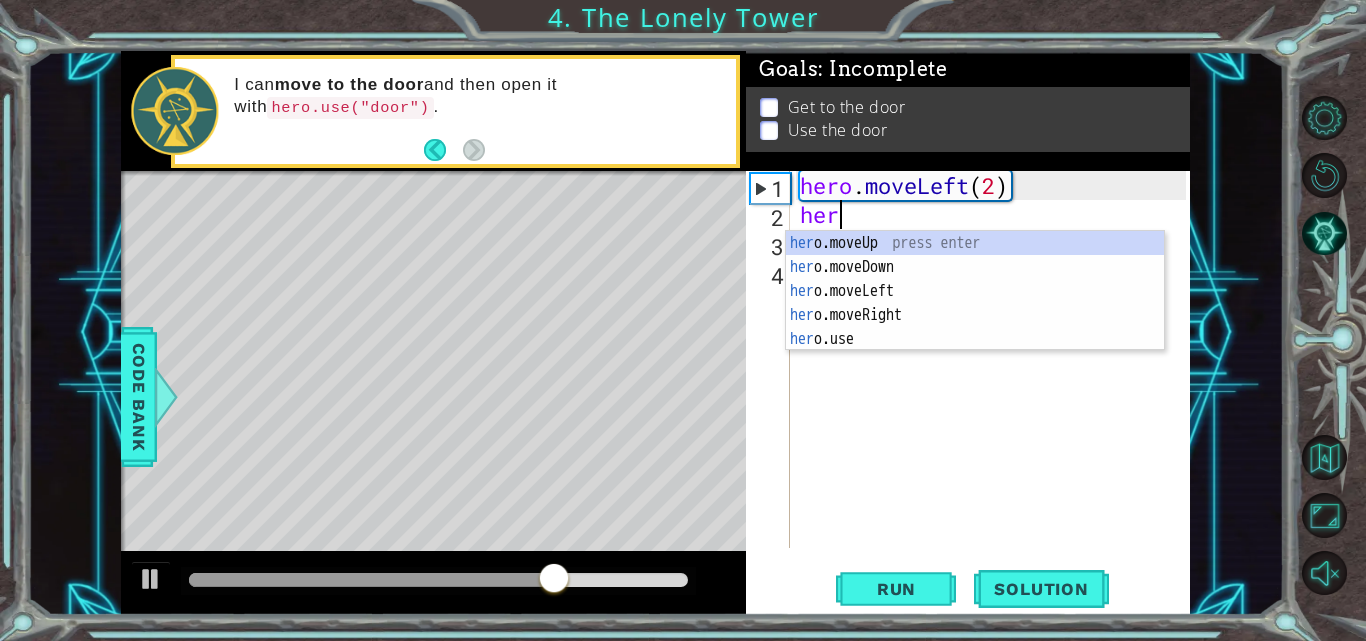 scroll, scrollTop: 0, scrollLeft: 0, axis: both 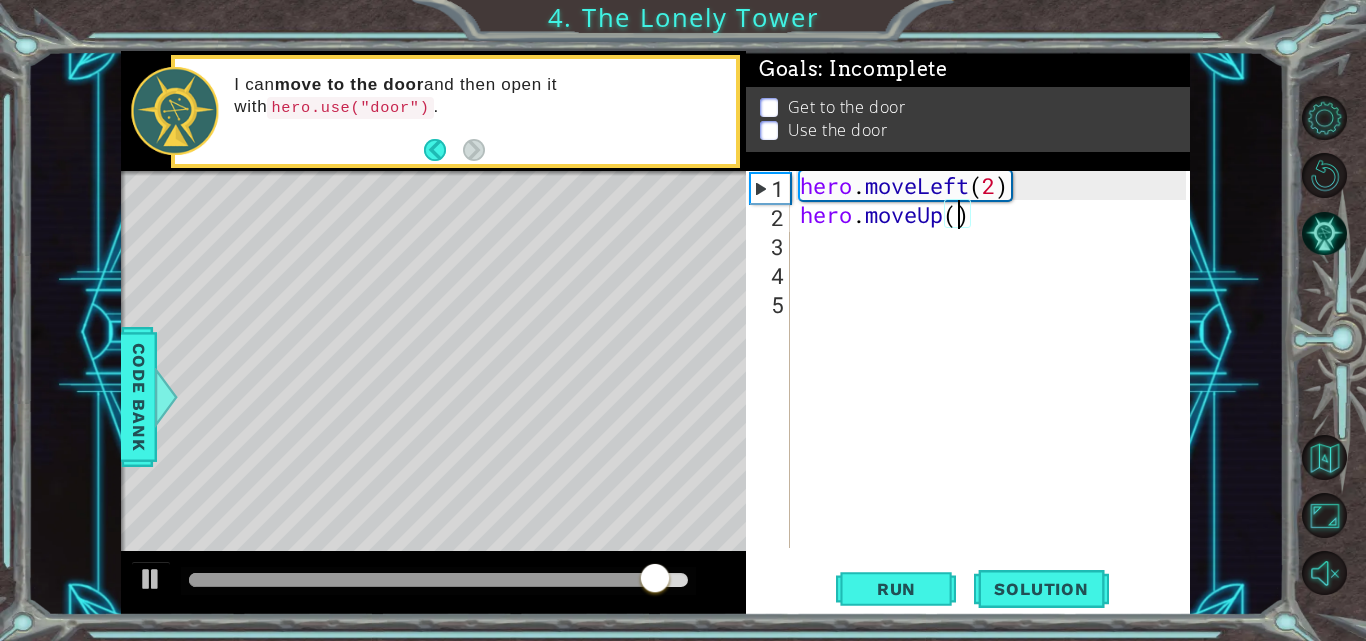 click on "hero . moveLeft ( 2 ) hero . moveUp ( )" at bounding box center (996, 388) 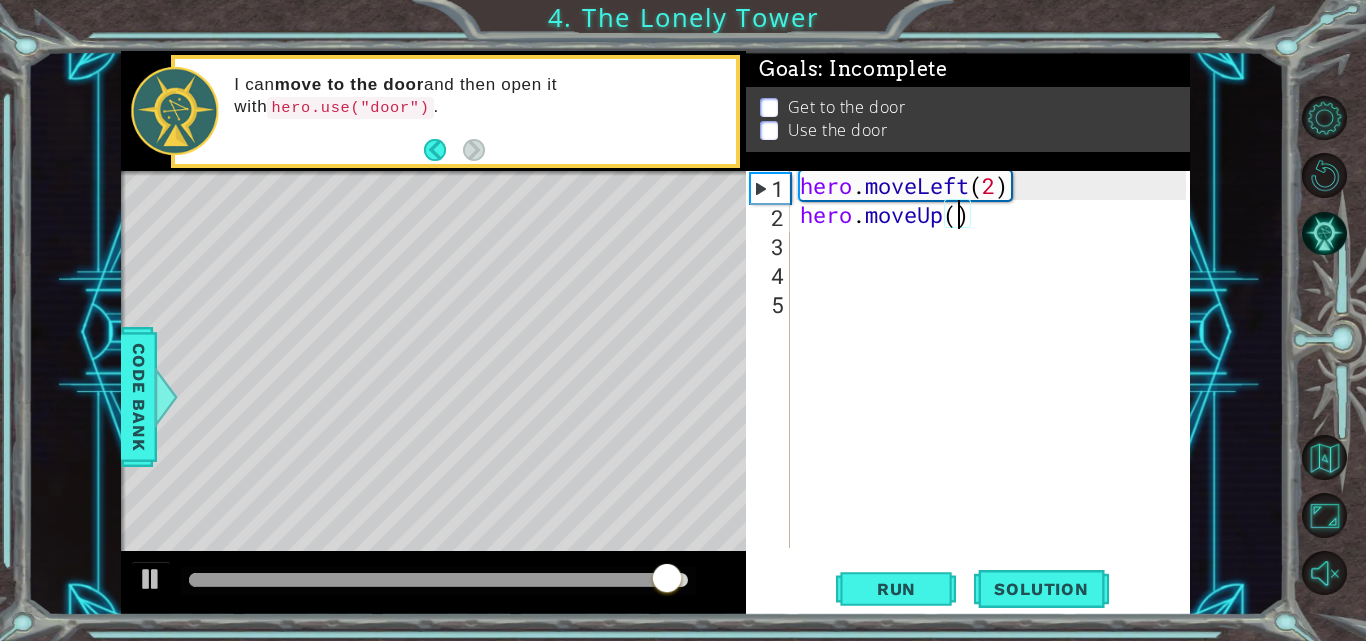 type on "hero.moveUp(2)" 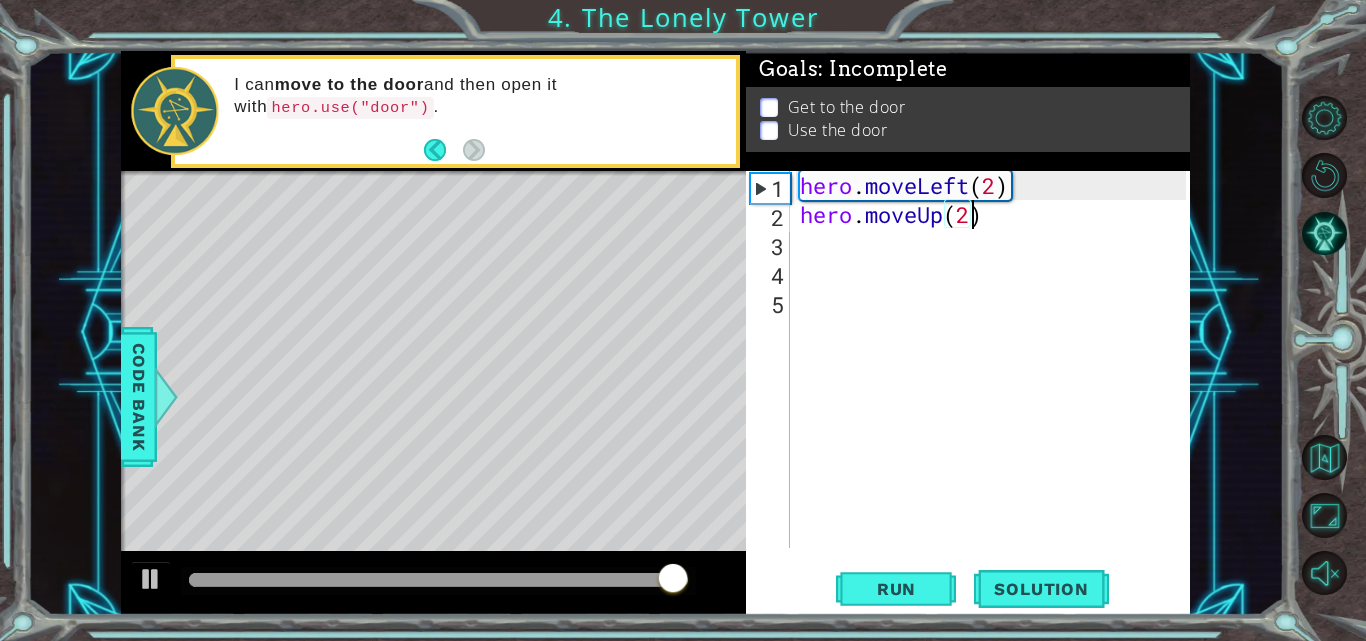 scroll, scrollTop: 0, scrollLeft: 7, axis: horizontal 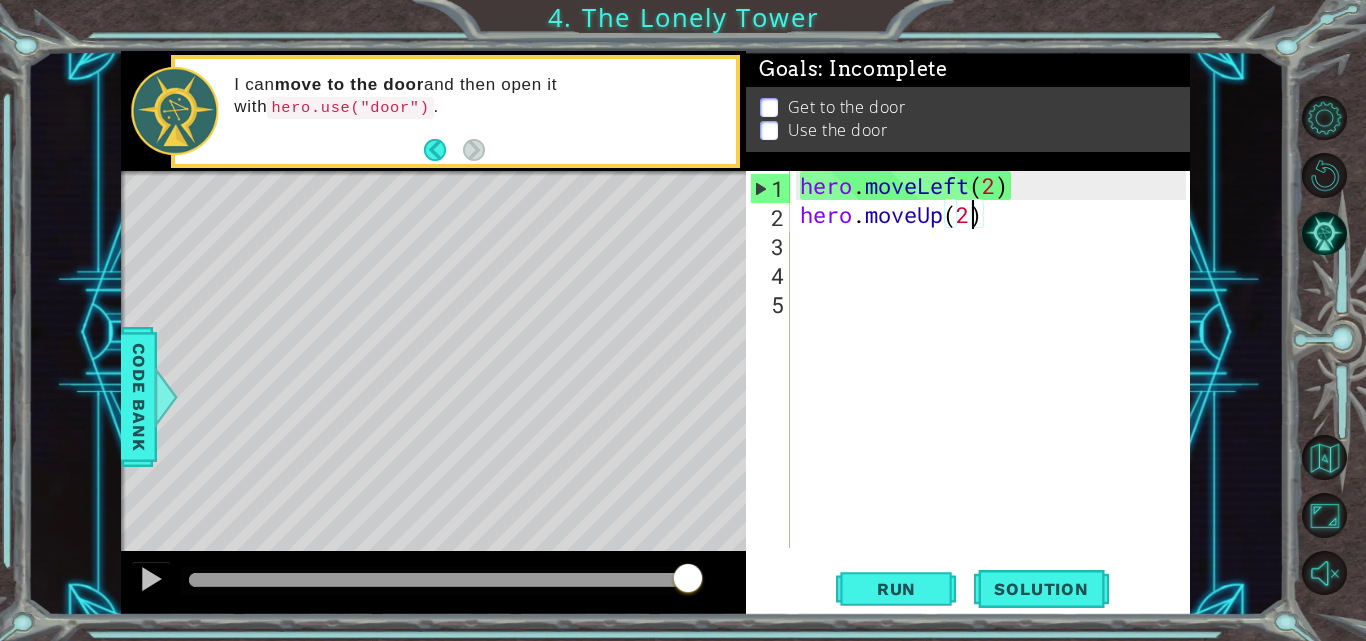 click on "hero . moveLeft ( 2 ) hero . moveUp ( 2 )" at bounding box center (996, 388) 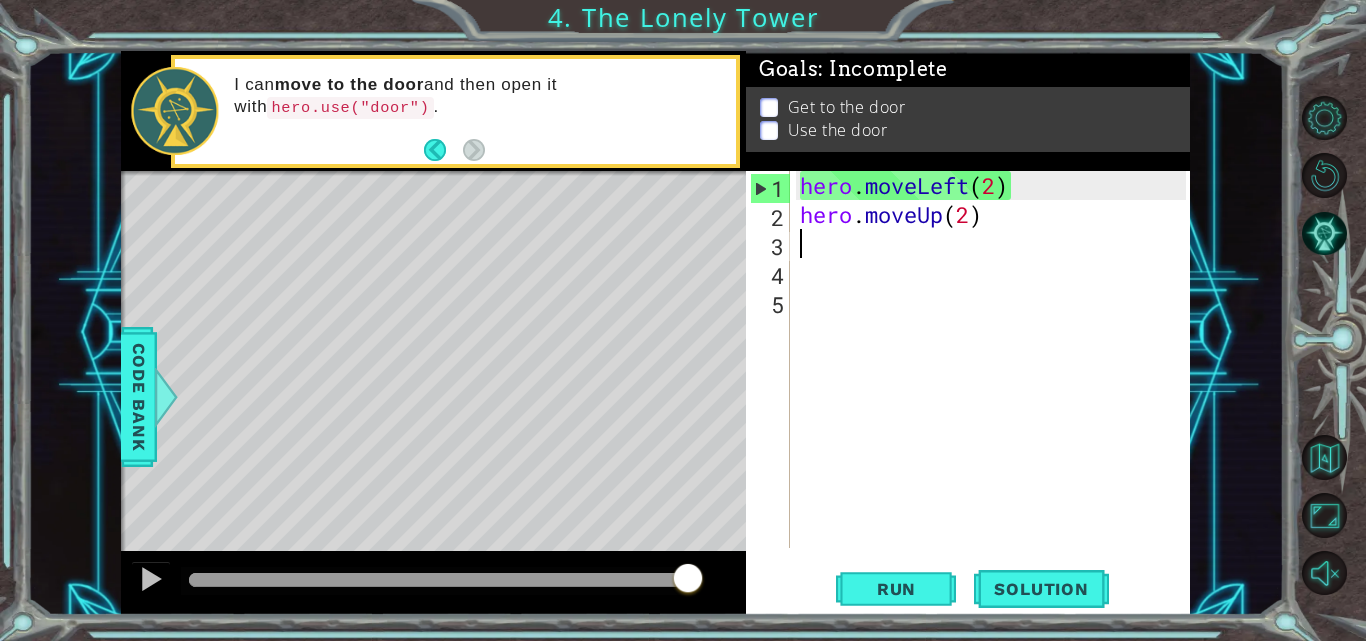 scroll, scrollTop: 0, scrollLeft: 0, axis: both 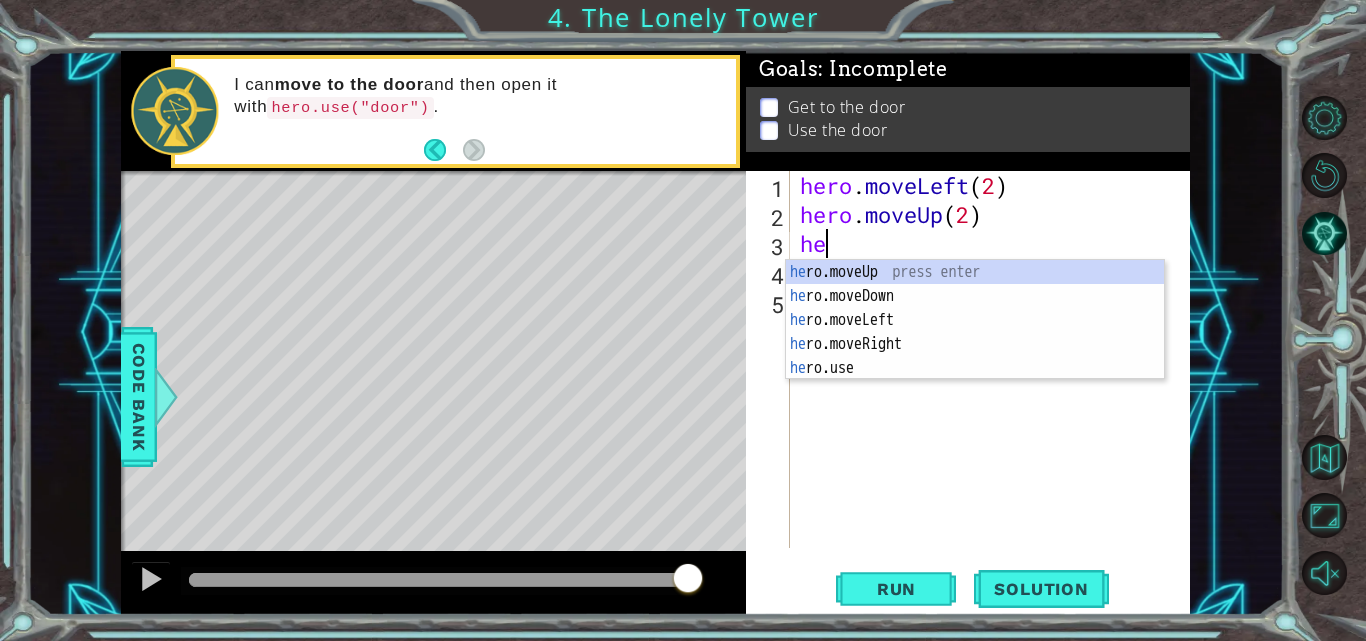 type on "her" 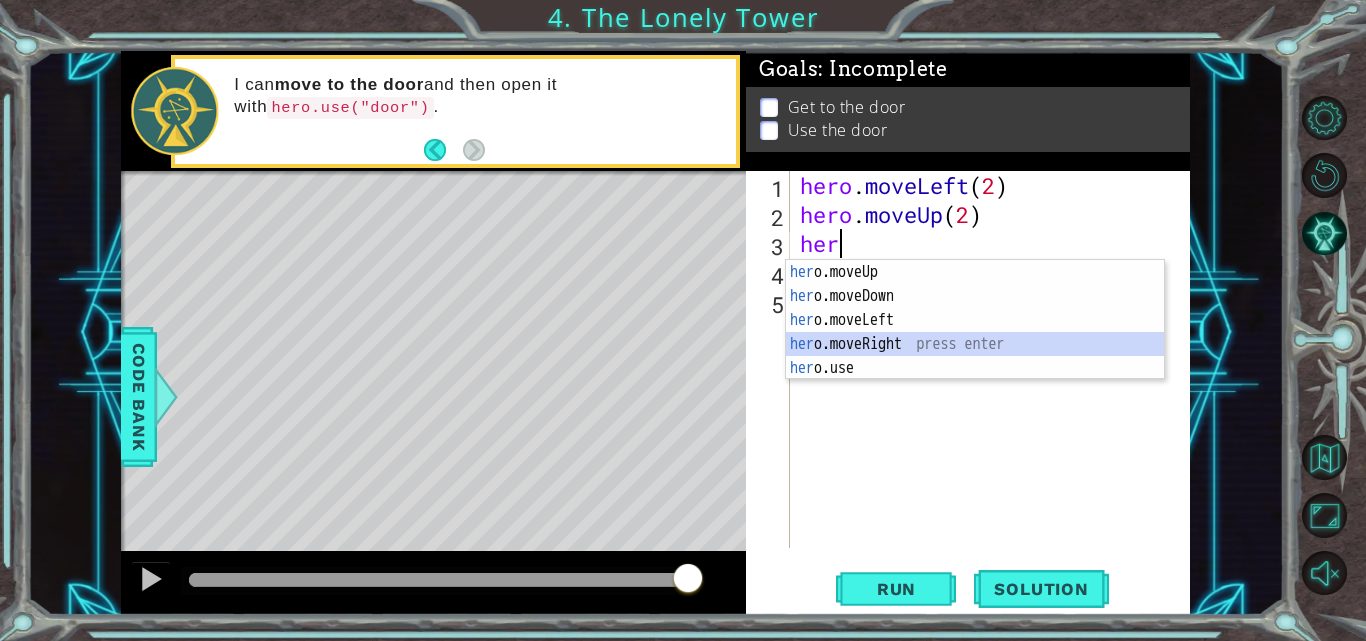 click on "her o.moveUp press enter her o.moveDown press enter her o.moveLeft press enter her o.moveRight press enter her o.use press enter" at bounding box center (975, 344) 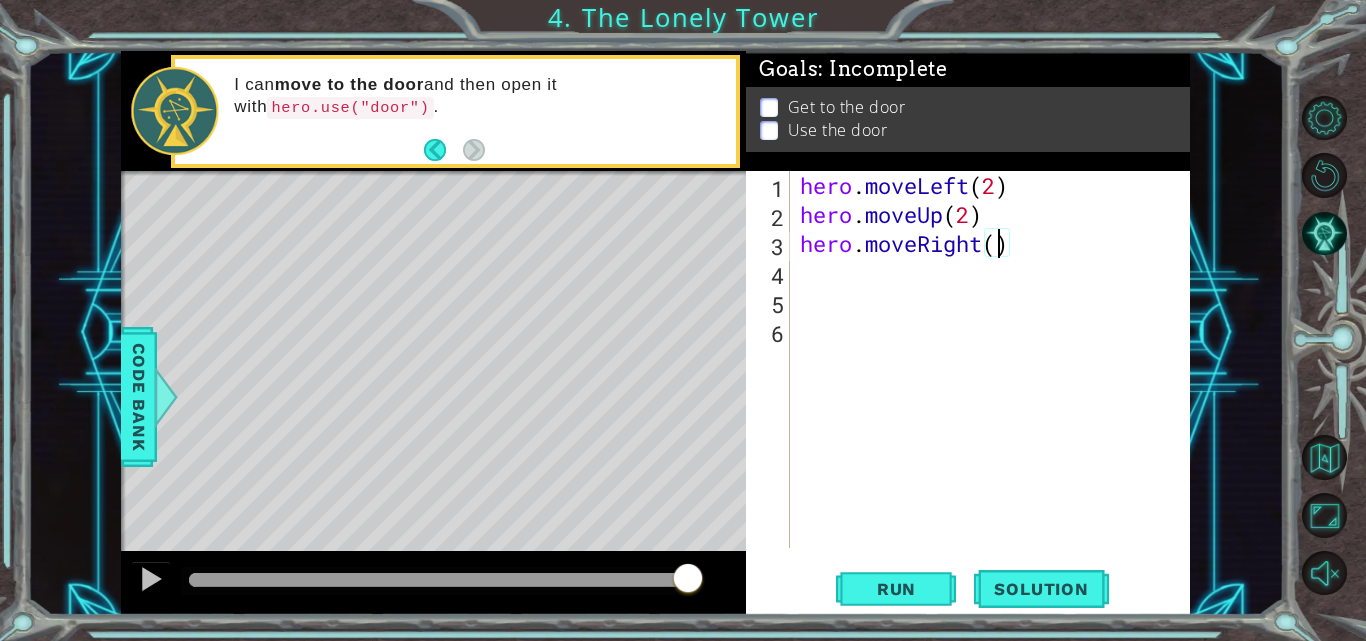 click on "hero . moveLeft ( 2 ) hero . moveUp ( 2 ) hero . moveRight ( )" at bounding box center (996, 388) 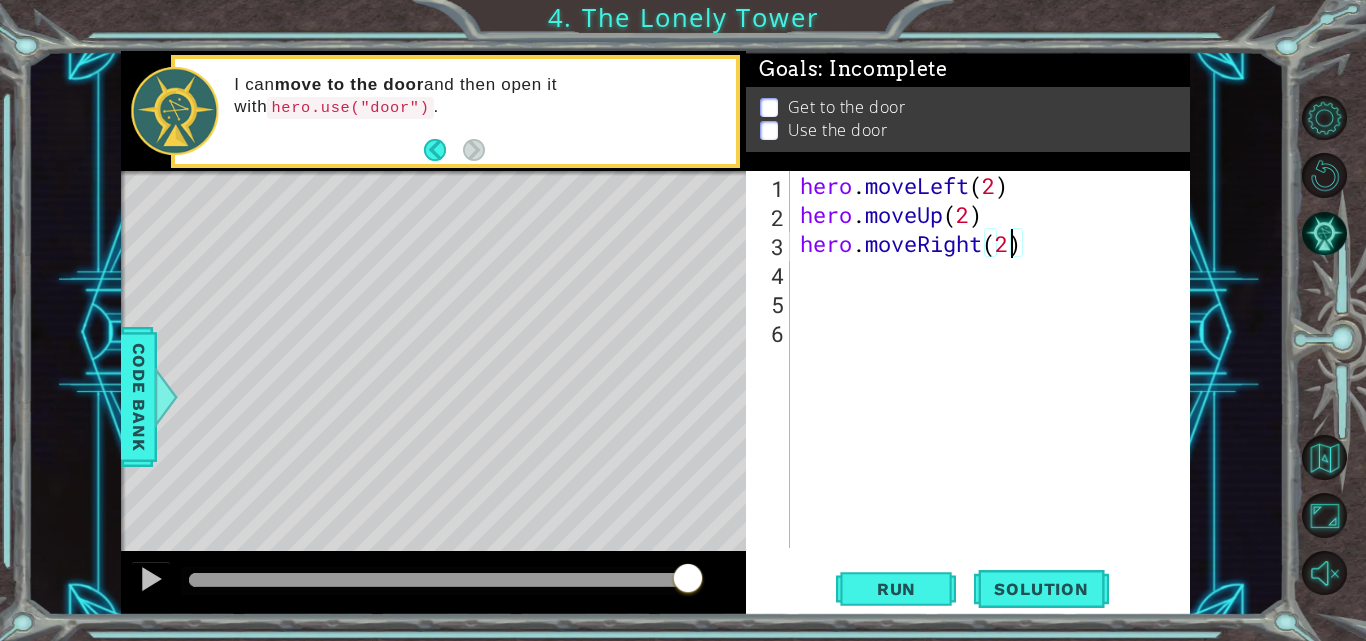 click on "hero . moveLeft ( 2 ) hero . moveUp ( 2 ) hero . moveRight ( 2 )" at bounding box center (996, 388) 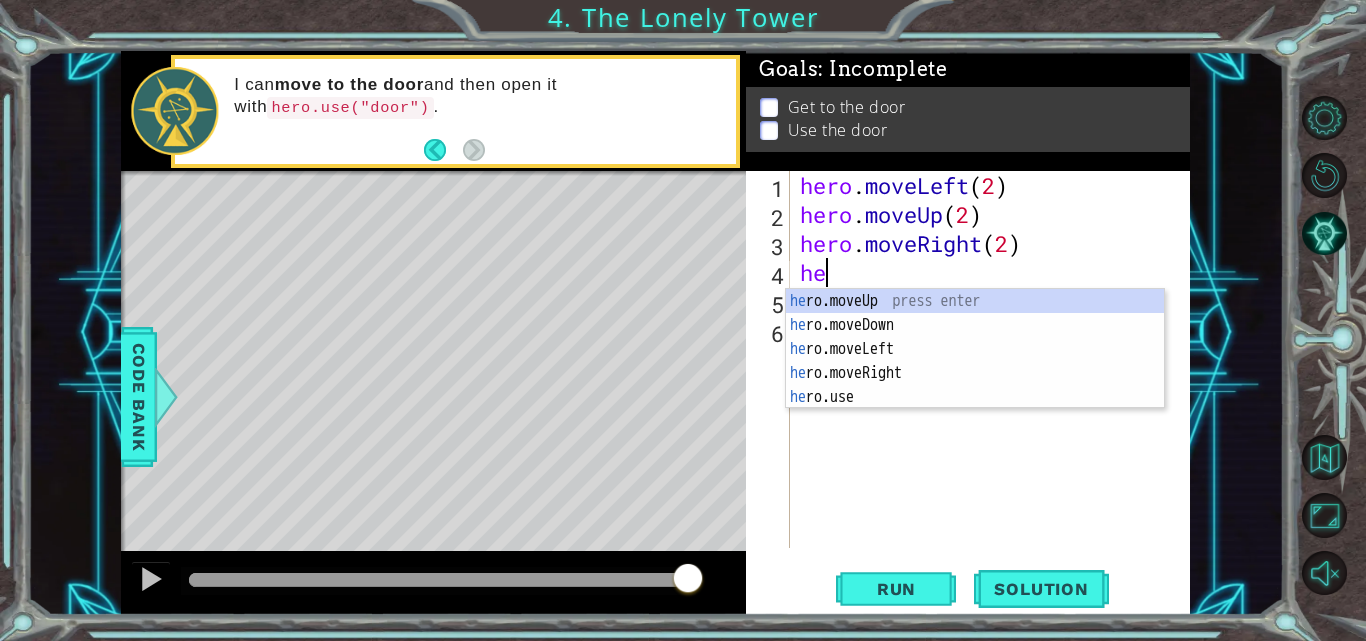 scroll, scrollTop: 0, scrollLeft: 1, axis: horizontal 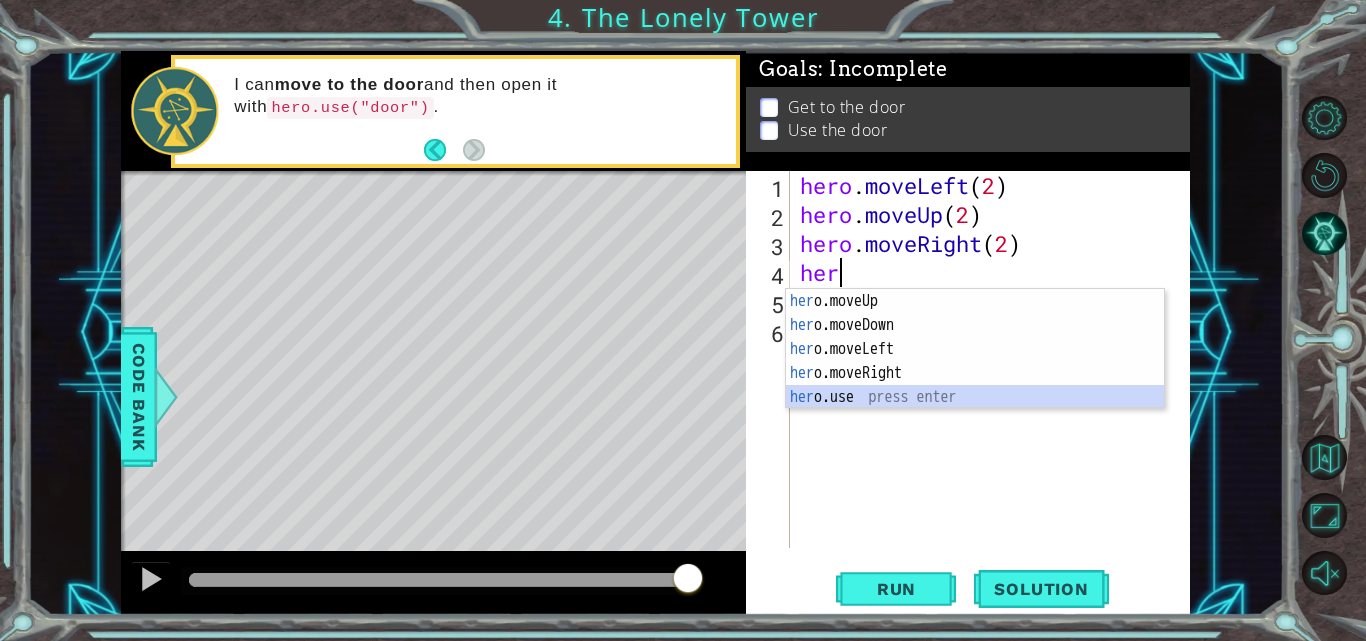 click on "her o.moveUp press enter her o.moveDown press enter her o.moveLeft press enter her o.moveRight press enter her o.use press enter" at bounding box center [975, 373] 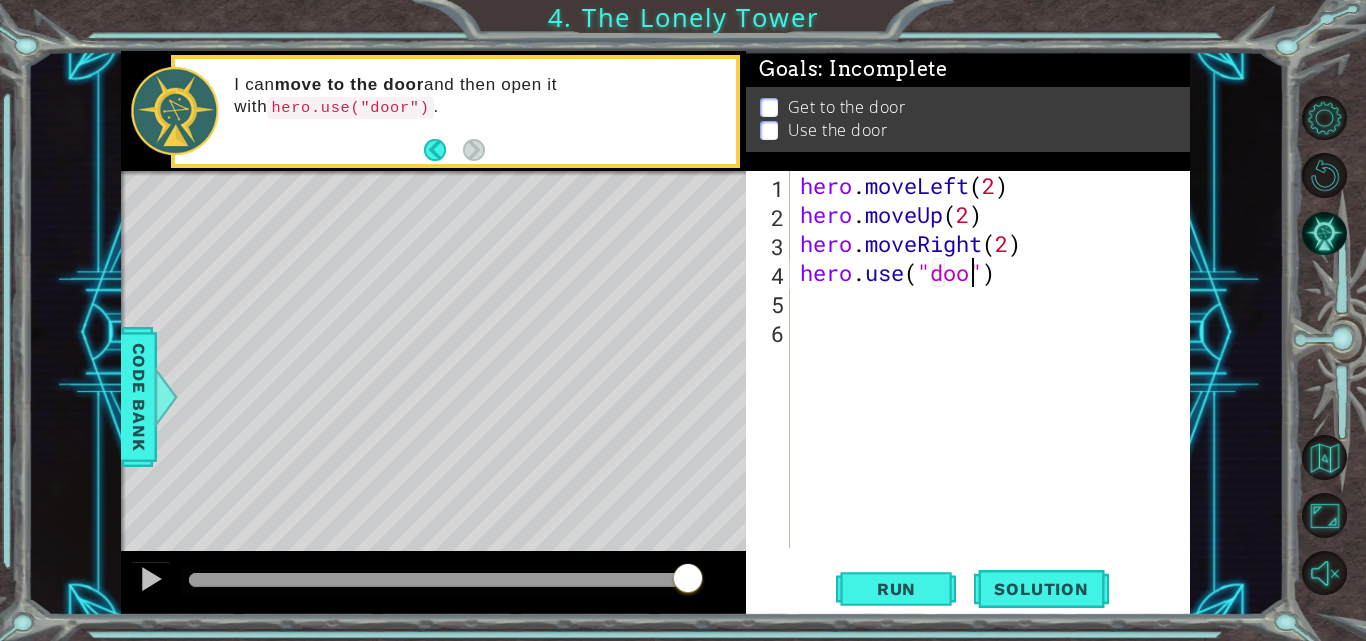 scroll, scrollTop: 0, scrollLeft: 9, axis: horizontal 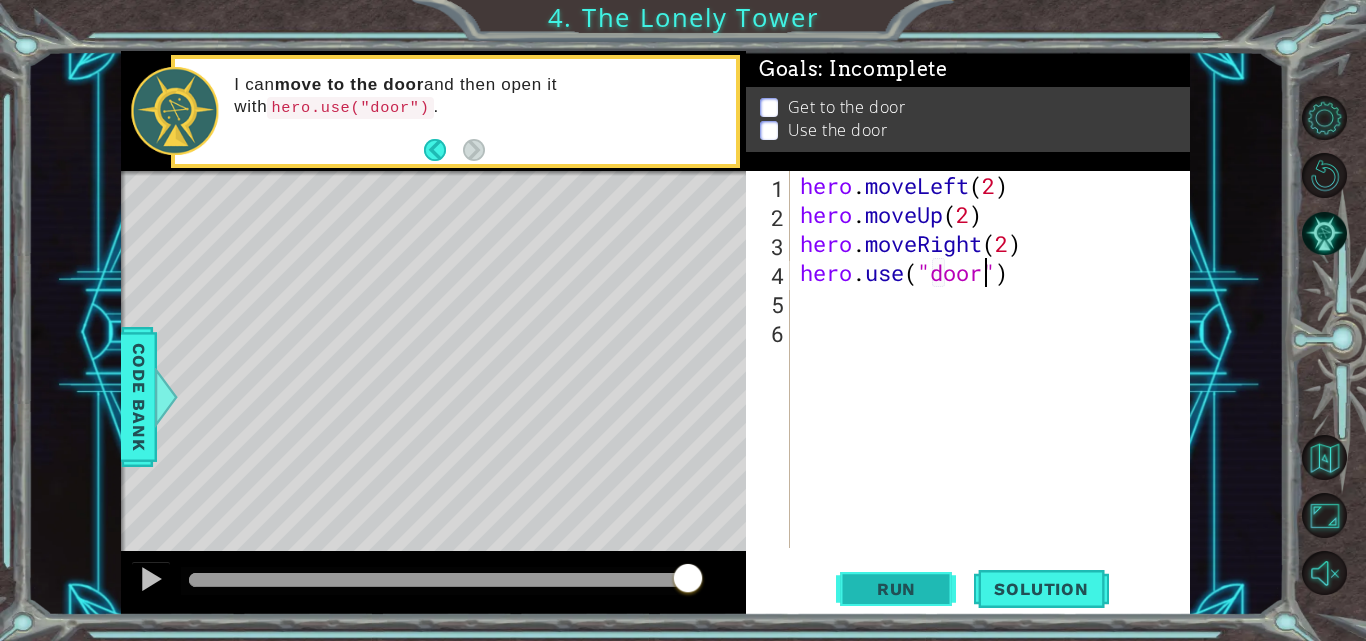 type on "hero.use("door")" 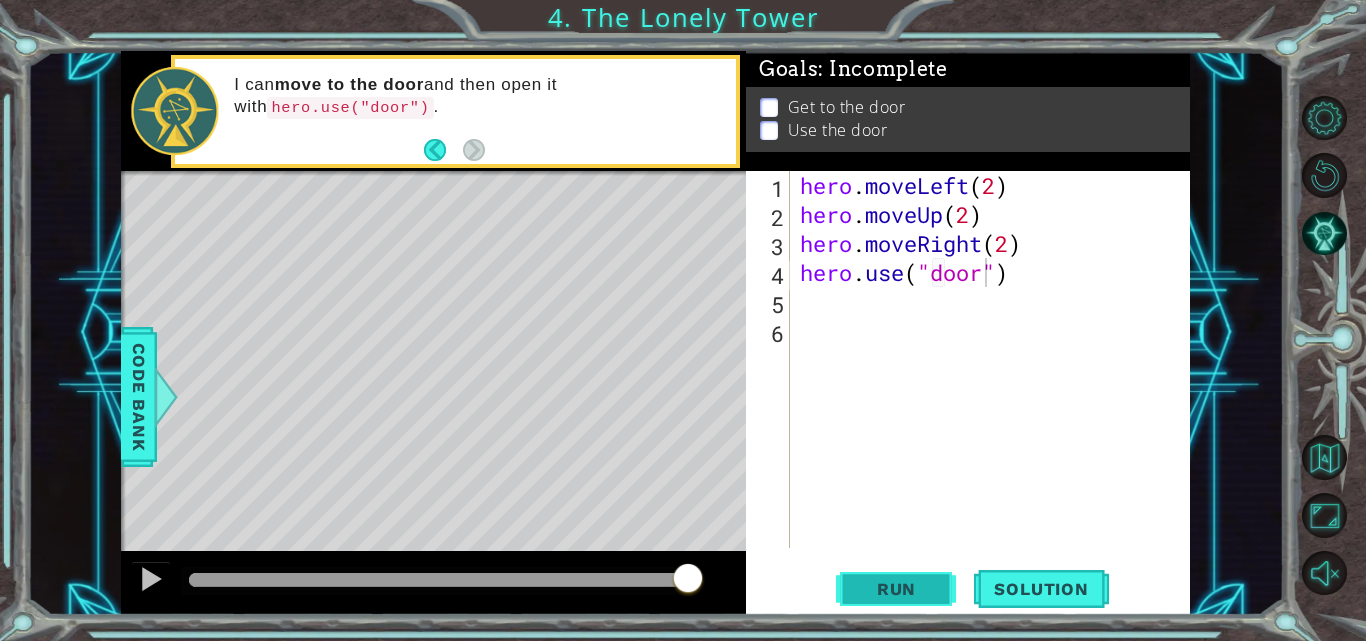 click on "Run" at bounding box center [896, 589] 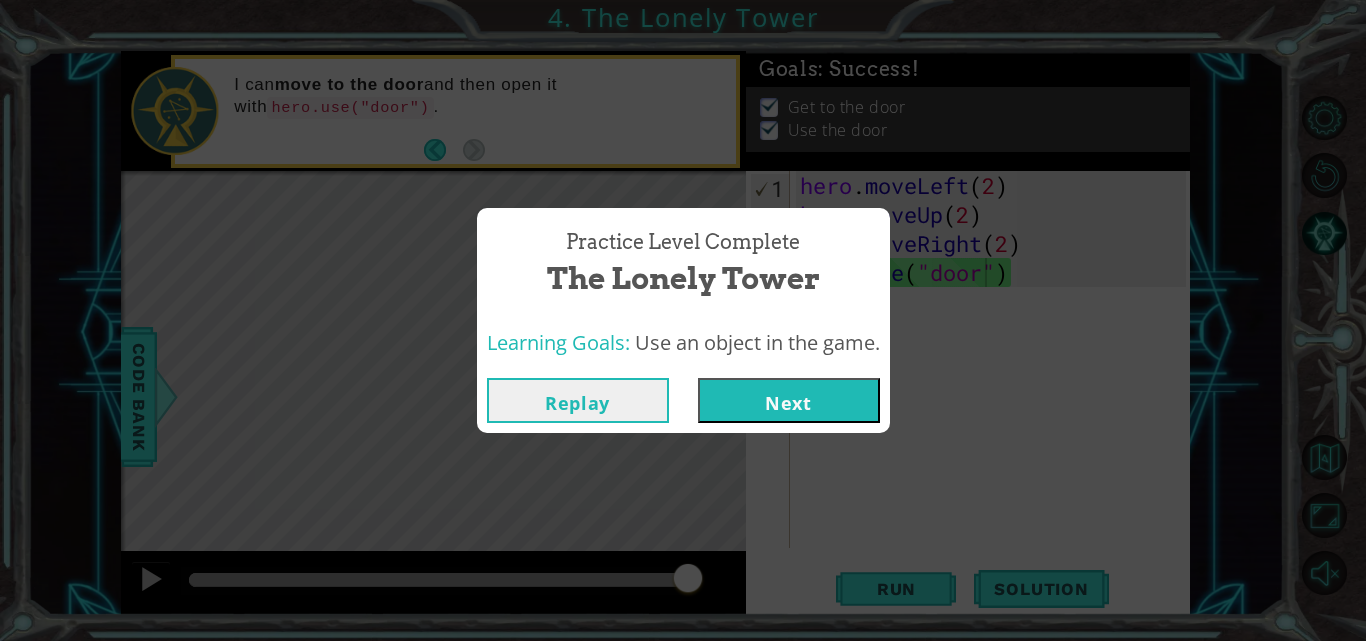 click on "Next" at bounding box center [789, 400] 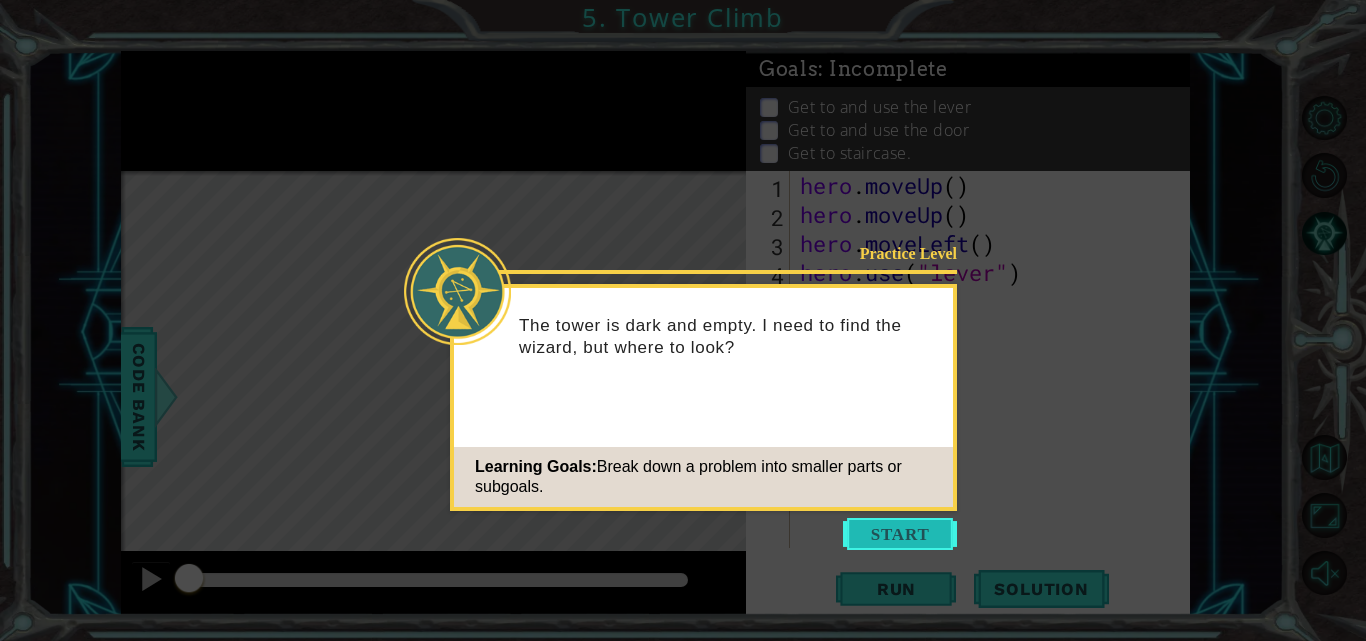 click at bounding box center [900, 534] 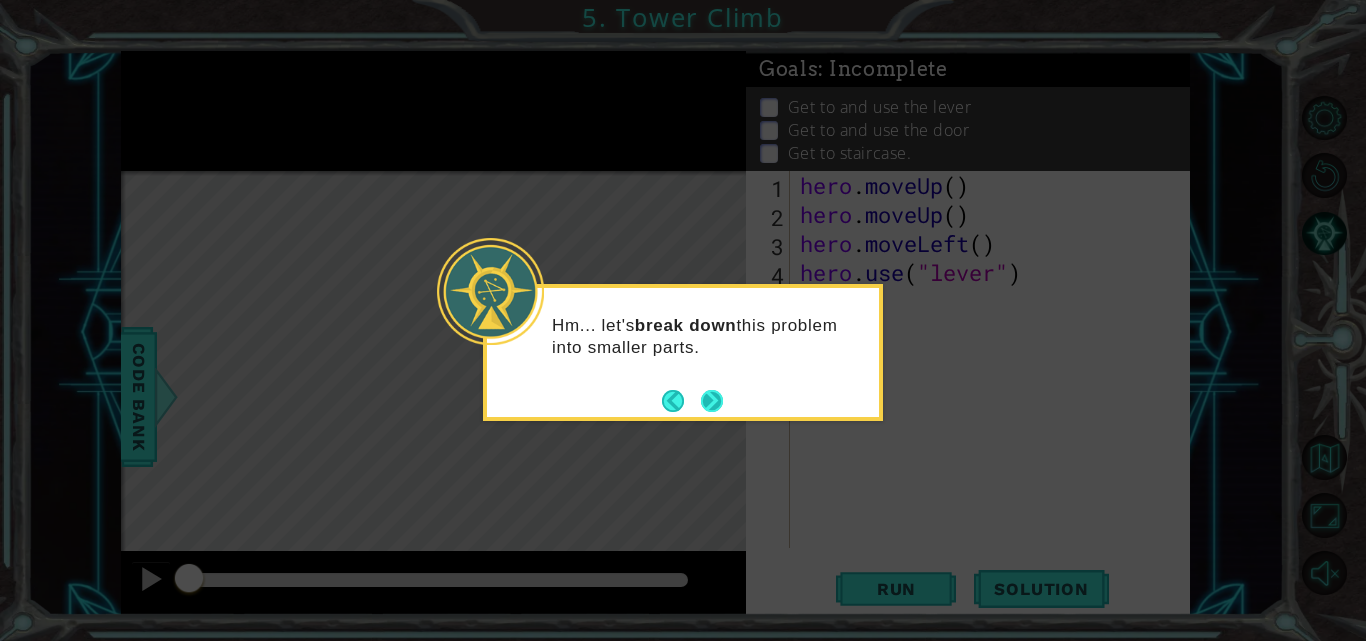 click at bounding box center [712, 401] 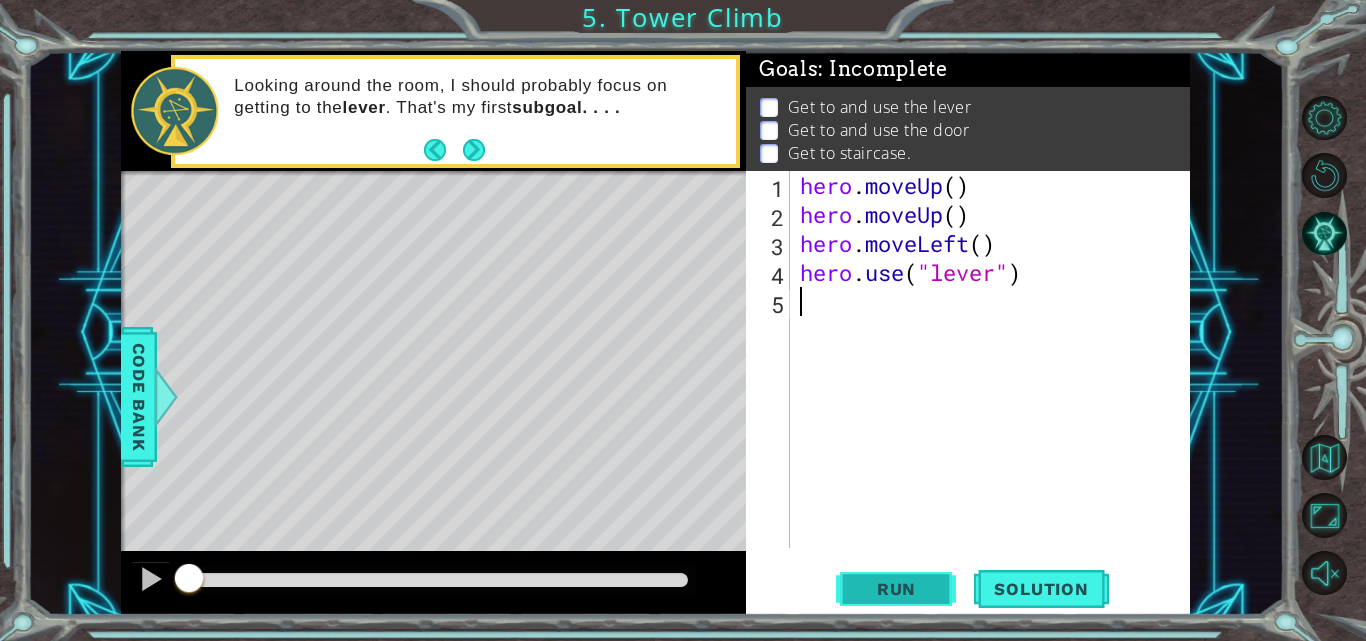 click on "Run" at bounding box center [896, 589] 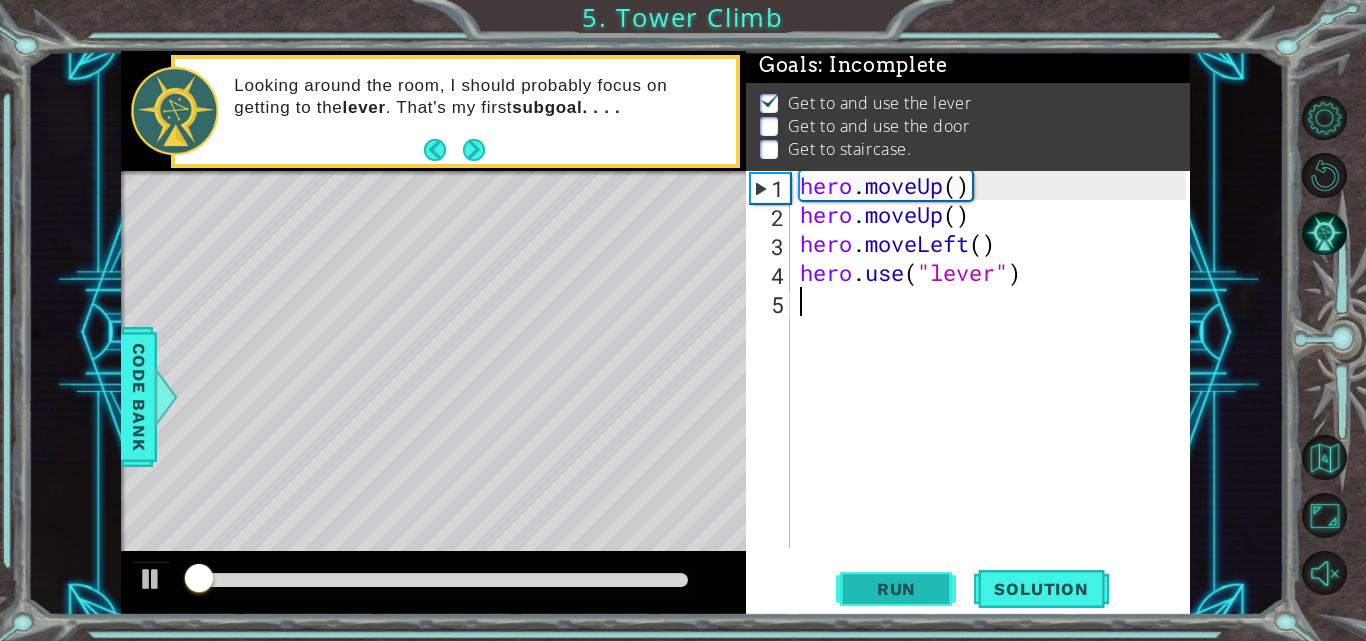 scroll, scrollTop: 15, scrollLeft: 0, axis: vertical 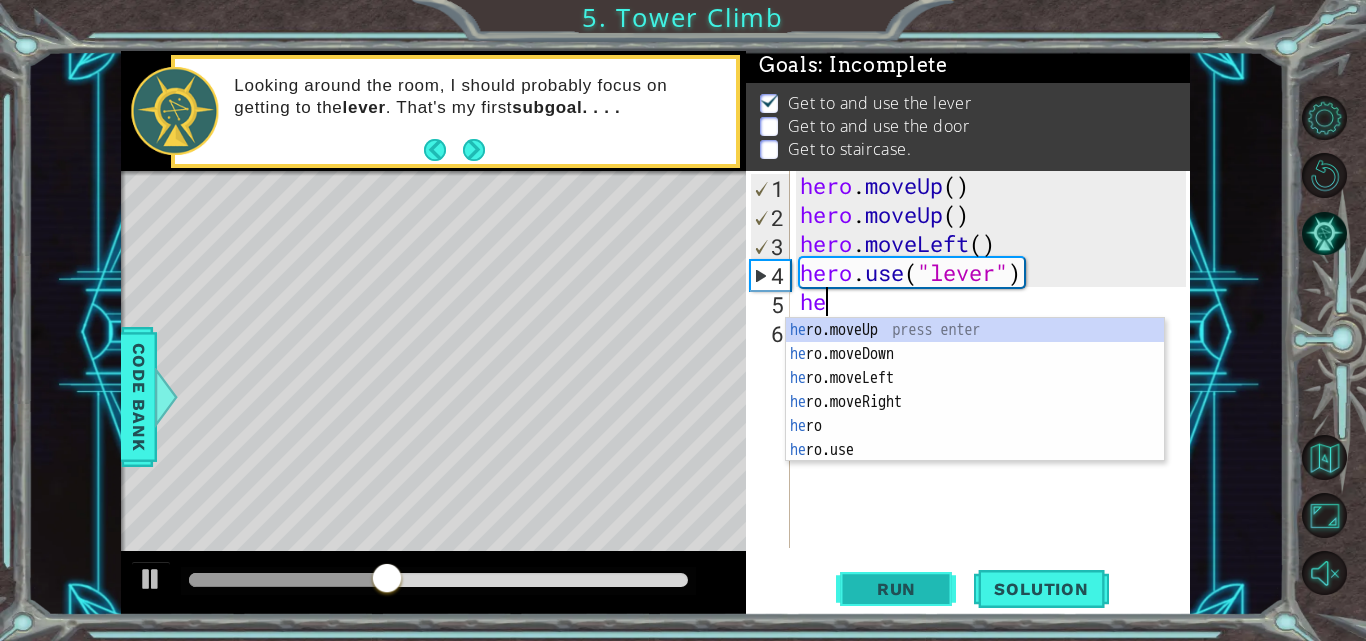 type on "her" 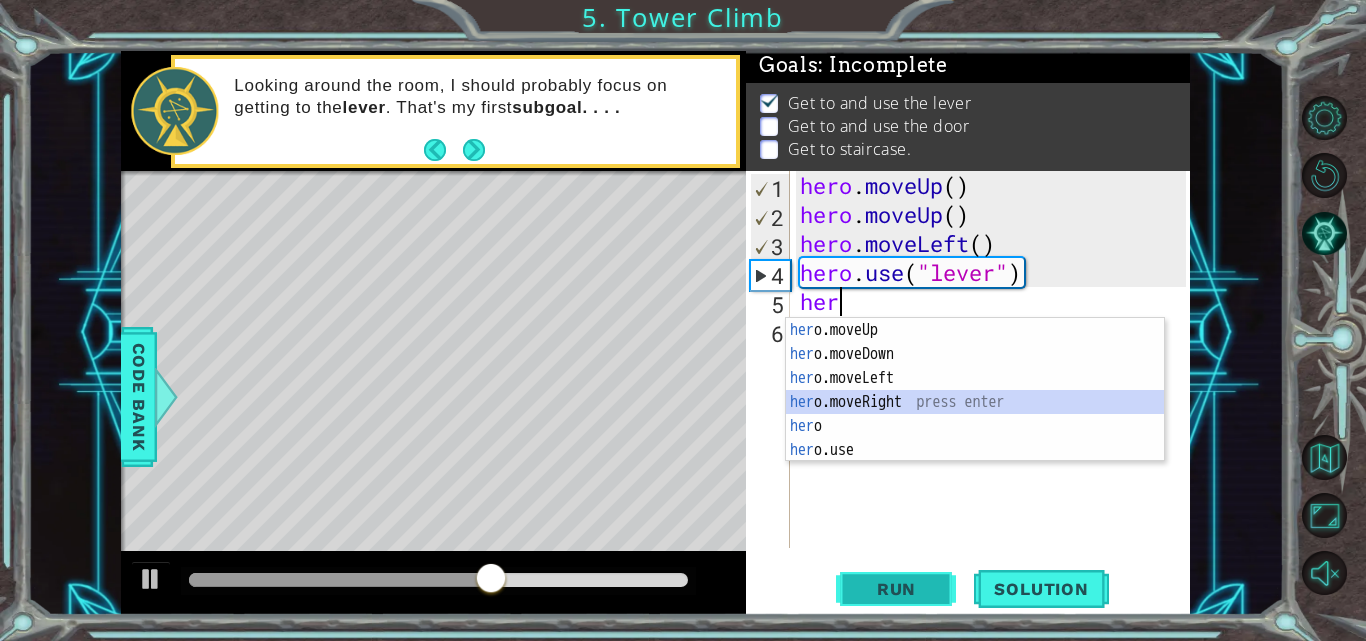 scroll, scrollTop: 0, scrollLeft: 0, axis: both 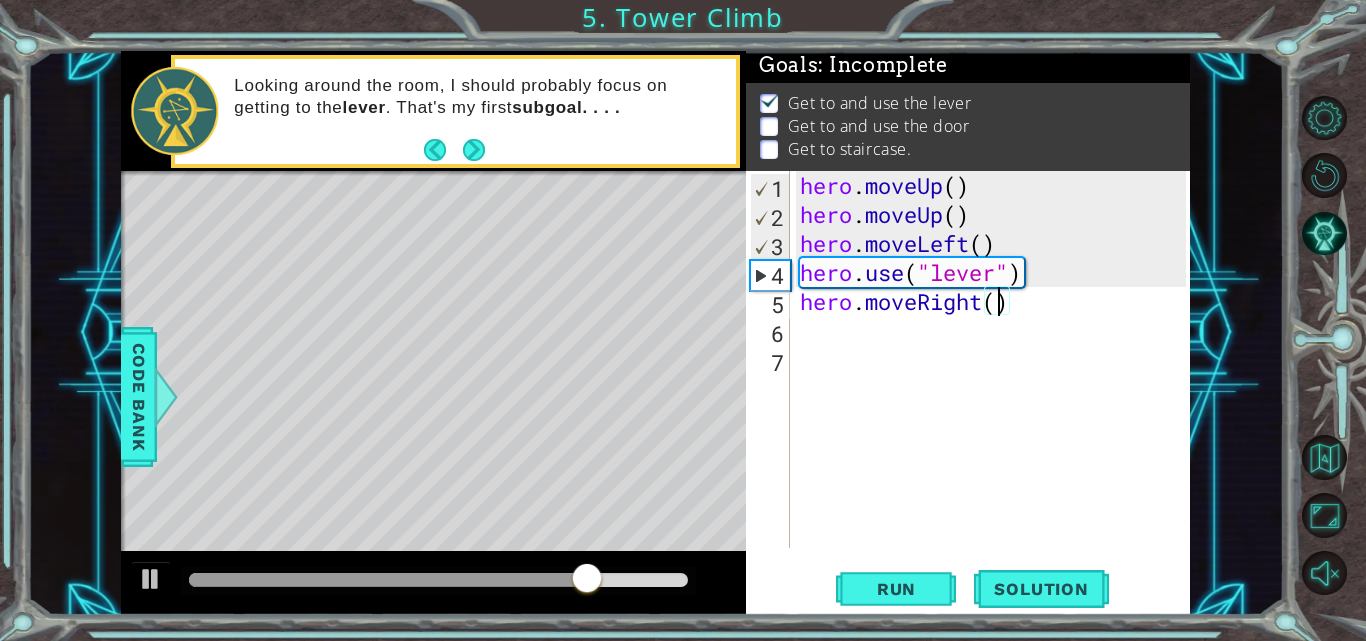 click on "hero . moveUp ( ) hero . moveUp ( ) hero . moveLeft ( ) hero . use ( "lever" ) hero . moveRight ( )" at bounding box center [996, 388] 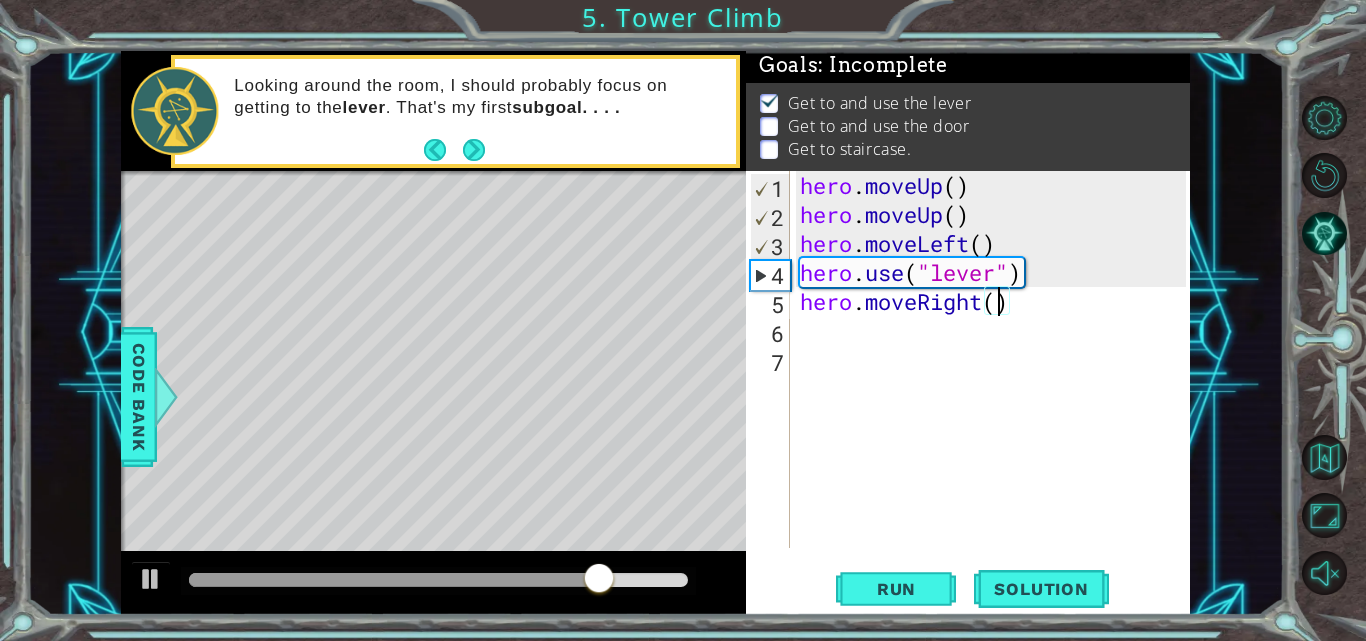 type on "hero.moveRight(3)" 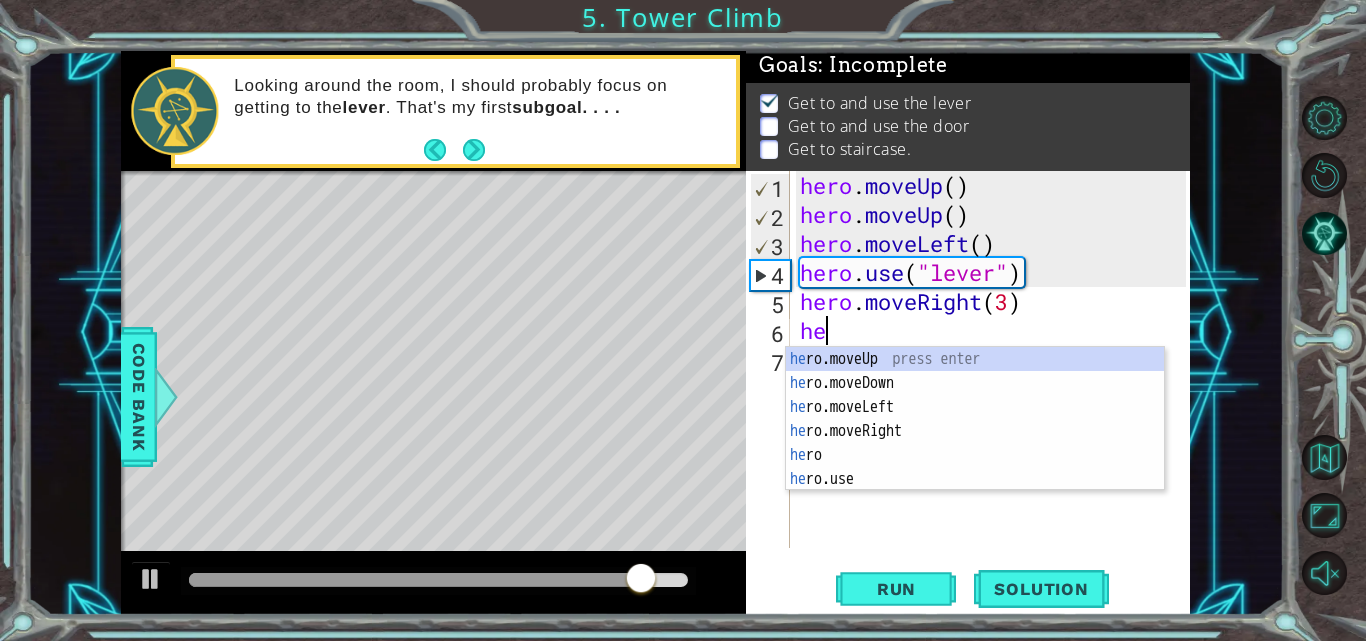 scroll, scrollTop: 0, scrollLeft: 1, axis: horizontal 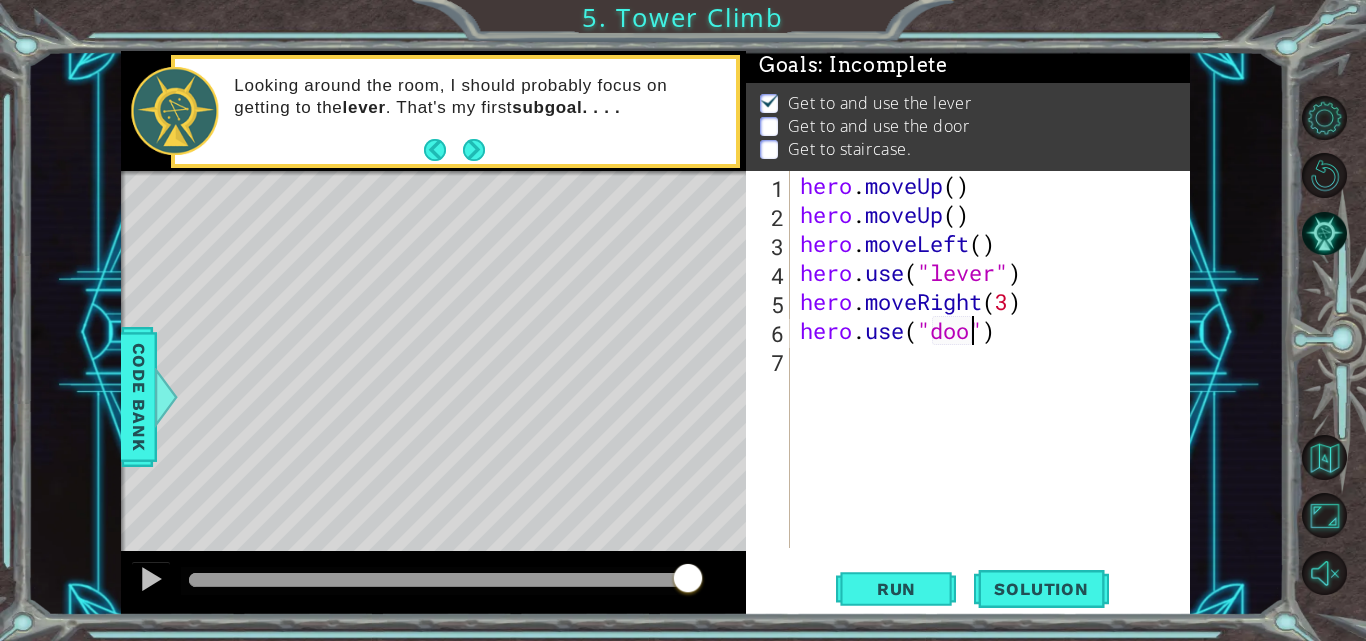 type on "hero.use("door")" 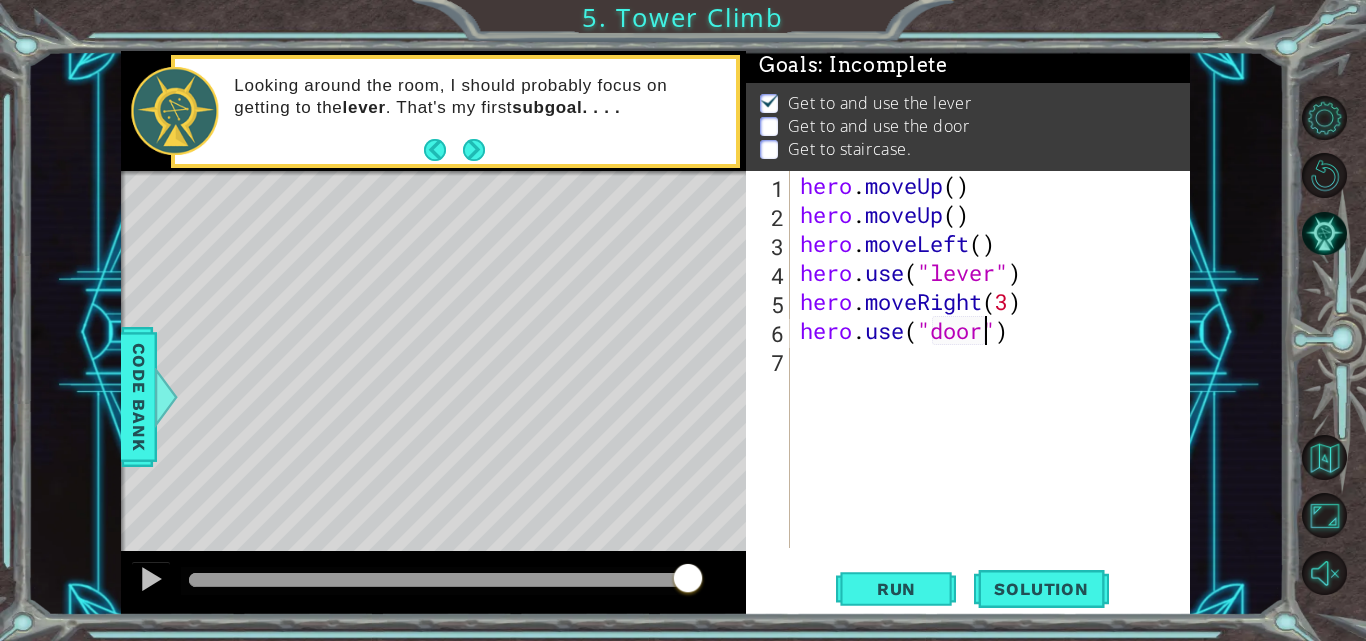 scroll, scrollTop: 0, scrollLeft: 0, axis: both 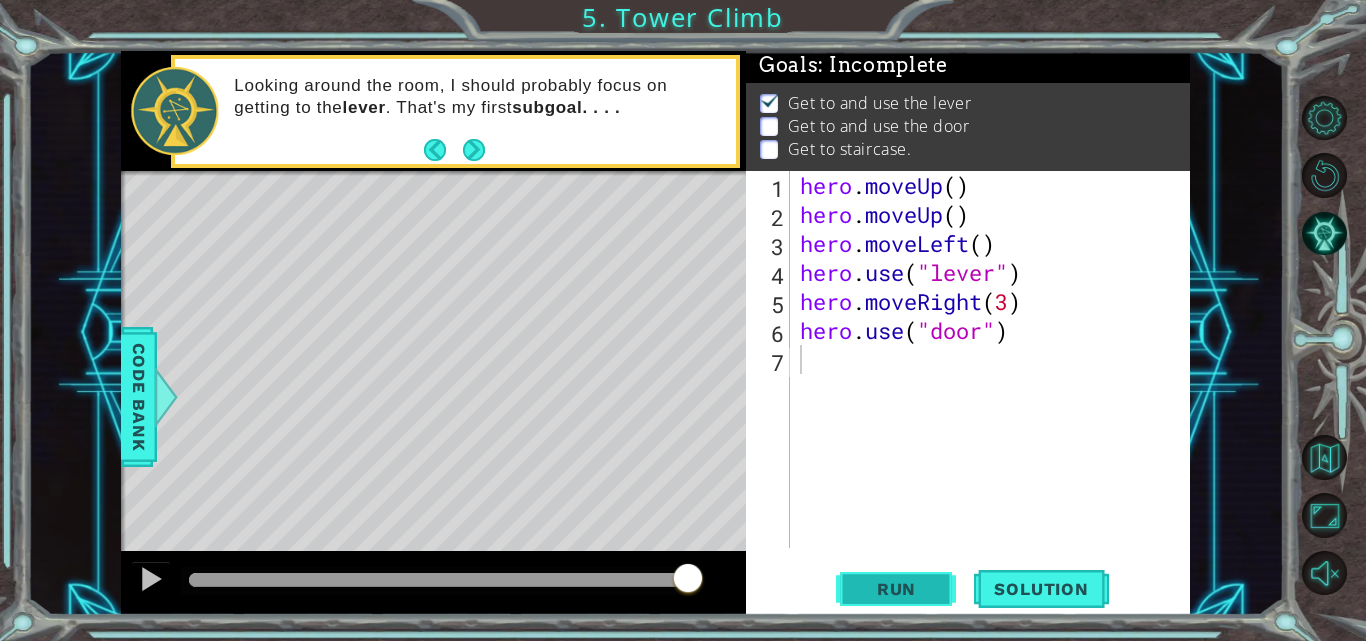 click on "Run" at bounding box center [896, 589] 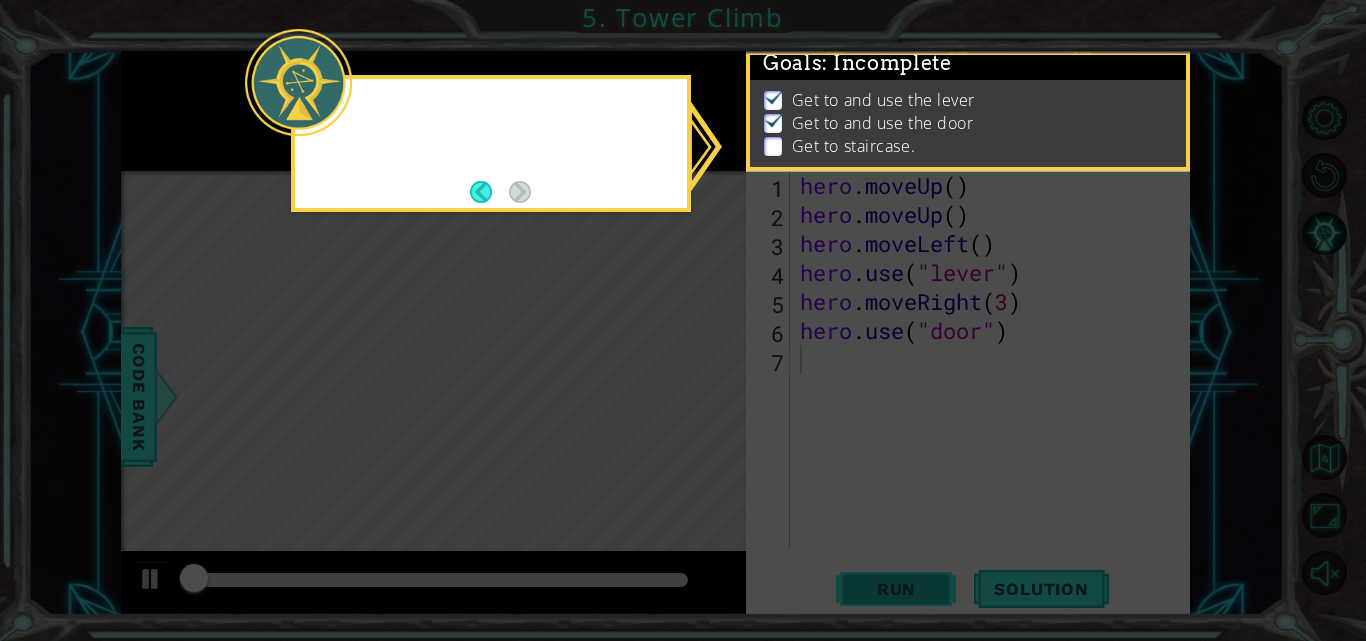 scroll, scrollTop: 15, scrollLeft: 0, axis: vertical 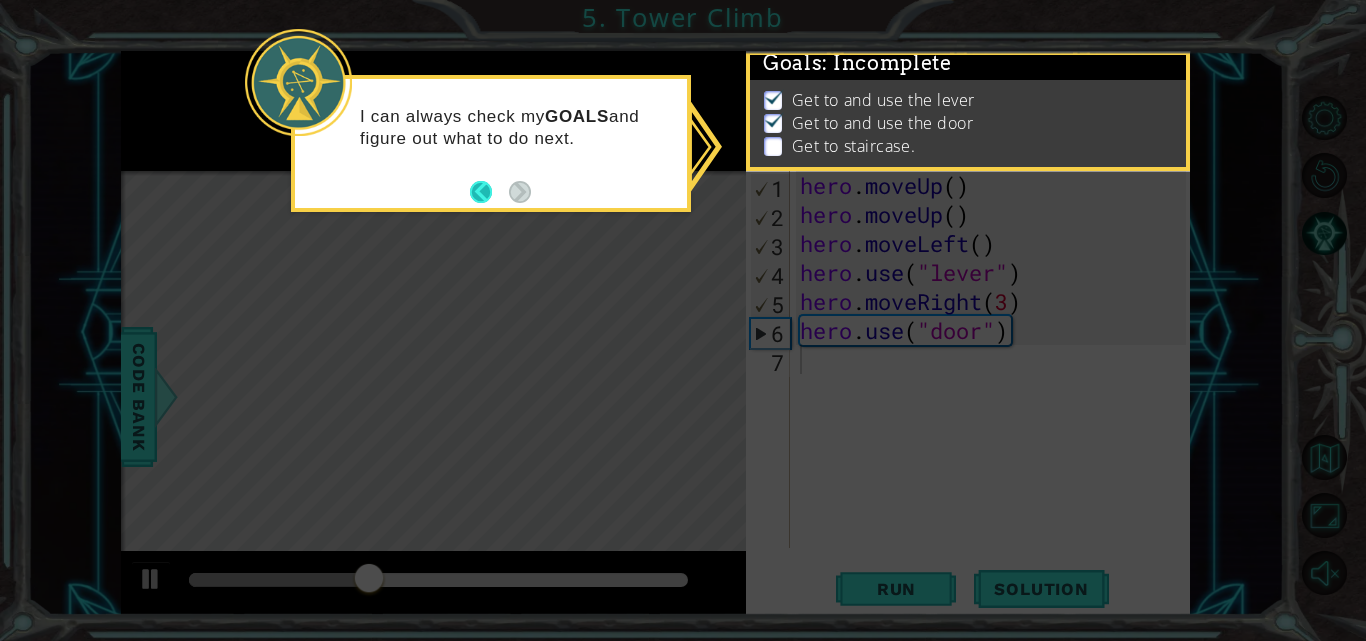 click at bounding box center [489, 192] 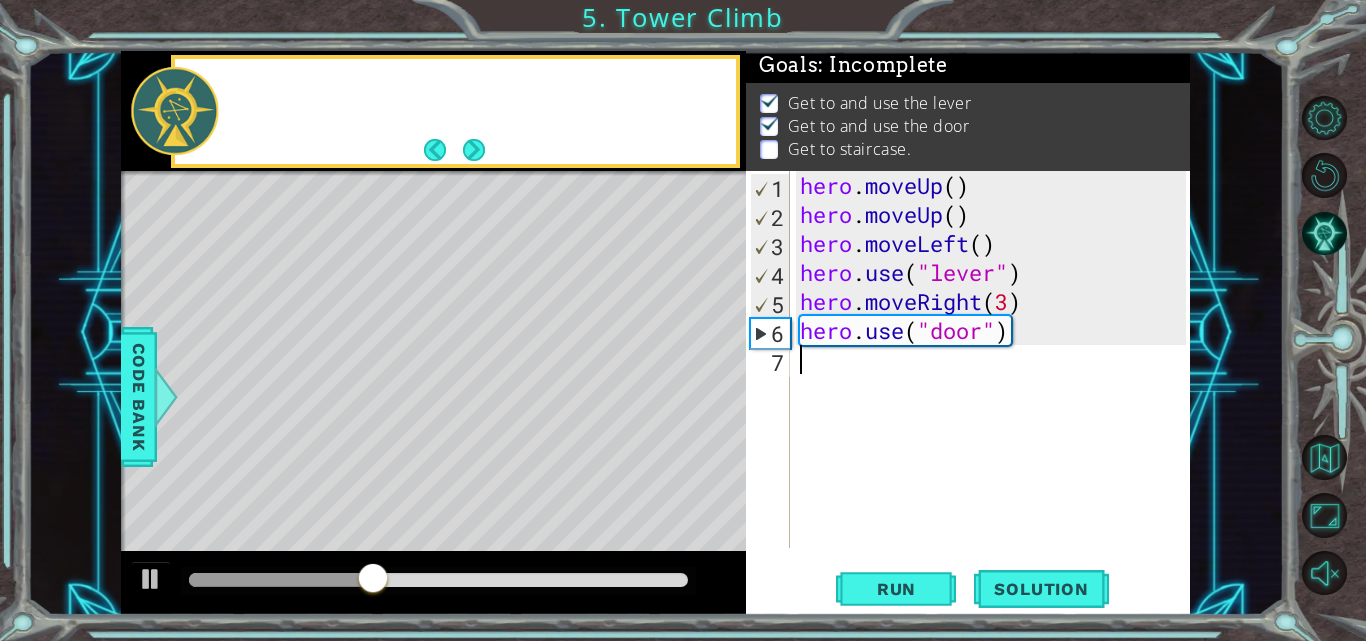 scroll, scrollTop: 12, scrollLeft: 0, axis: vertical 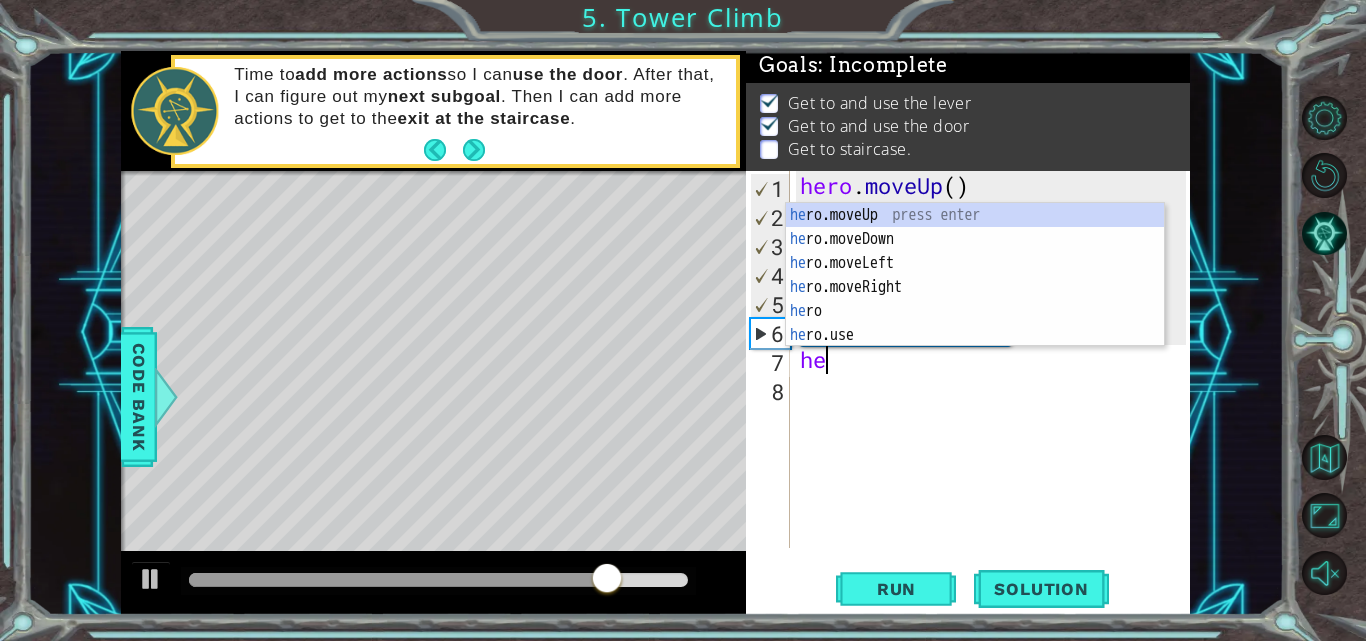 type on "her" 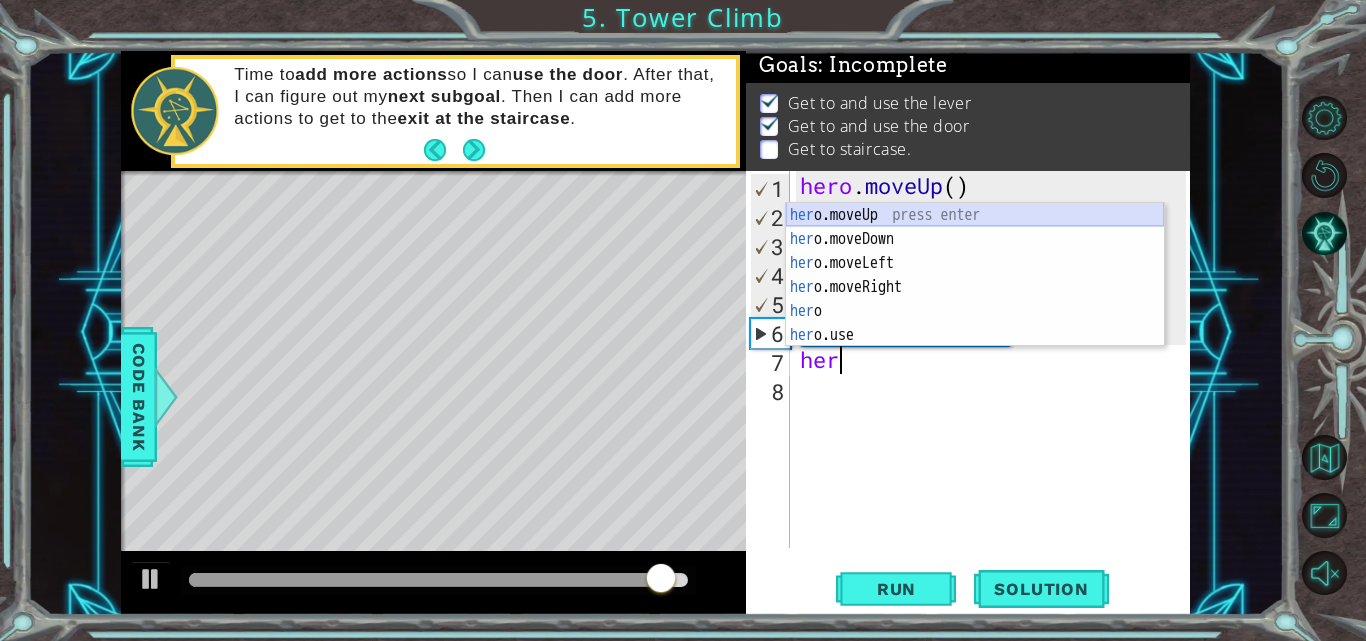click on "her o.moveUp press enter her o.moveDown press enter her o.moveLeft press enter her o.moveRight press enter her o press enter her o.use press enter" at bounding box center [975, 299] 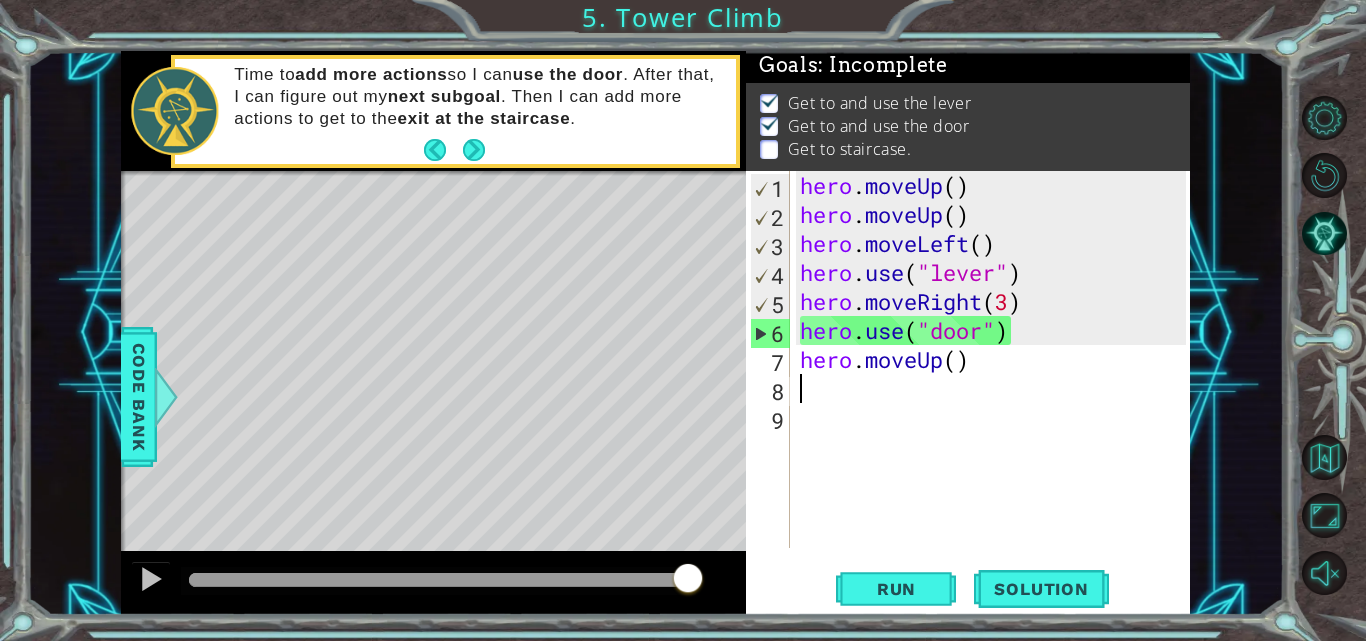 click on "hero . moveUp ( ) hero . moveUp ( ) hero . moveLeft ( ) hero . use ( "lever" ) hero . moveRight ( 3 ) hero . use ( "door" ) hero . moveUp ( )" at bounding box center [996, 388] 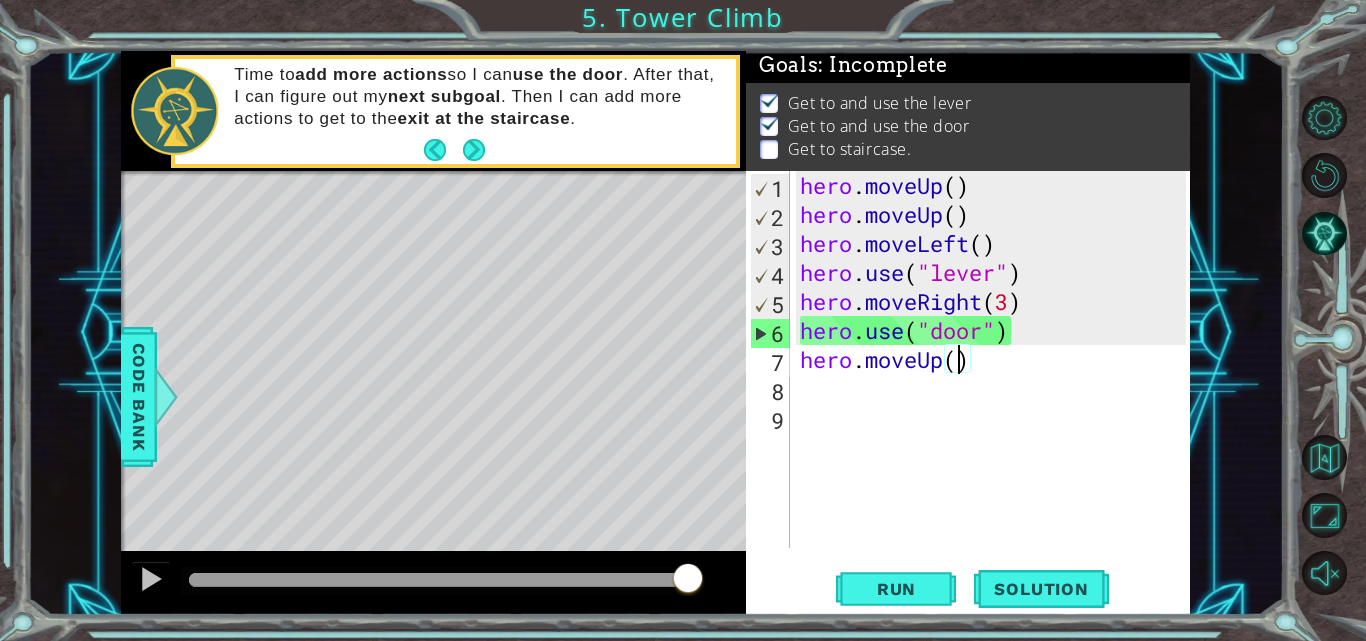 type on "hero.moveUp(2)" 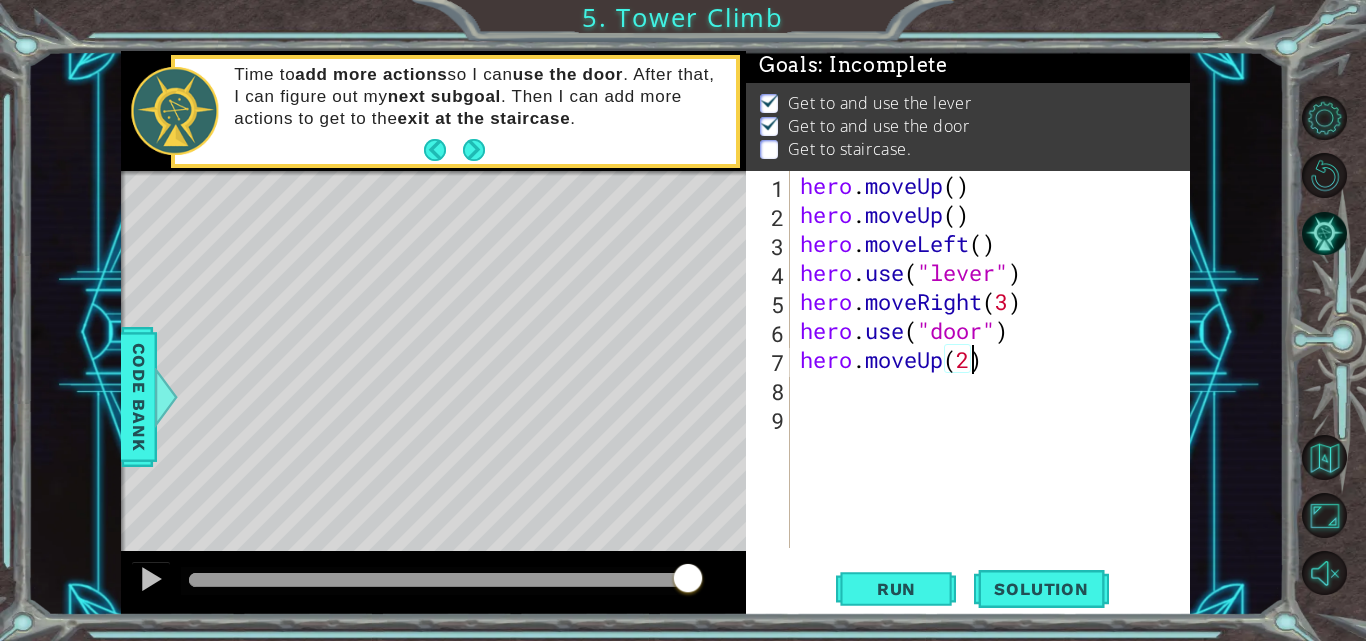 scroll, scrollTop: 0, scrollLeft: 7, axis: horizontal 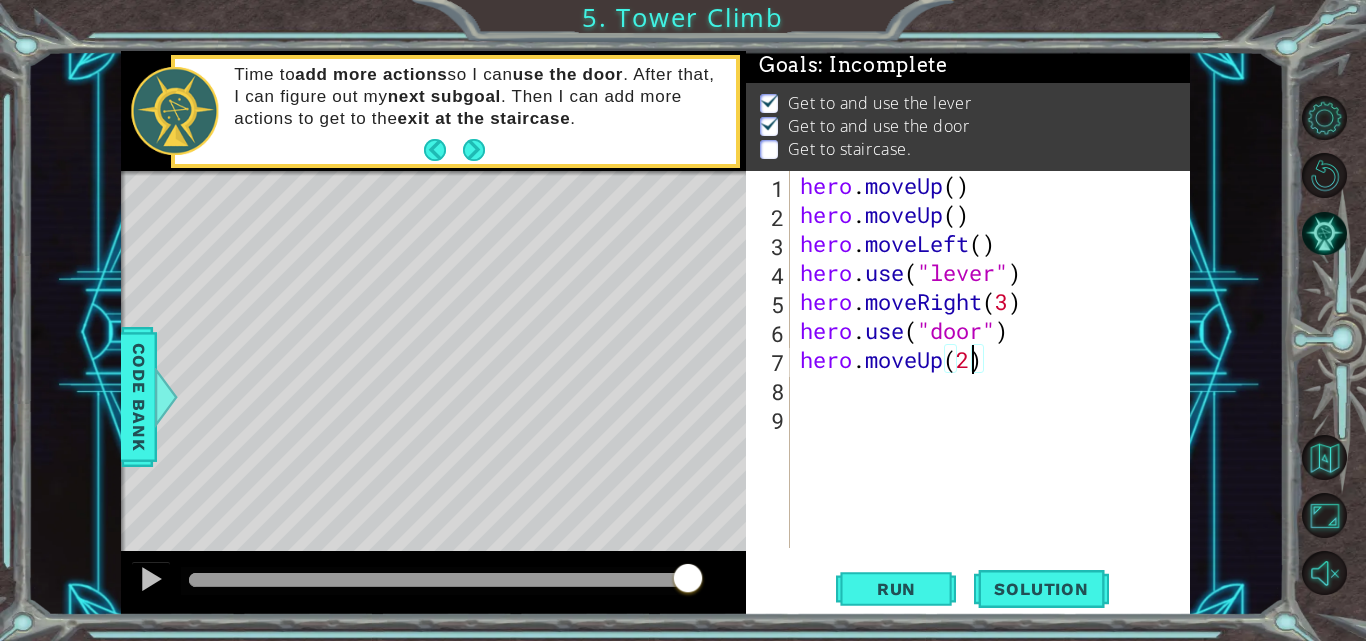 click on "hero . moveUp ( ) hero . moveUp ( ) hero . moveLeft ( ) hero . use ( "lever" ) hero . moveRight ( 3 ) hero . use ( "door" ) hero . moveUp ( 2 )" at bounding box center (996, 388) 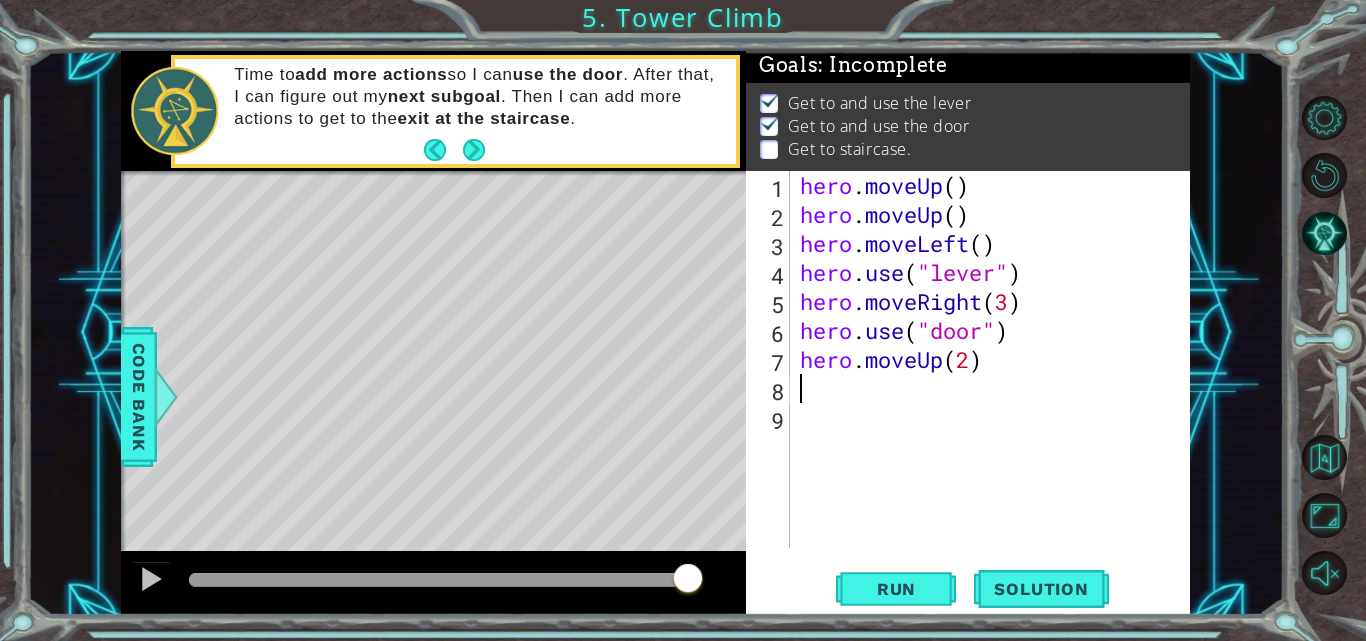 scroll, scrollTop: 0, scrollLeft: 0, axis: both 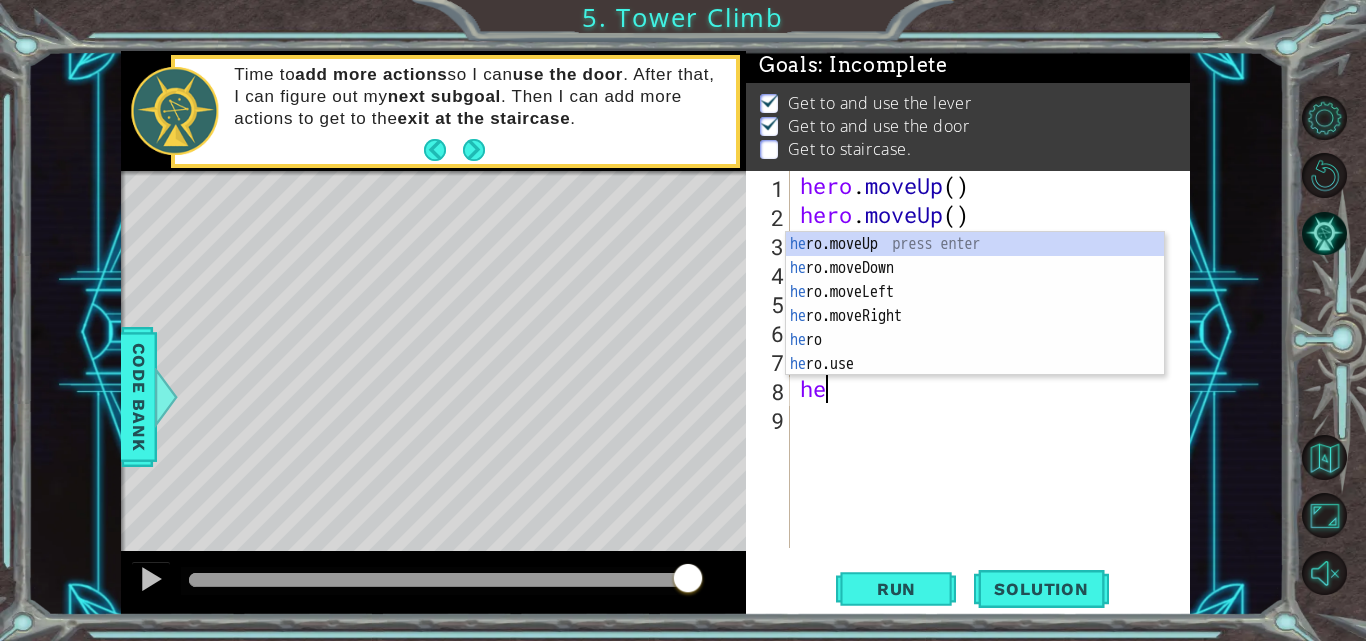type on "her" 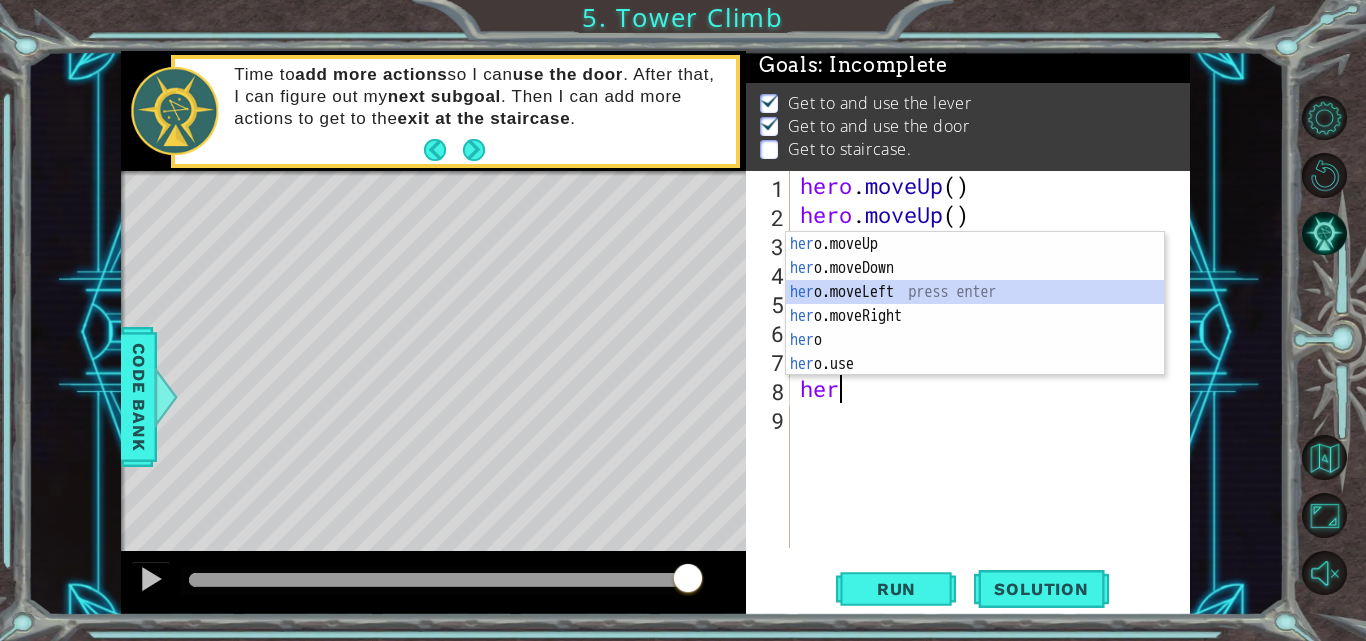 click on "her o.moveUp press enter her o.moveDown press enter her o.moveLeft press enter her o.moveRight press enter her o press enter her o.use press enter" at bounding box center (975, 328) 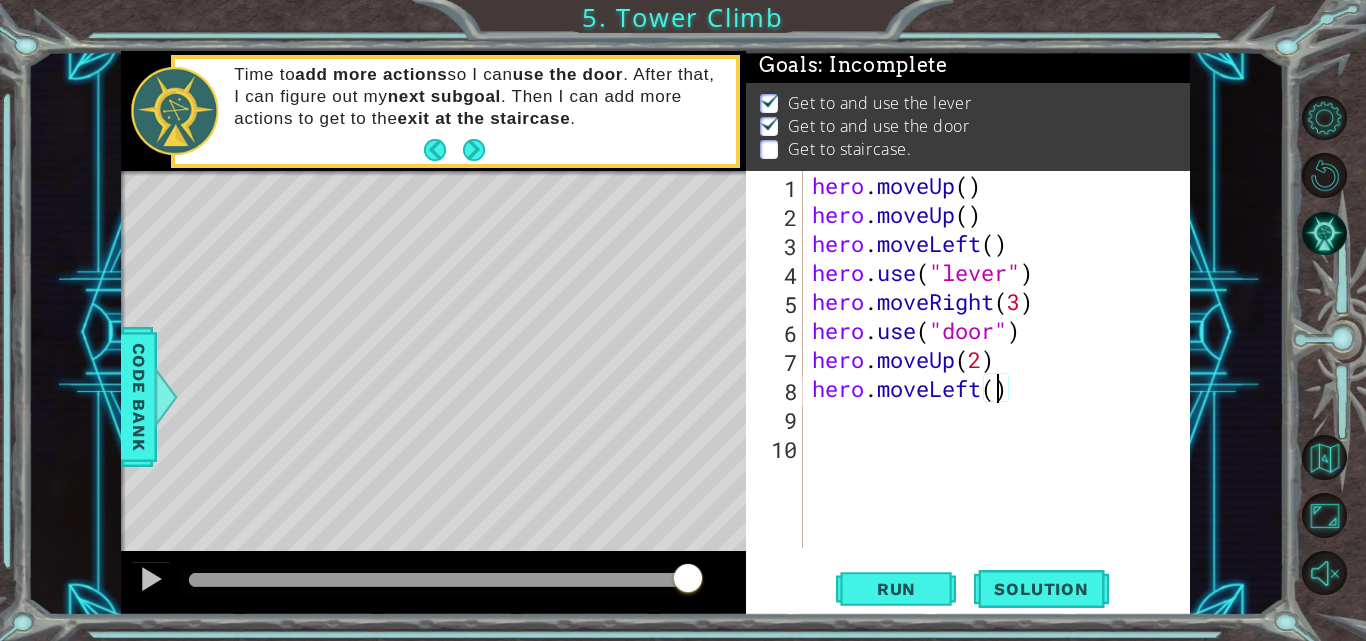 click on "hero . moveUp ( ) hero . moveUp ( ) hero . moveLeft ( ) hero . use ( "lever" ) hero . moveRight ( 3 ) hero . use ( "door" ) hero . moveUp ( 2 ) hero . moveLeft ( )" at bounding box center [1002, 388] 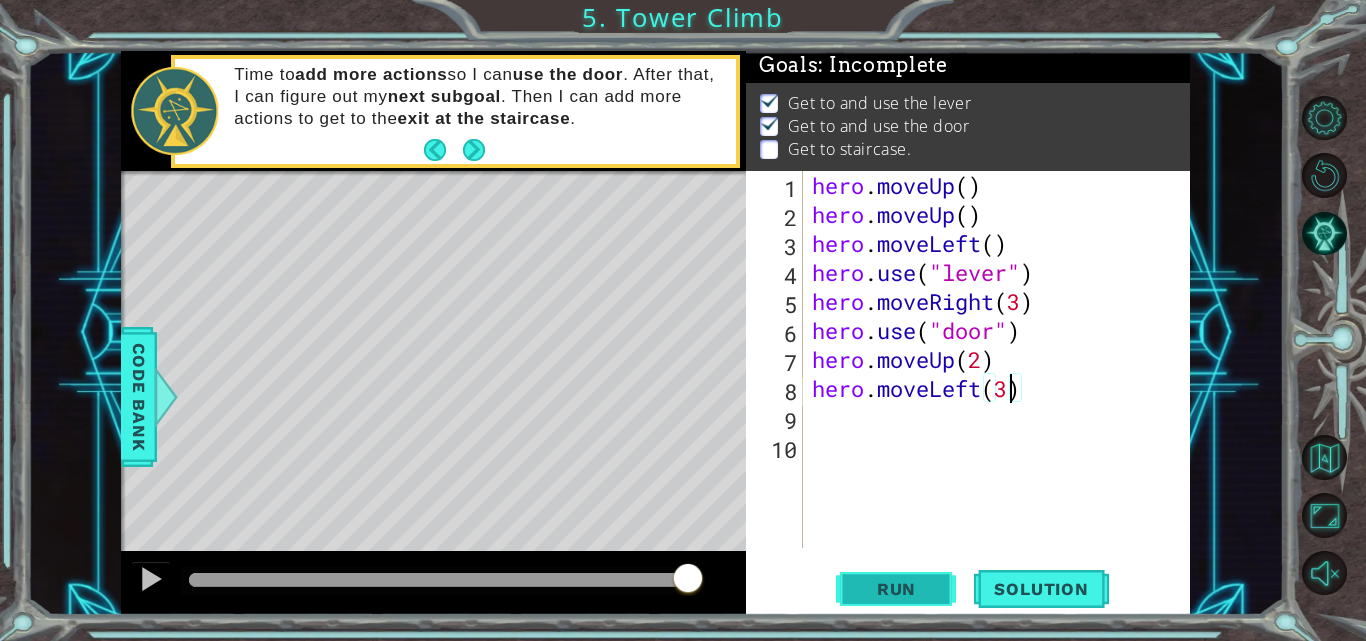 type on "hero.moveLeft(3)" 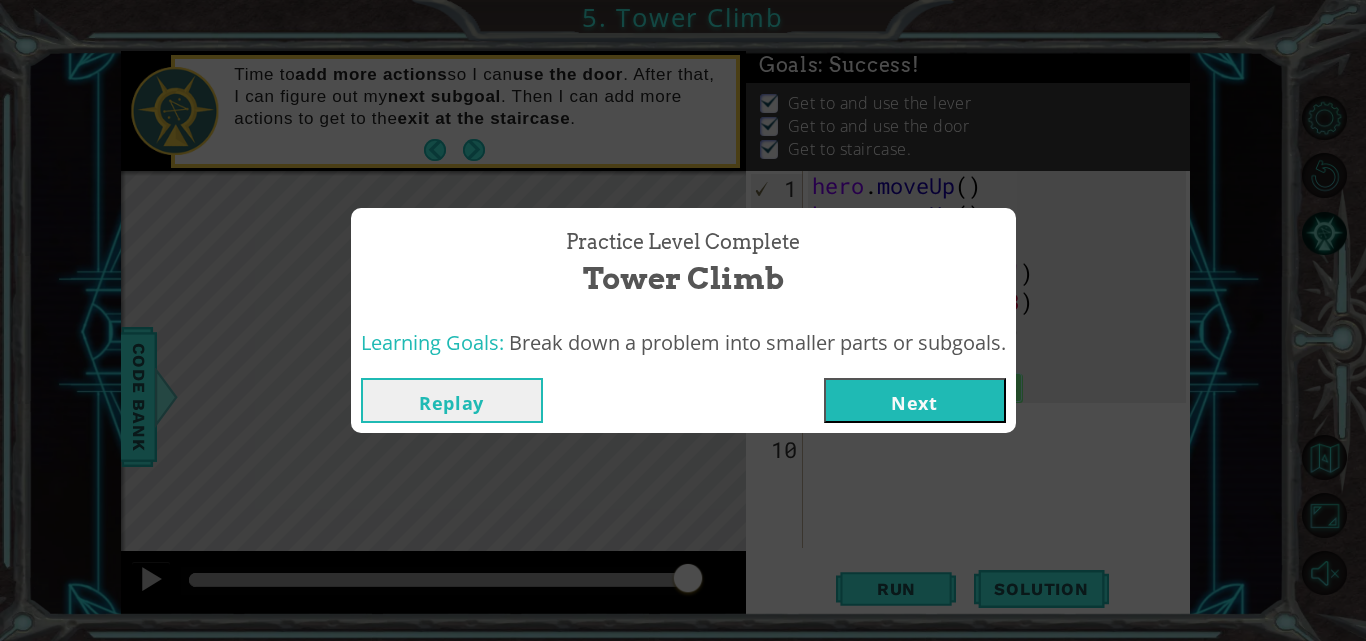 click on "Next" at bounding box center [915, 400] 